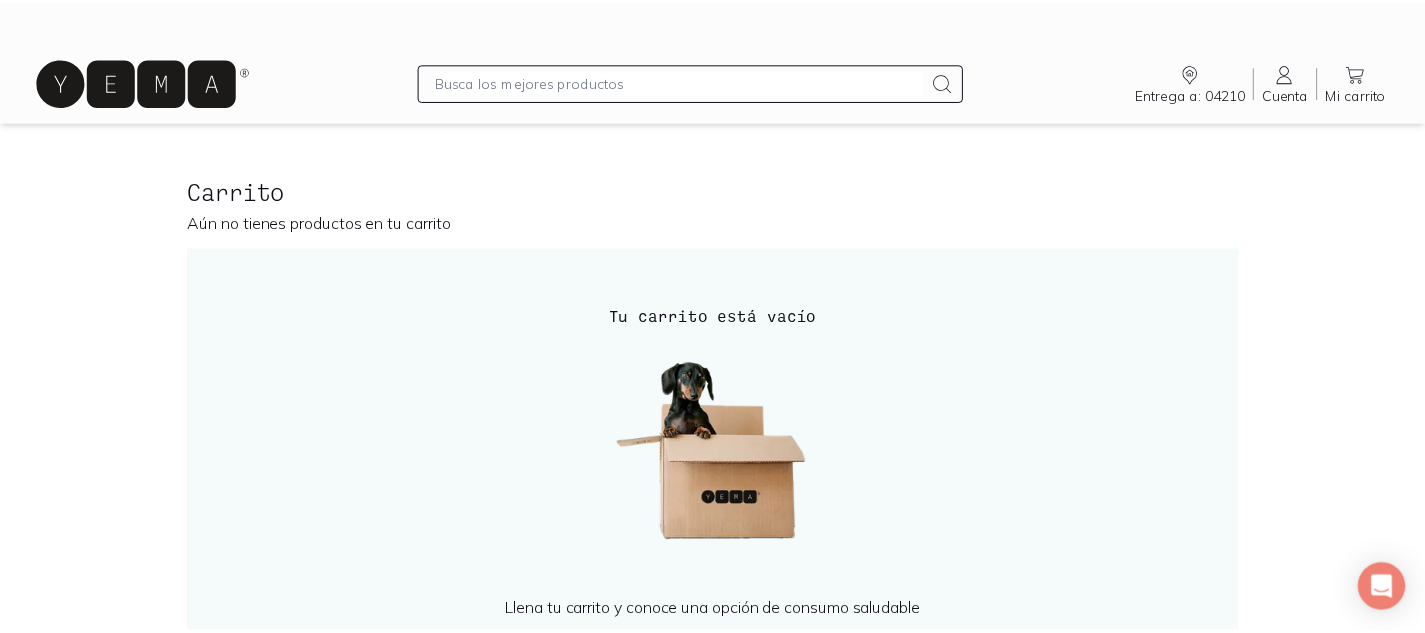 scroll, scrollTop: 0, scrollLeft: 0, axis: both 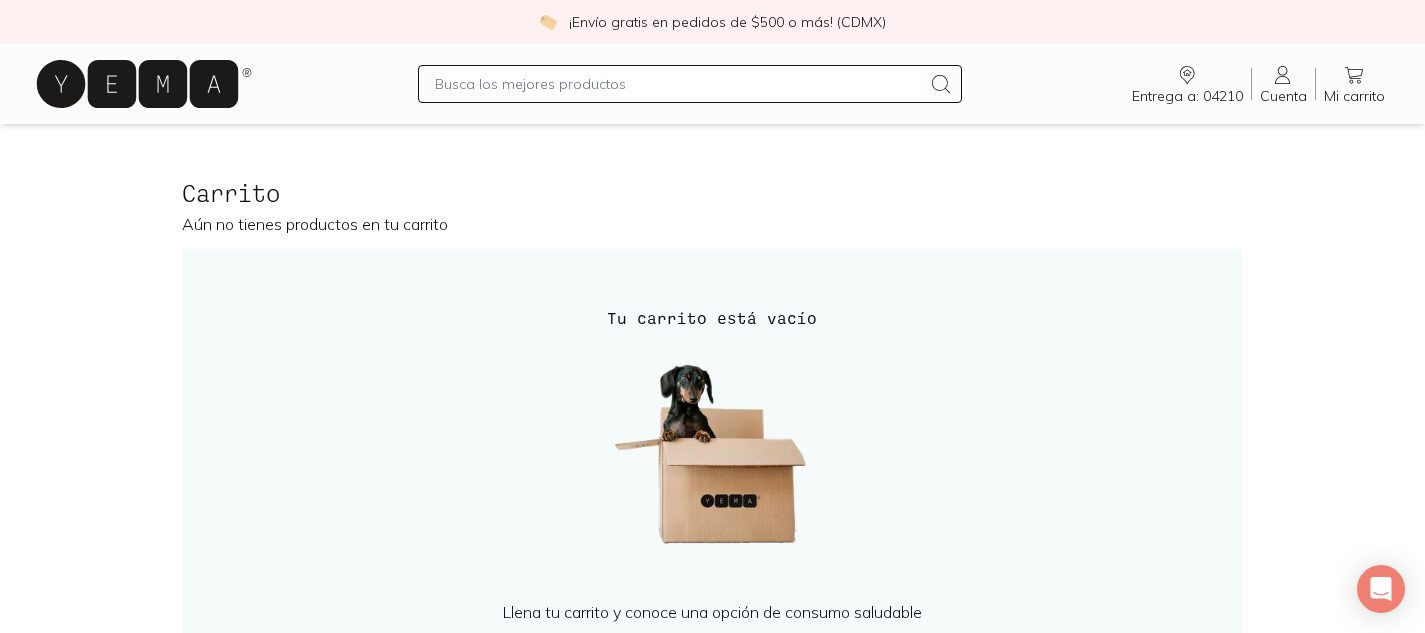 click 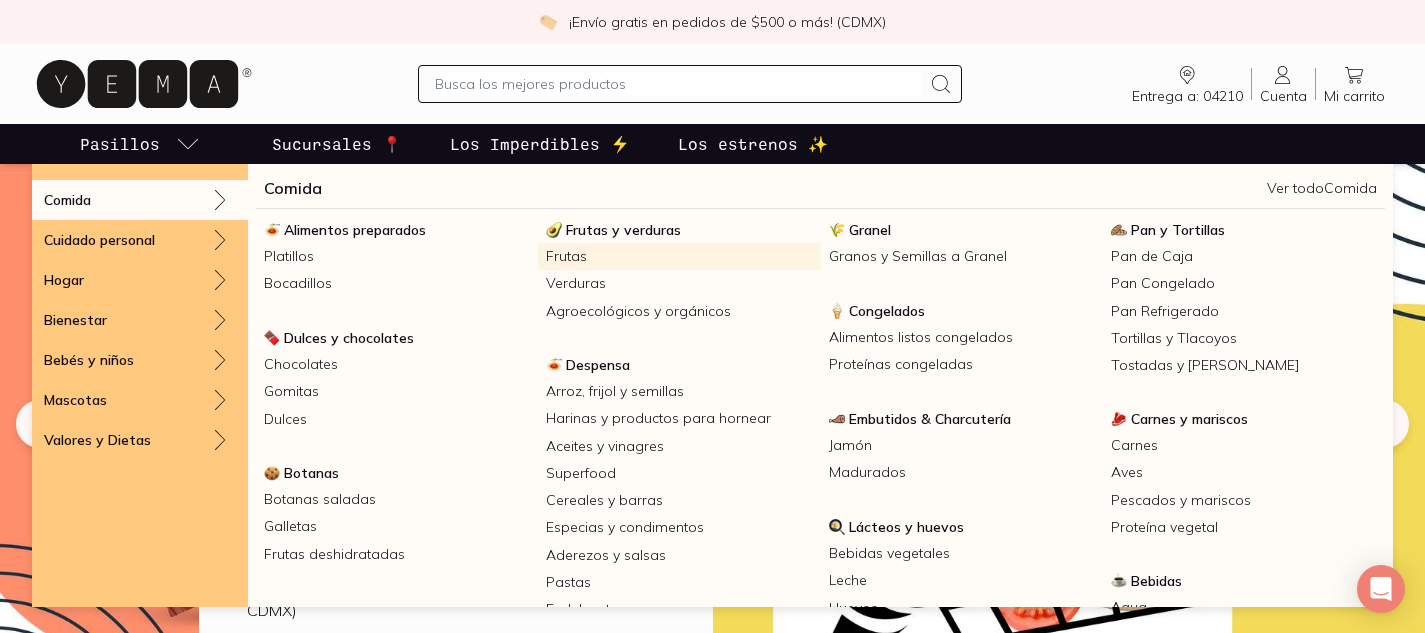 click on "Frutas" at bounding box center [679, 256] 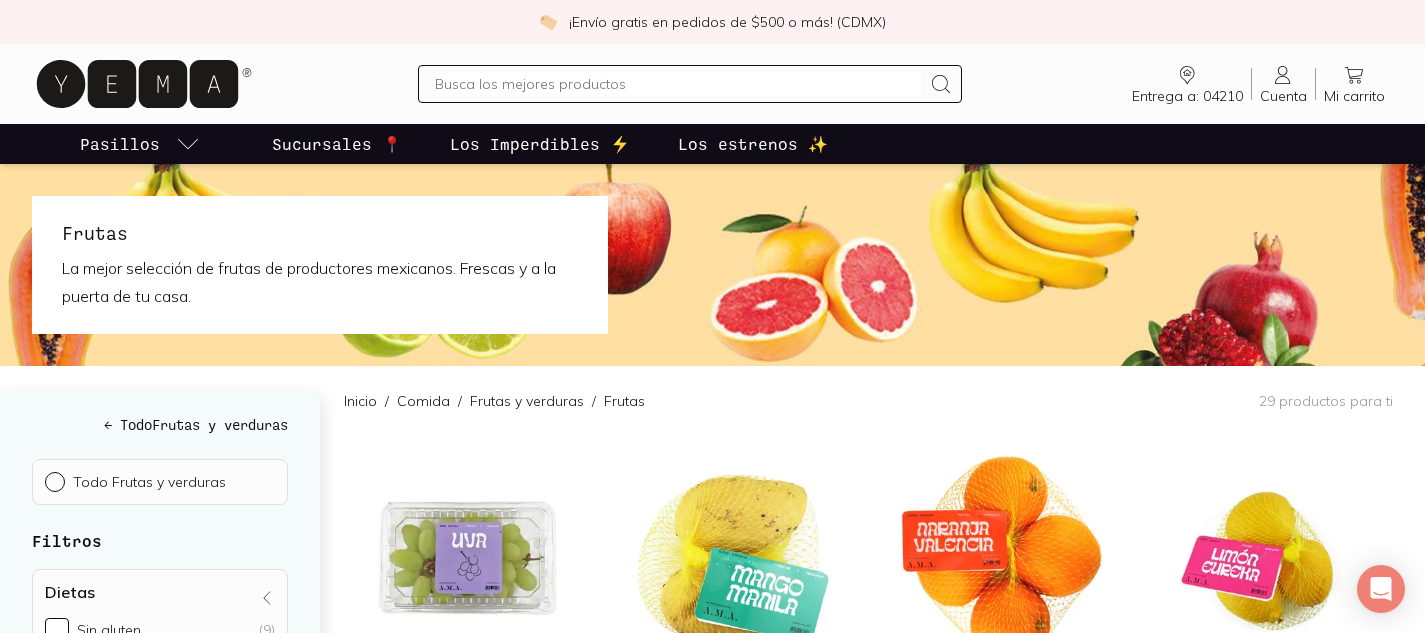scroll, scrollTop: 554, scrollLeft: 0, axis: vertical 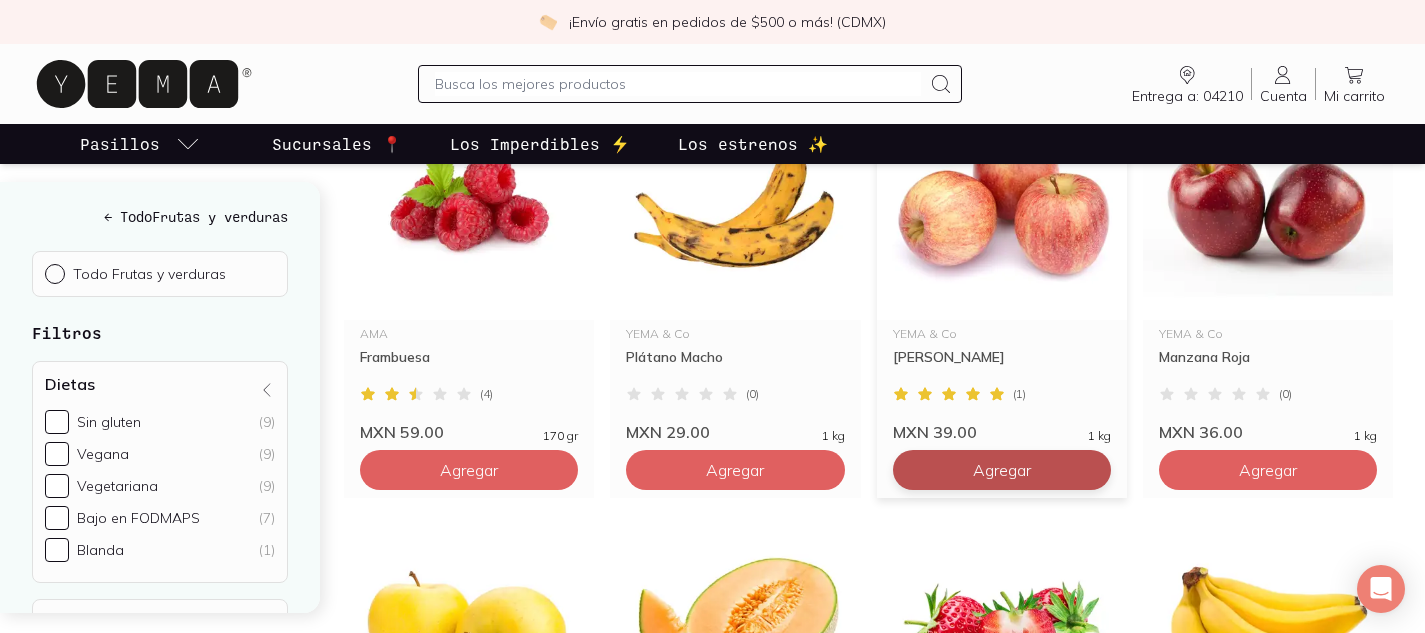 click on "Agregar" at bounding box center [469, -1290] 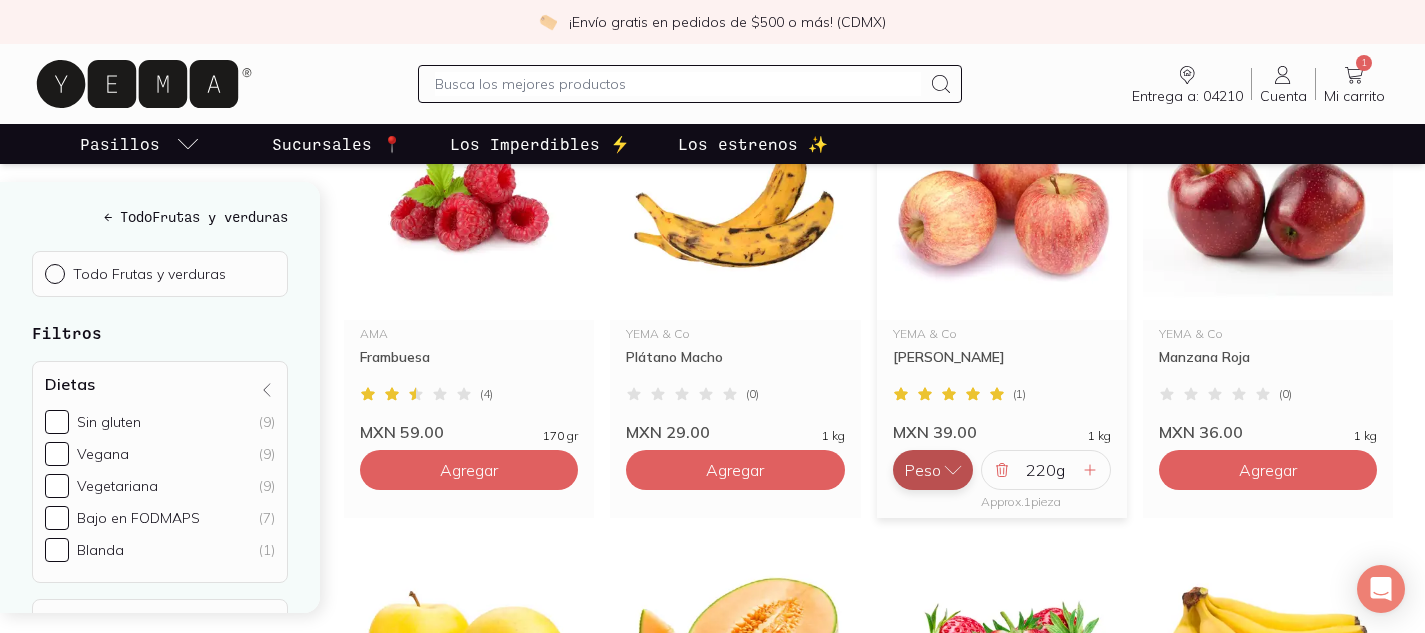 click on "Peso" at bounding box center (933, 470) 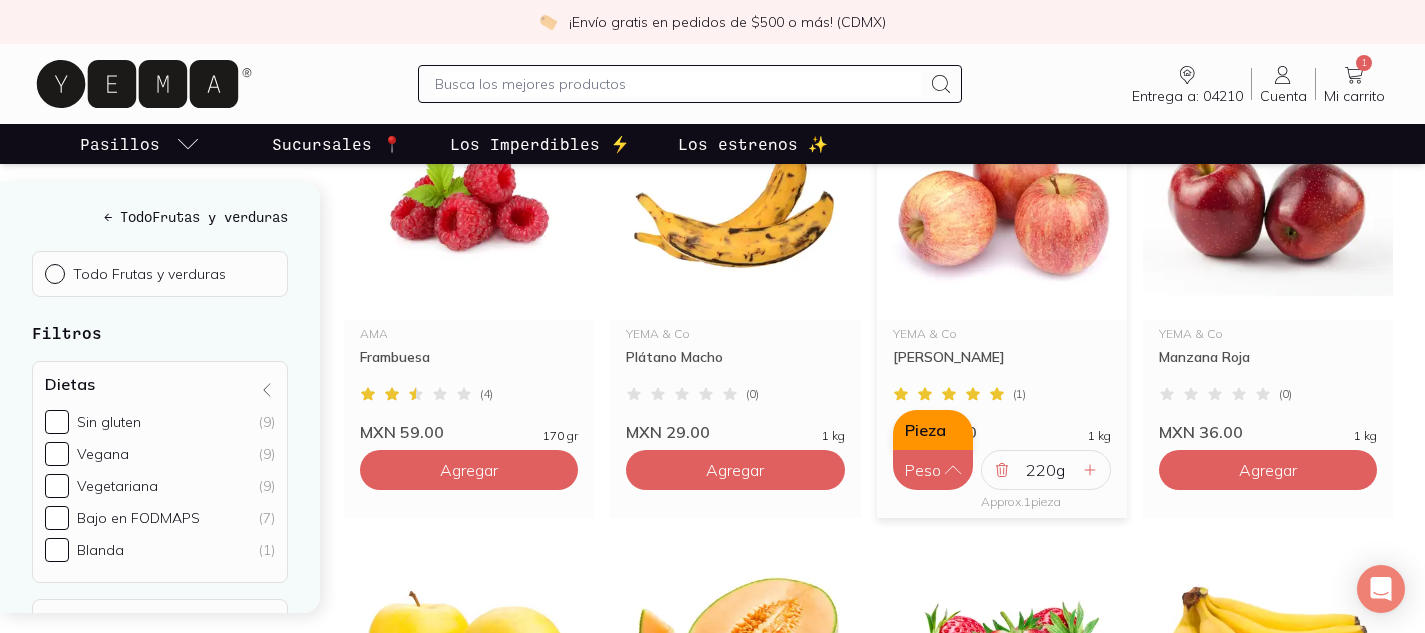 click on "Pieza" at bounding box center (933, 430) 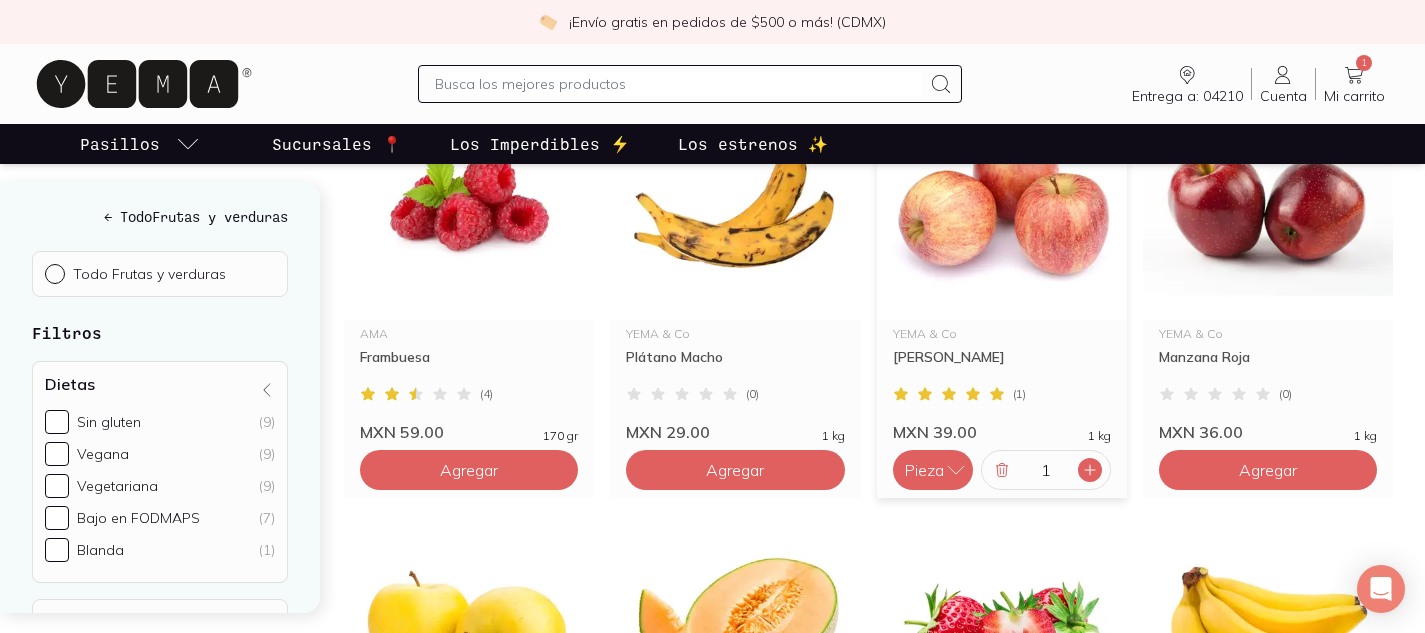 click 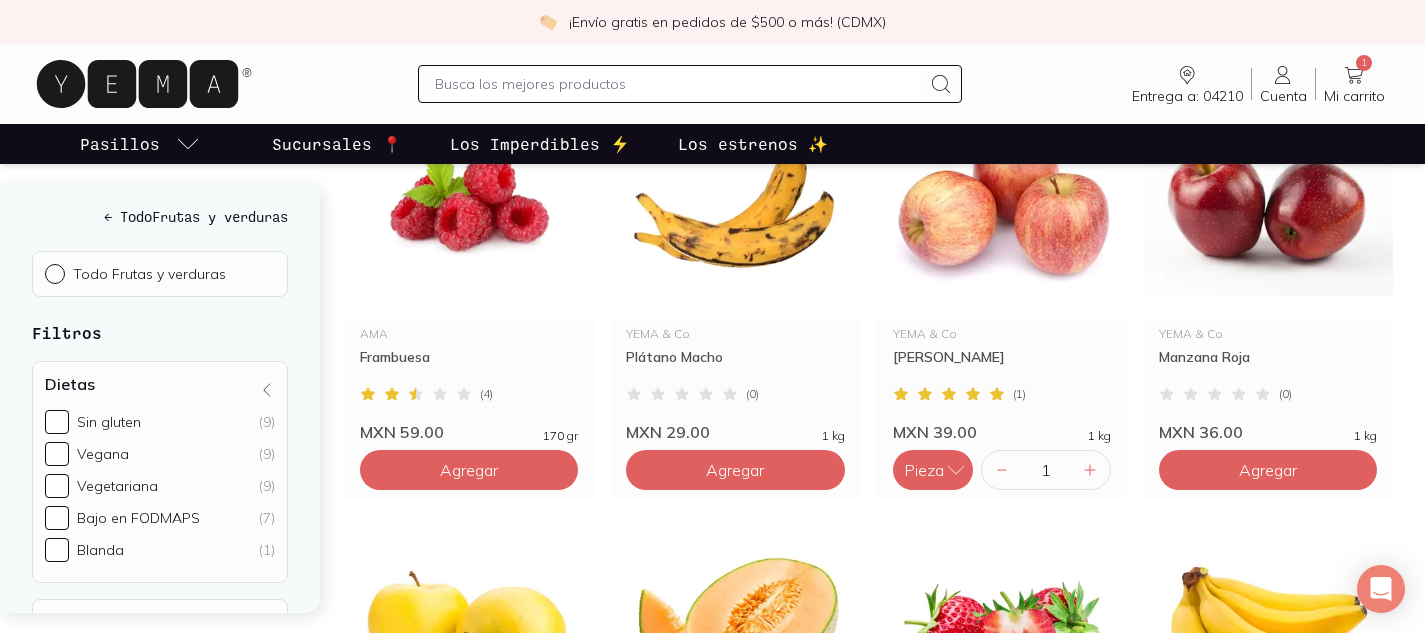 type on "2" 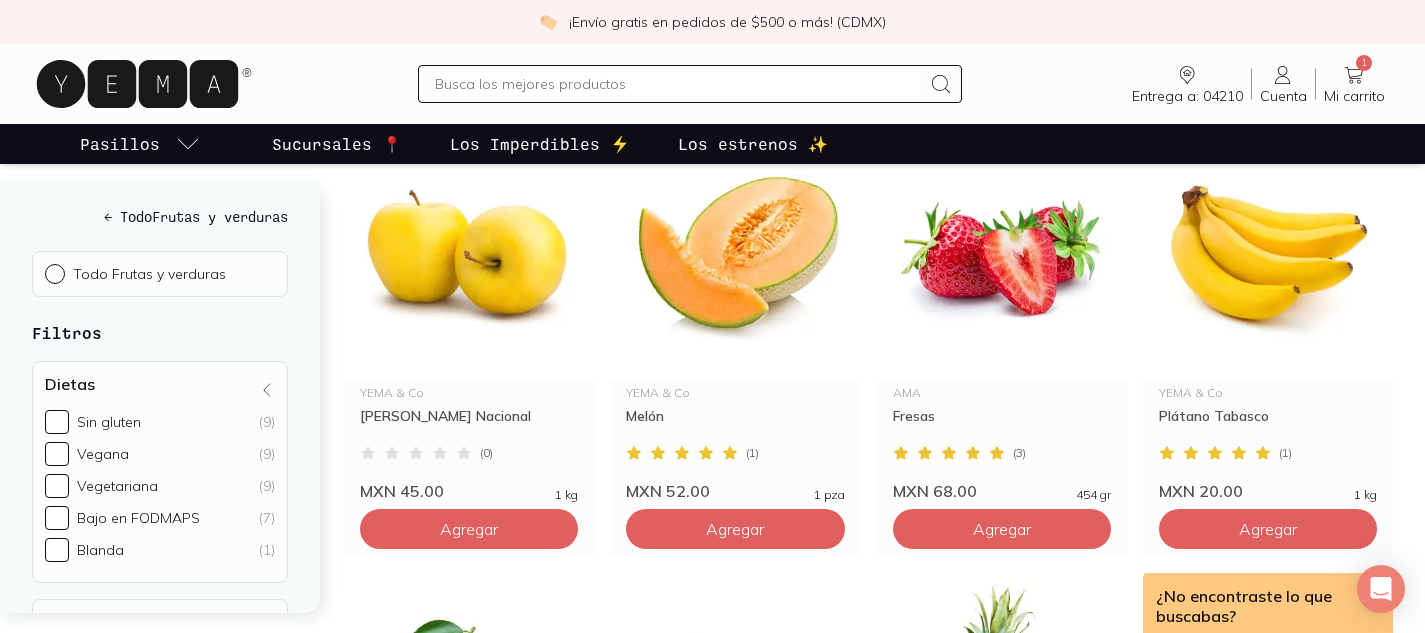 scroll, scrollTop: 2487, scrollLeft: 0, axis: vertical 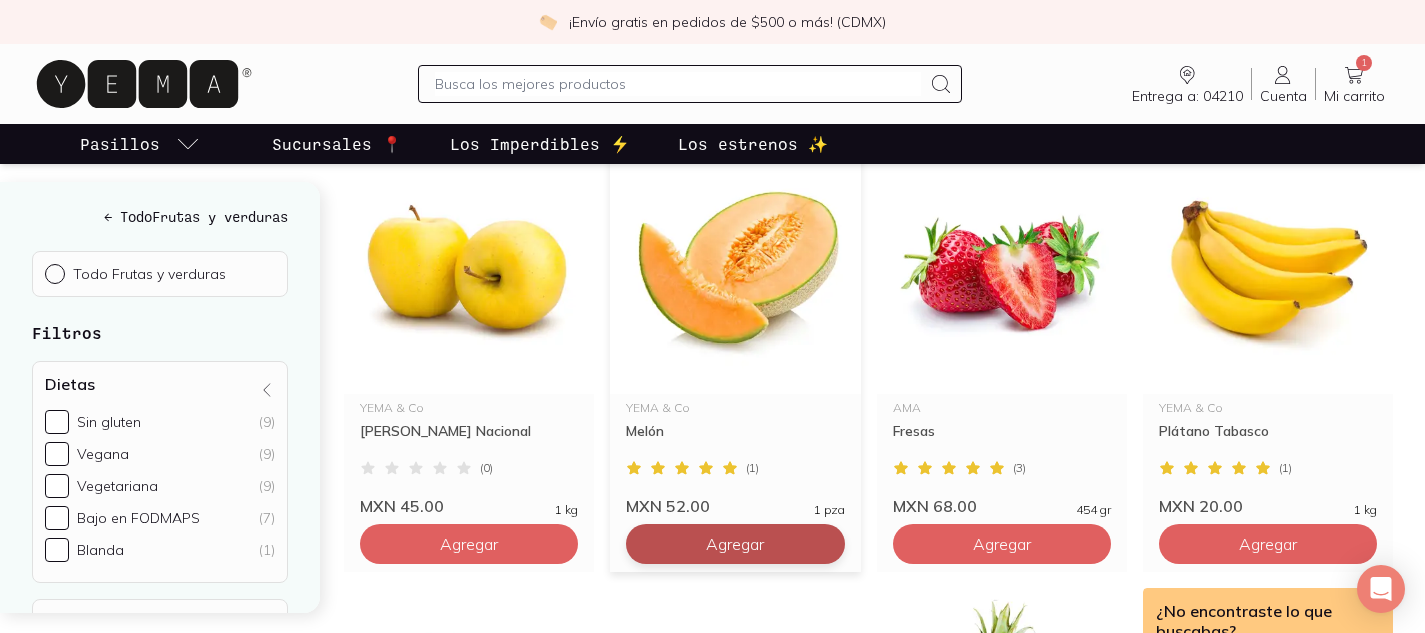 click on "Agregar" at bounding box center (469, -1656) 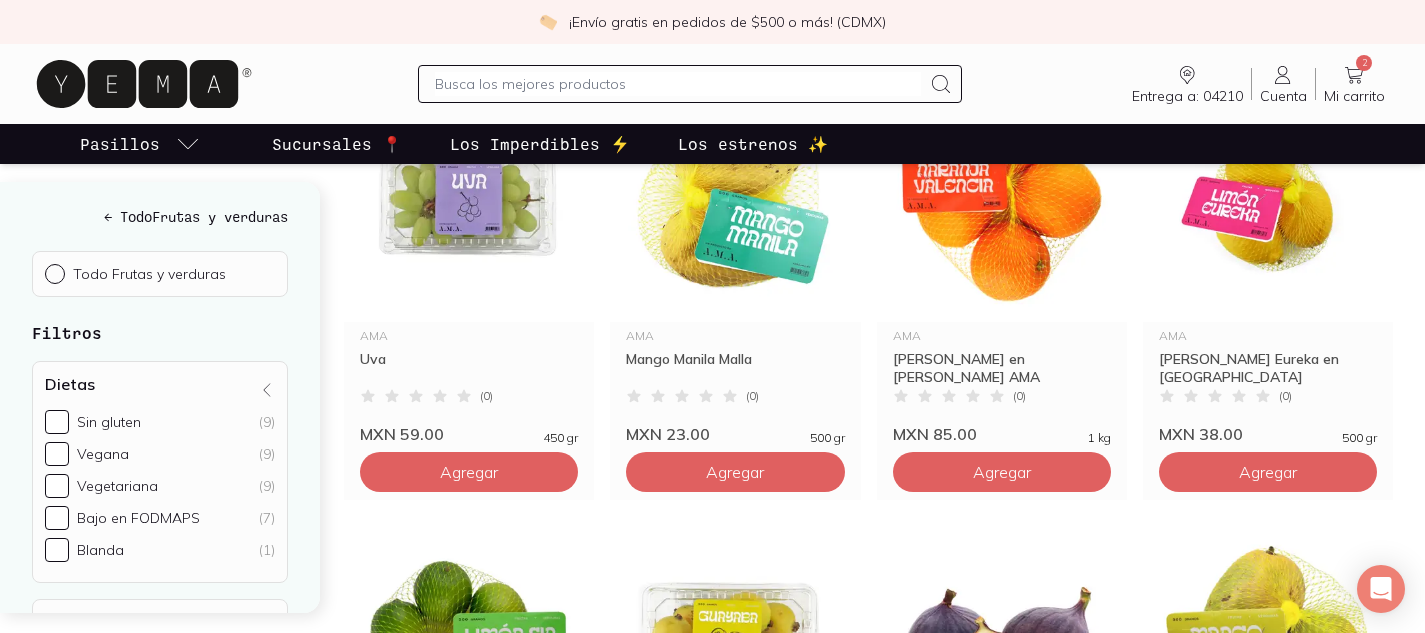 scroll, scrollTop: 205, scrollLeft: 0, axis: vertical 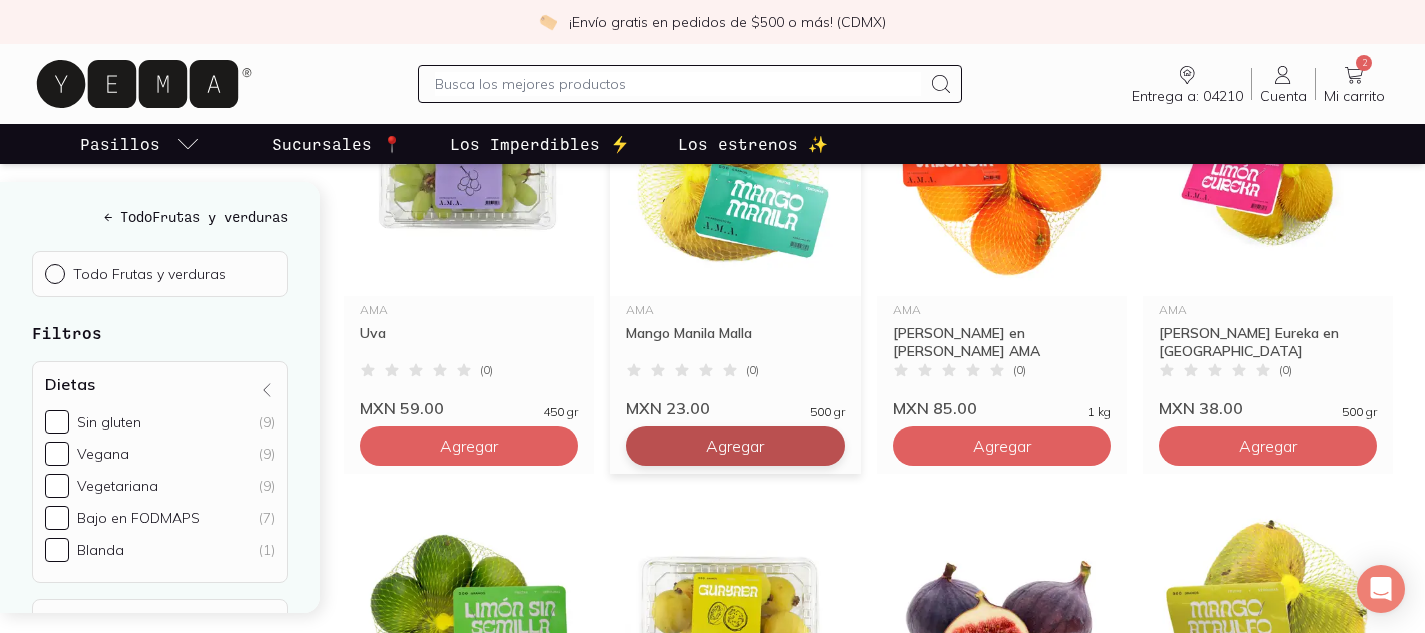 click on "Agregar" at bounding box center (469, 446) 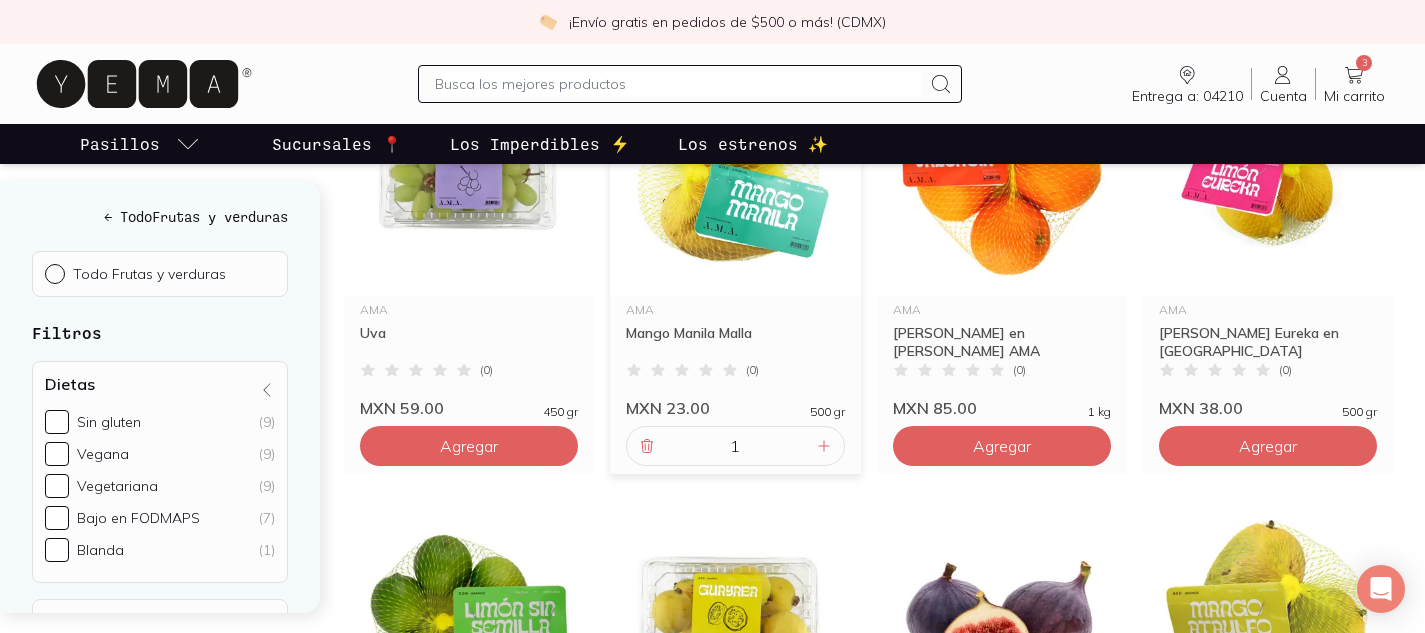 scroll, scrollTop: 939, scrollLeft: 0, axis: vertical 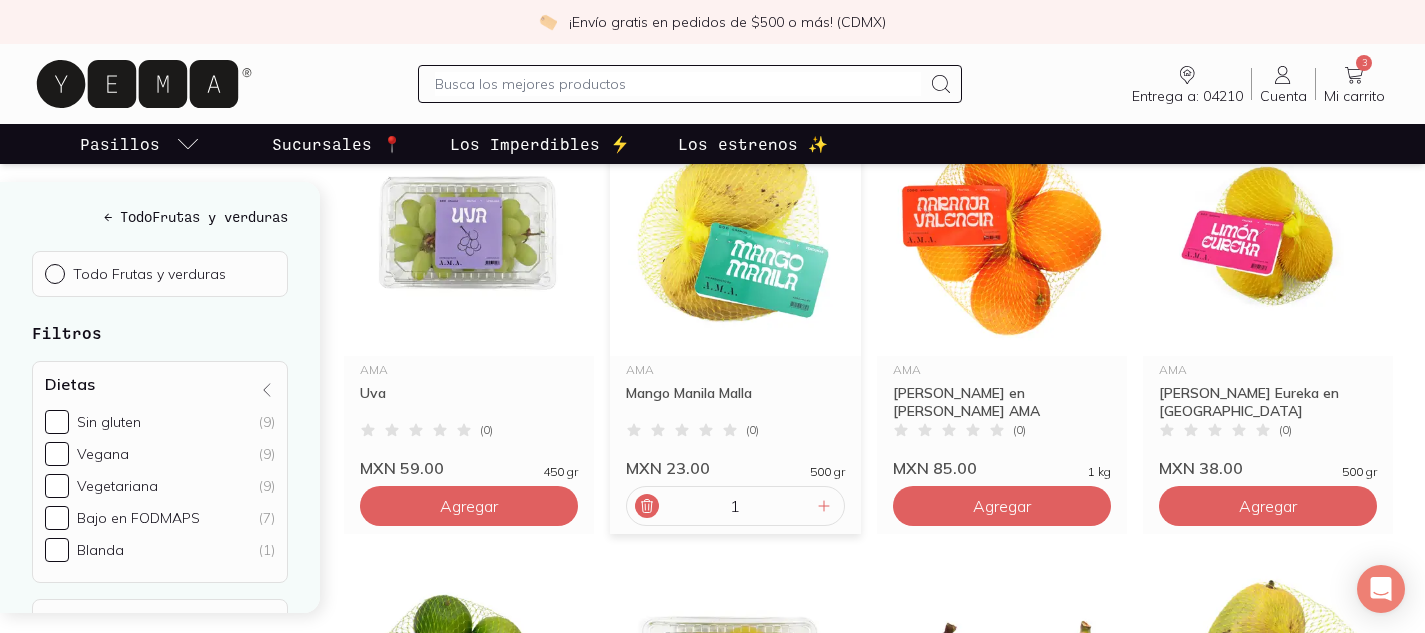 click 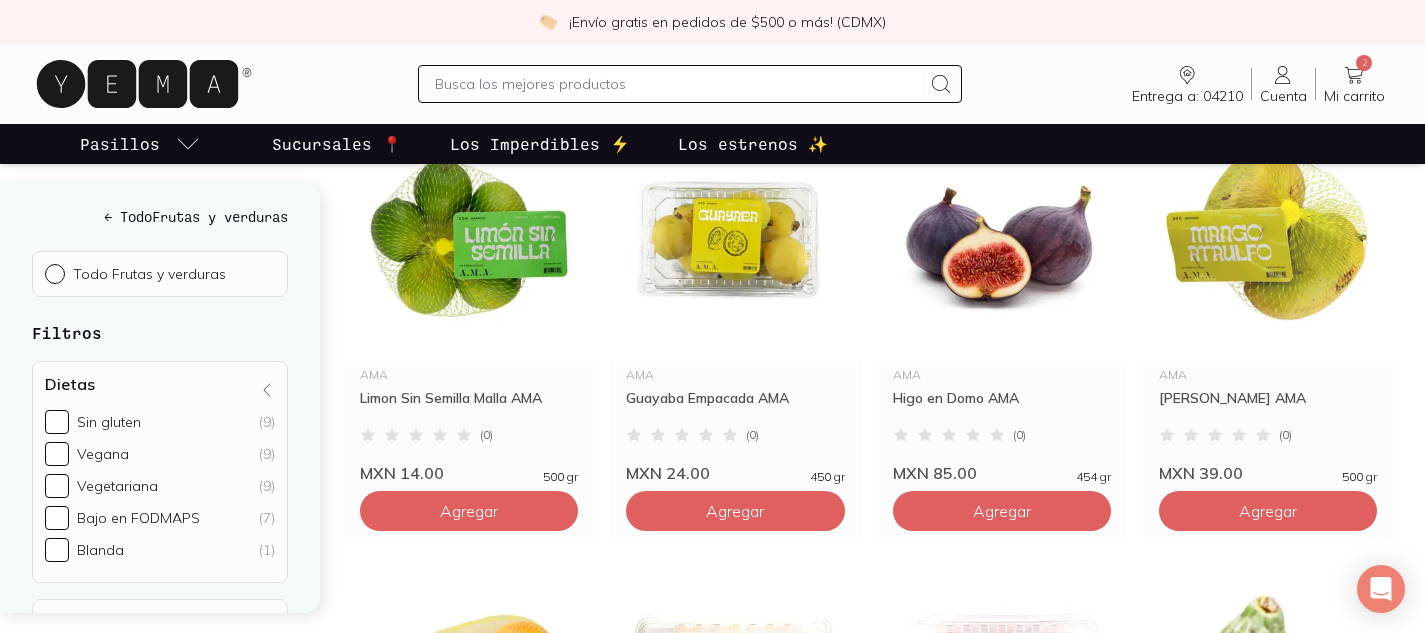scroll, scrollTop: 767, scrollLeft: 0, axis: vertical 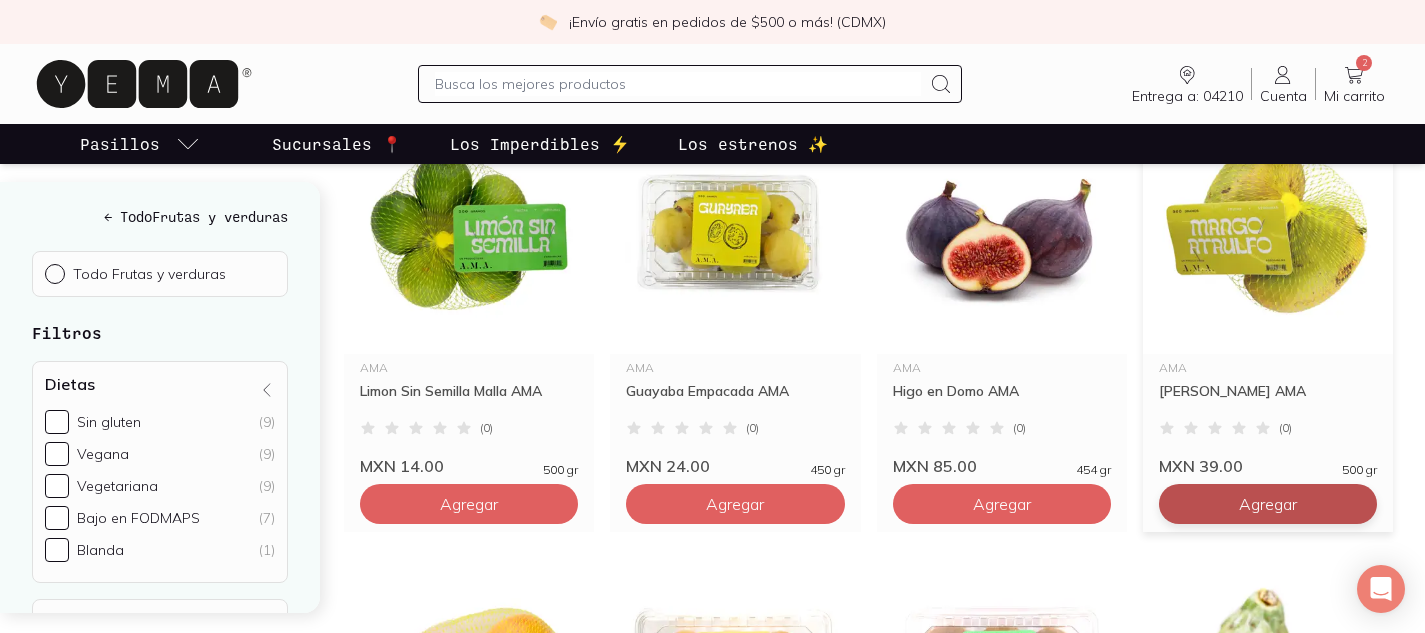 click on "Agregar" at bounding box center [469, 64] 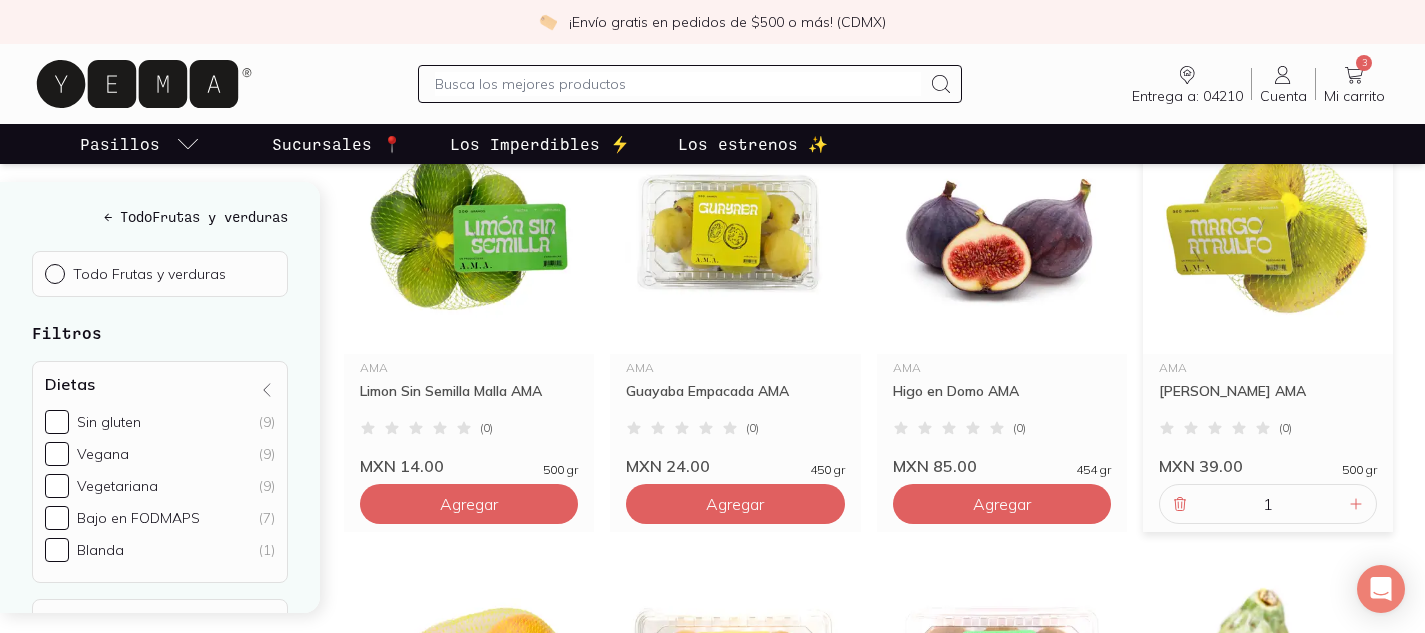 scroll, scrollTop: 1106, scrollLeft: 0, axis: vertical 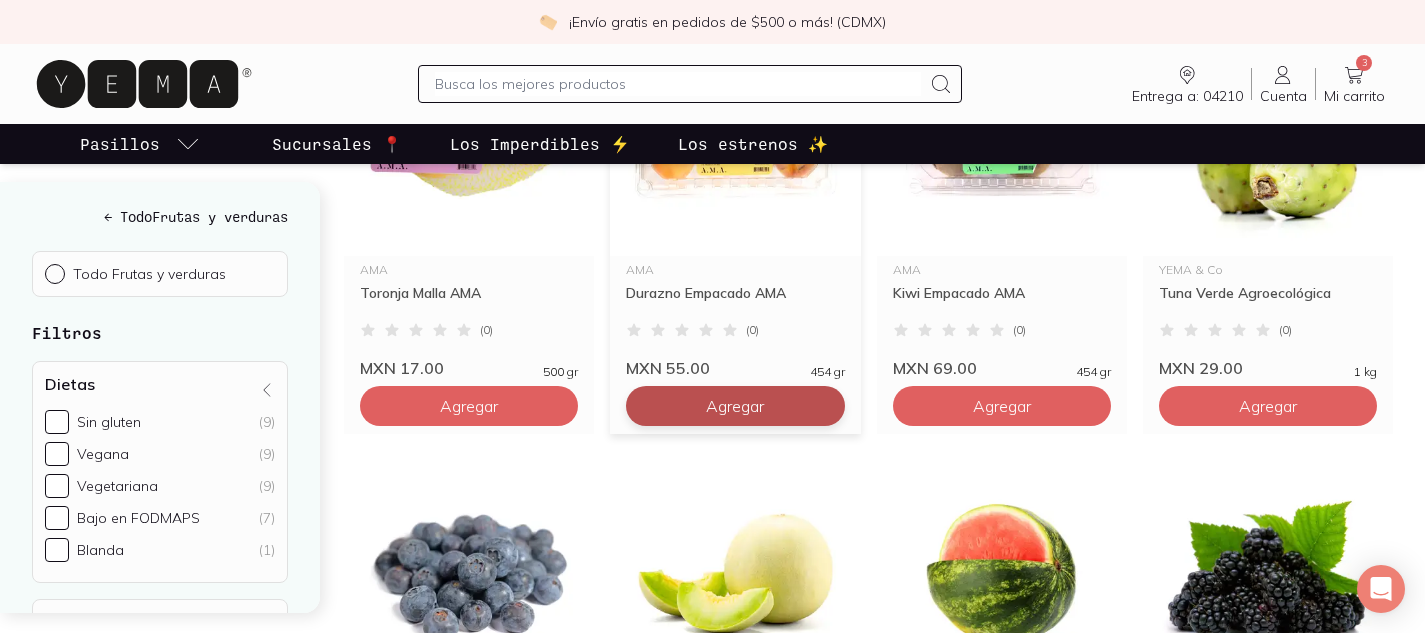 click on "Agregar" at bounding box center [469, -474] 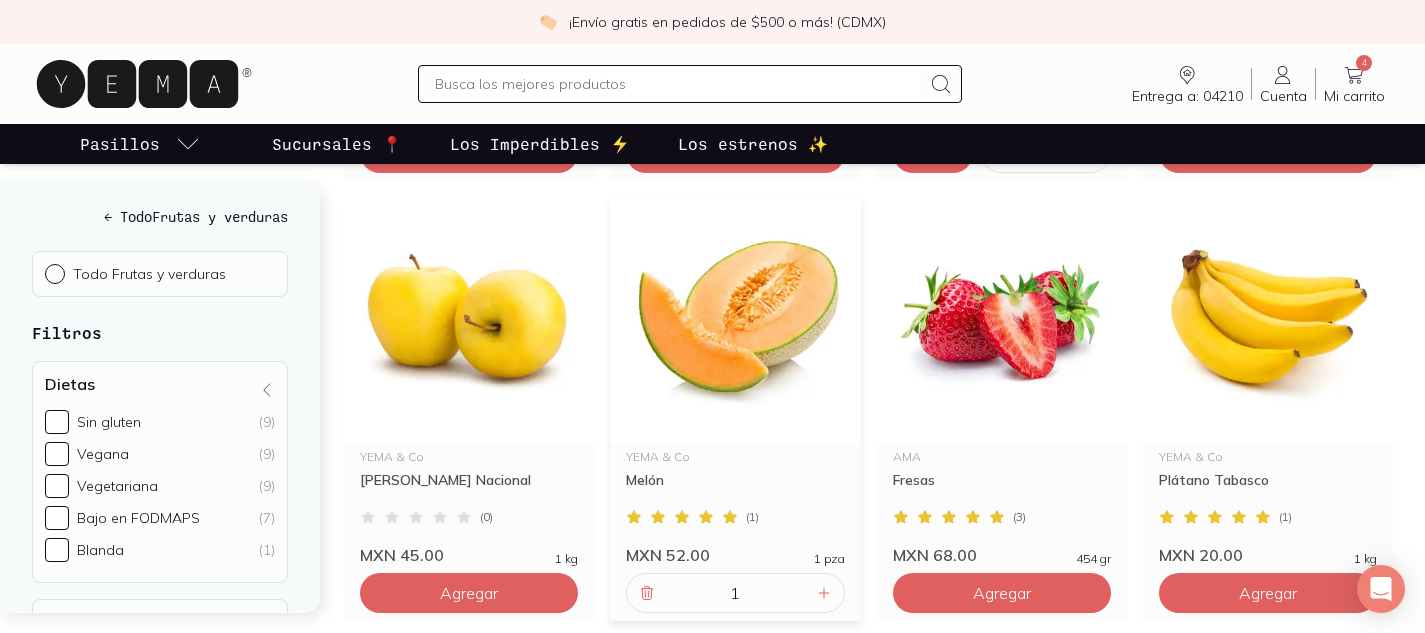 scroll, scrollTop: 2593, scrollLeft: 0, axis: vertical 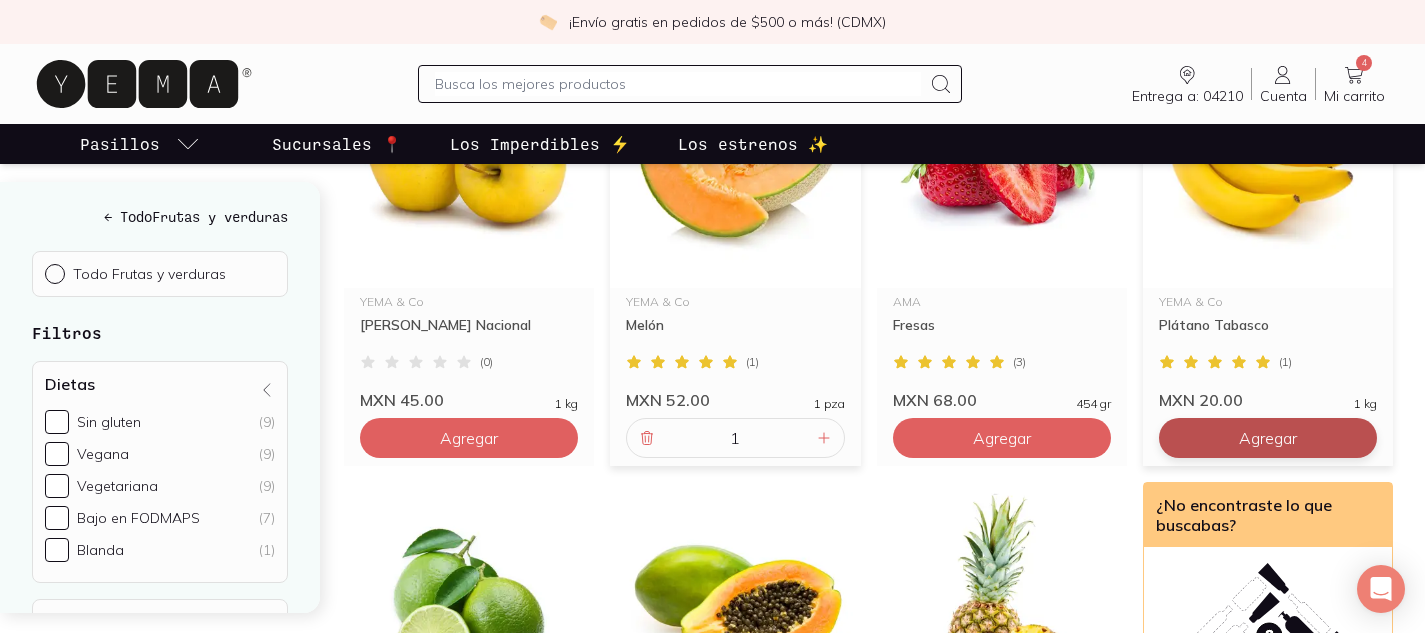 click on "Agregar" at bounding box center [469, -1762] 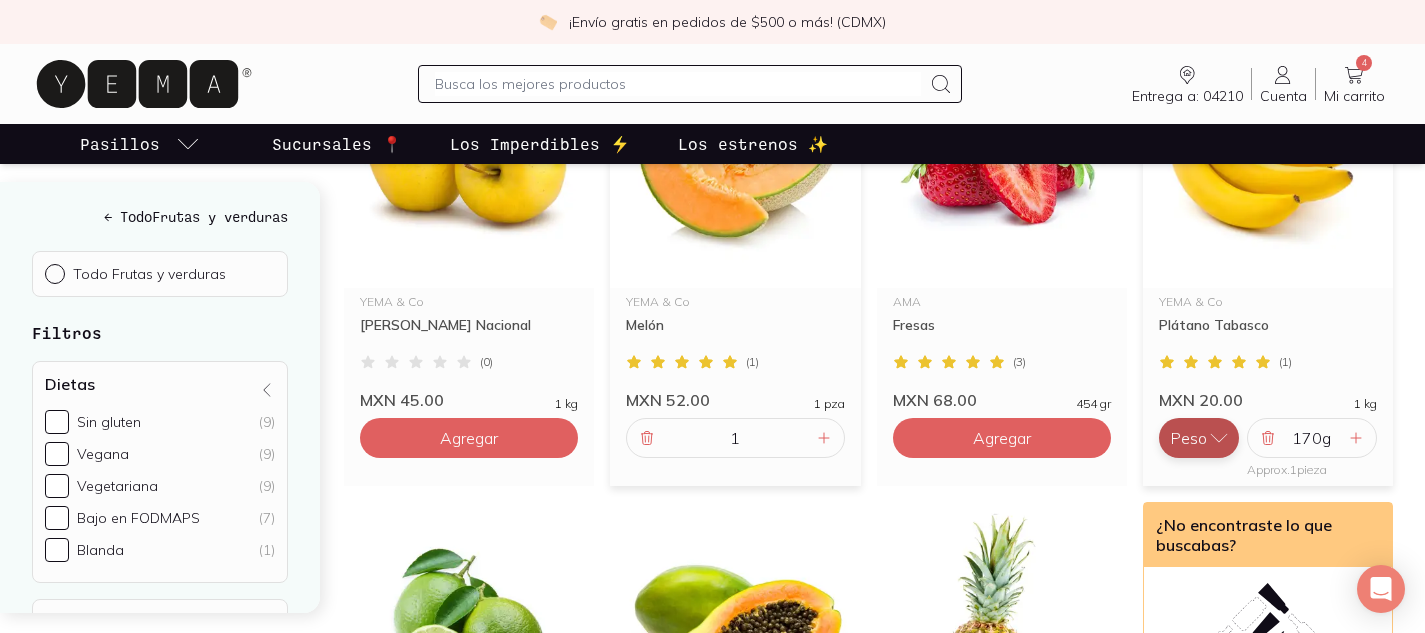 click 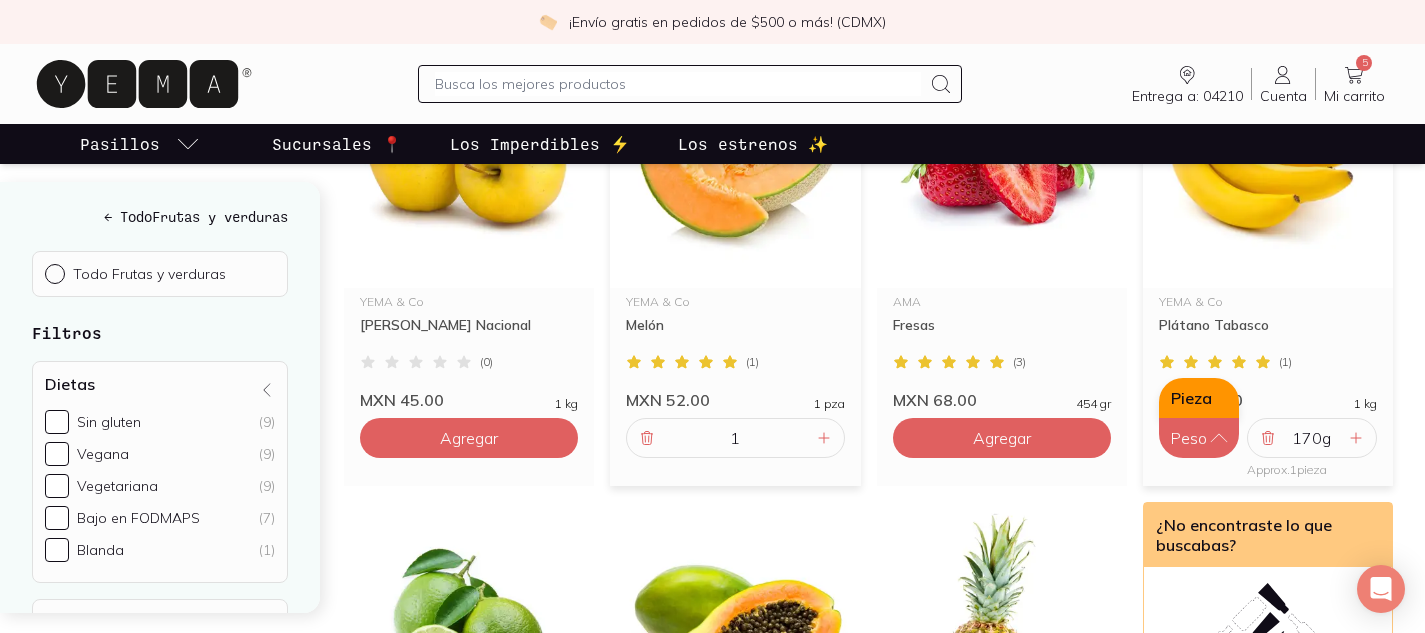 click on "Pieza" at bounding box center [1199, 398] 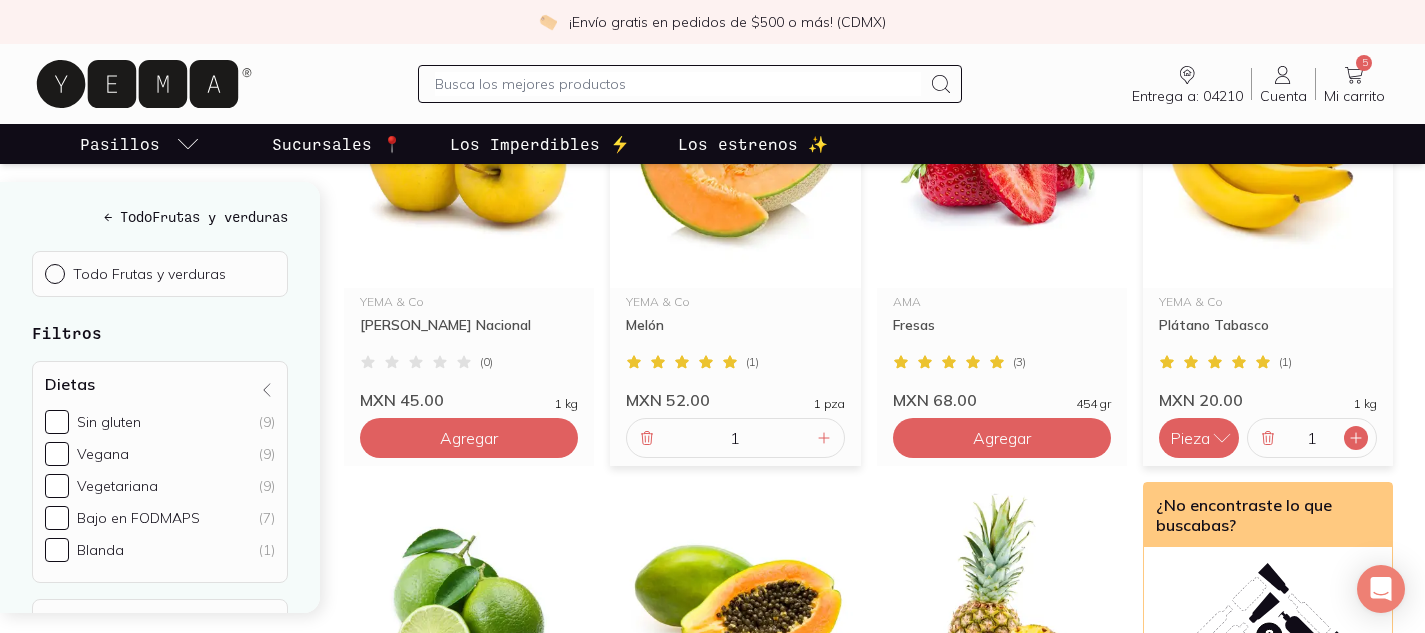 click 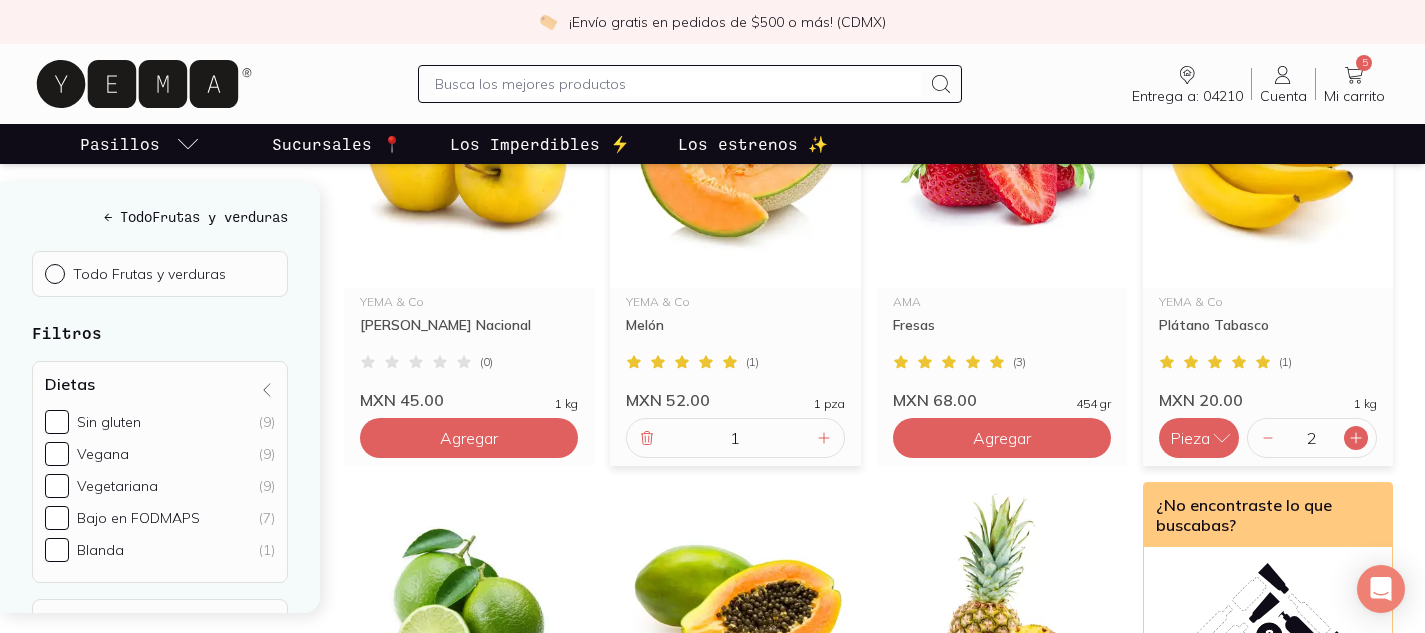 click 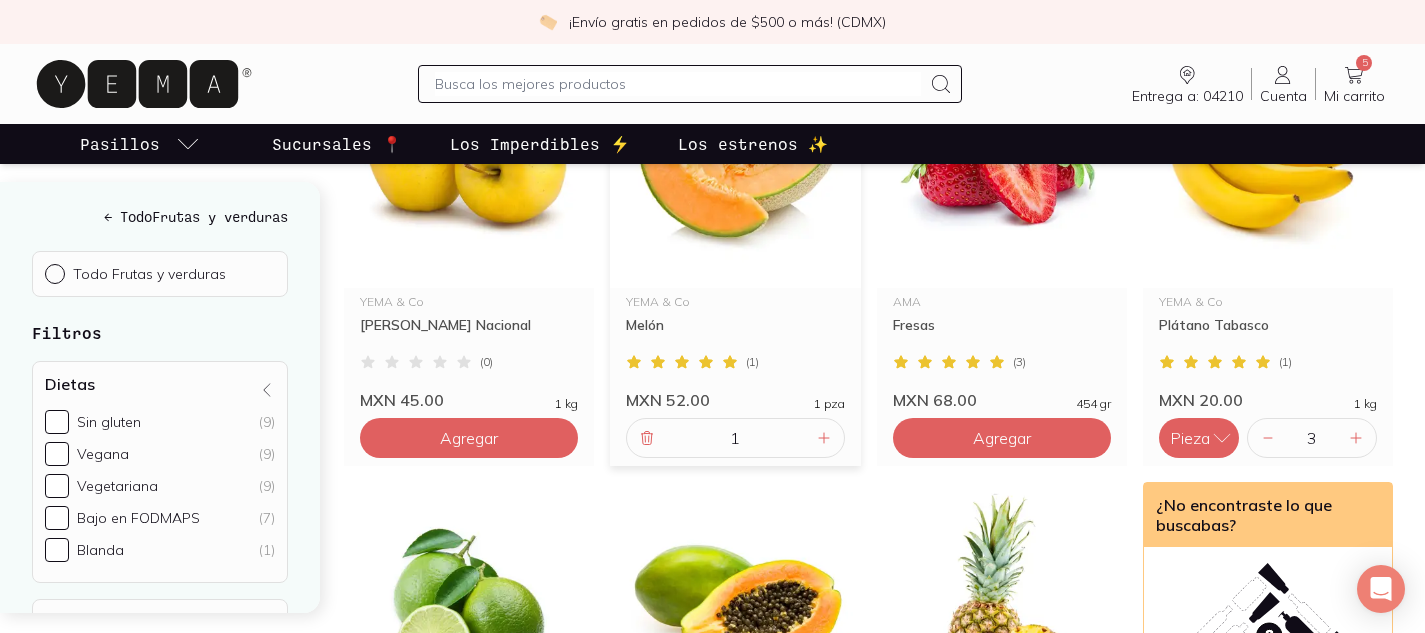 click on "Inicio / Comida / Frutas y verduras / Frutas 29   productos para ti AMA Uva ( 0 ) MXN 59.00 450 gr Agregar AMA Mango Manila Malla ( 0 ) MXN 23.00 500 gr Agregar AMA Naranja [GEOGRAPHIC_DATA] en Malla AMA ( 0 ) MXN 85.00 1 kg Agregar AMA [PERSON_NAME] Eureka en Malla ( 0 ) MXN 38.00 500 gr Agregar AMA [PERSON_NAME] Sin Semilla Malla AMA ( 0 ) MXN 14.00 500 gr Agregar AMA Guayaba Empacada AMA ( 0 ) MXN 24.00 450 gr Agregar AMA Higo en Domo AMA ( 0 ) MXN 85.00 454 gr Agregar AMA Mango [PERSON_NAME] AMA ( 0 ) MXN 39.00 500 gr 1 AMA Toronja Malla AMA ( 0 ) MXN 17.00 500 gr Agregar AMA Durazno Empacado AMA ( 0 ) MXN 55.00 454 gr 1 AMA Kiwi Empacado AMA ( 0 ) MXN 69.00 454 gr Agregar YEMA & Co Tuna Verde Agroecológica ( 0 ) MXN 29.00 1 kg Agregar AMA [PERSON_NAME] Azul ( 0 ) MXN 55.00 170 gr Agregar YEMA & Co Melón Valenciano ( 0 ) MXN 25.00 1 pza Agregar YEMA & Co Sandía Baby ( 0 ) MXN 49.00 1 pza Agregar AMA Zarzamora ( 0 ) MXN 48.00 170 gr Agregar AMA Frambuesa ( 4 ) MXN 59.00 170 gr Agregar YEMA & Co Plátano Macho ( 0 ) MXN 29.00 1 kg ( 1 )" at bounding box center [884, -375] 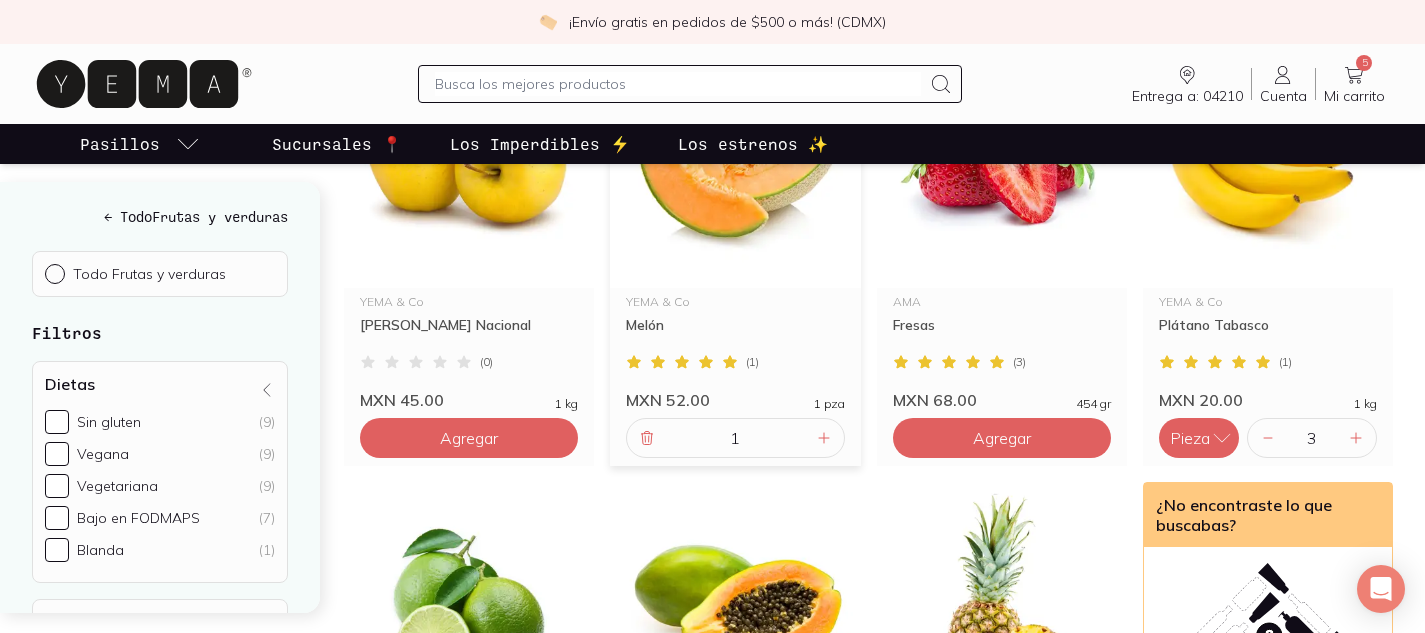 scroll, scrollTop: 3146, scrollLeft: 0, axis: vertical 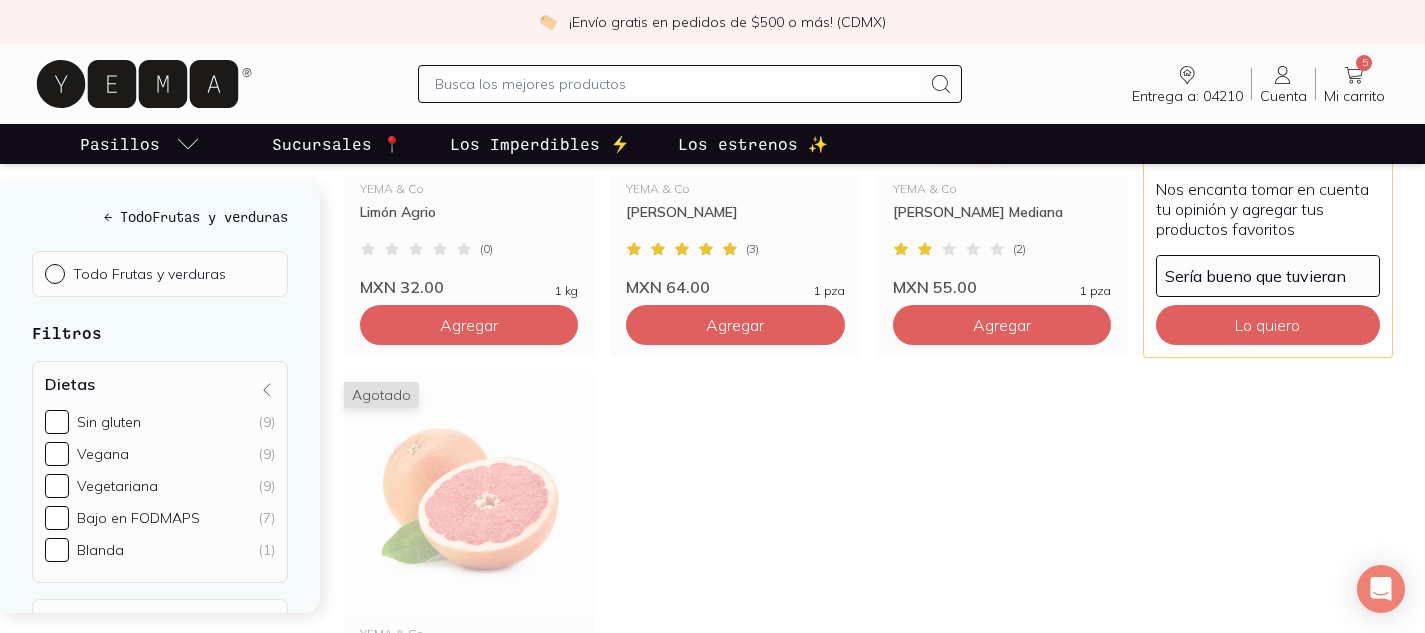 click on "¡Envío gratis en pedidos de $500 o más! (CDMX)" at bounding box center (712, 22) 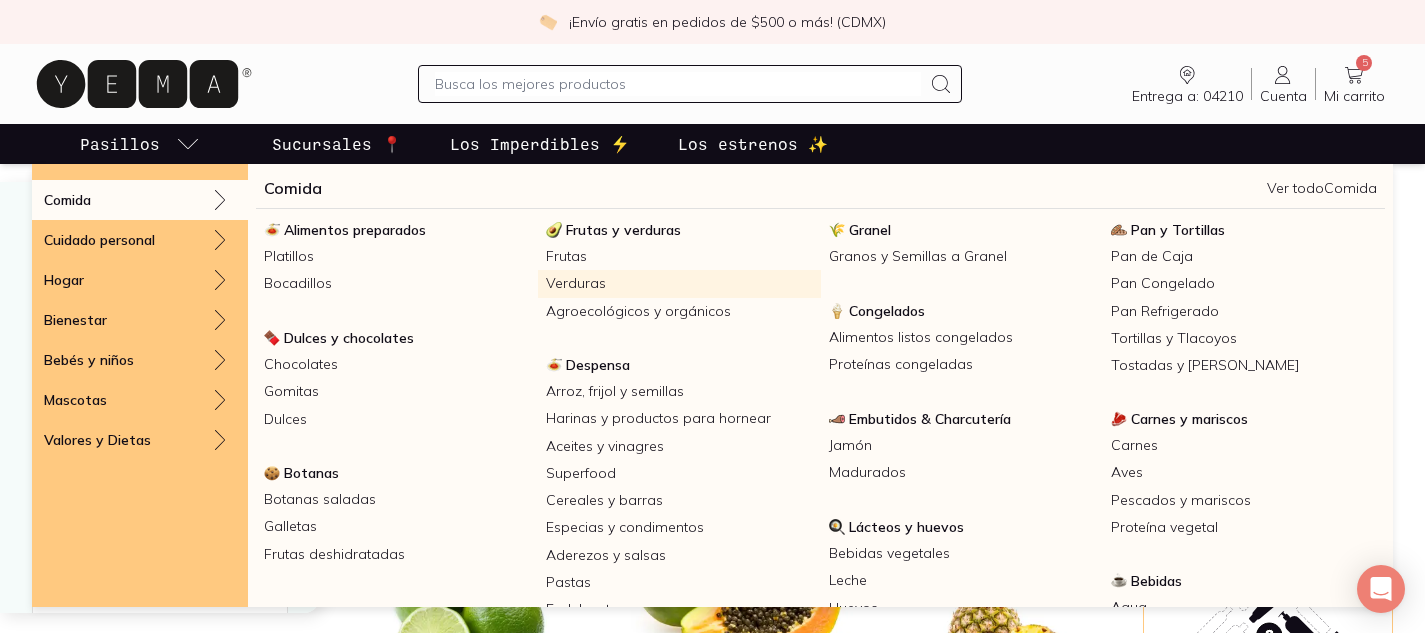 click on "Verduras" at bounding box center [679, 283] 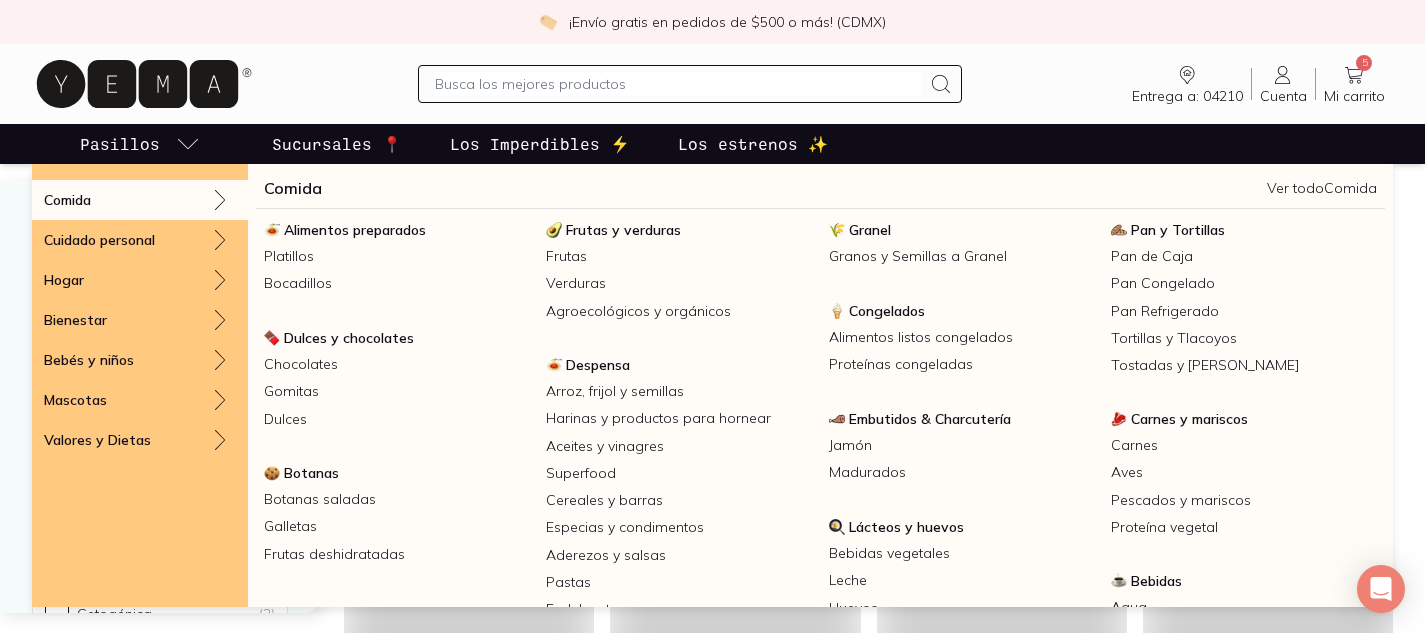 scroll, scrollTop: 0, scrollLeft: 0, axis: both 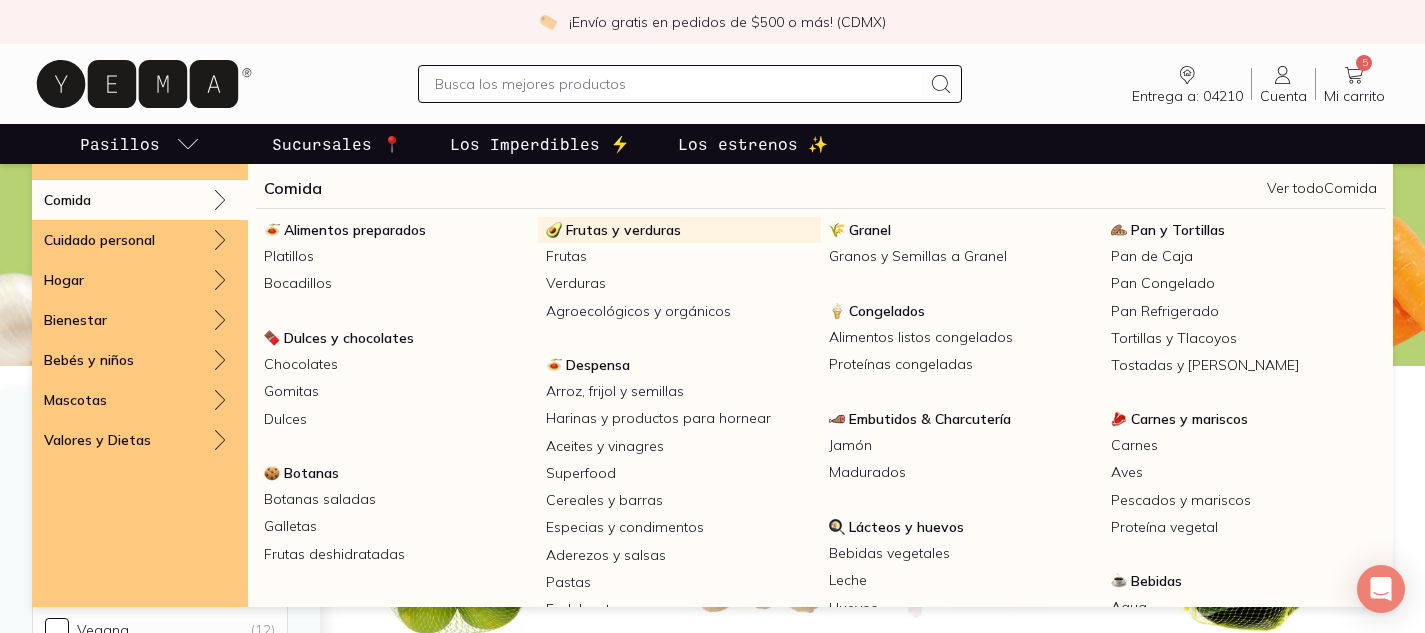 click on "Frutas y verduras" at bounding box center (623, 230) 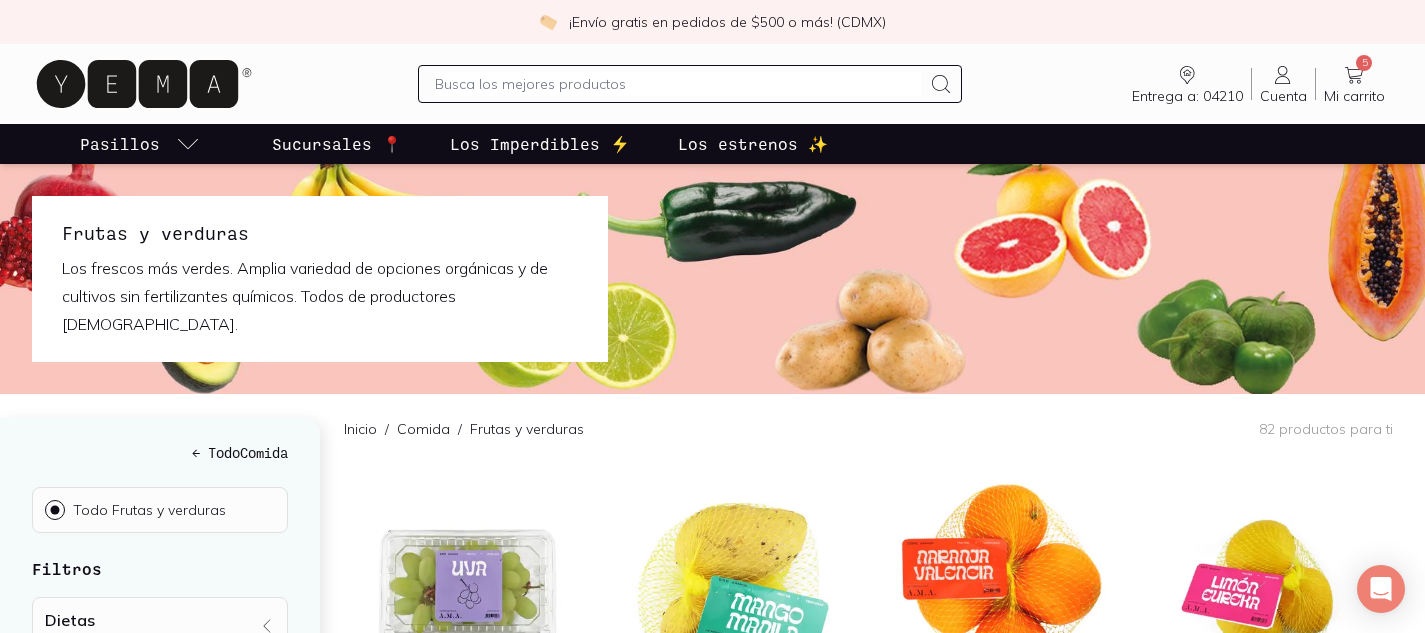 click on "¡Envío gratis en pedidos de $500 o más! (CDMX) Entrega a: 04210 04210 Buscar Buscar Cuenta Cuenta 5 Mi carrito Carrito Pasillos Sucursales 📍 Los Imperdibles ⚡️ Los estrenos ✨ Frutas y verduras Los frescos más verdes. Amplia variedad de opciones orgánicas y de cultivos sin fertilizantes químicos. Todos de productores [DEMOGRAPHIC_DATA]. Frutas y verduras Los frescos más verdes. Amplia variedad de opciones orgánicas y de cultivos sin fertilizantes químicos. Todos de productores [DEMOGRAPHIC_DATA]. ← Todo  Comida Todo Frutas y verduras Filtros Dietas Vegana (21) Sin gluten (20) Vegetariana (20) Bajo en FODMAPS (16) Orgánica (7) [PERSON_NAME] (3) Cetogénica (2) Marca YEMA & Co (45) AMA (17) Campo Vivo (17) [GEOGRAPHIC_DATA][PERSON_NAME] (2) Citrorganics (1) Hecho en Hecho en [GEOGRAPHIC_DATA] (56) Certificaciones y sellos Comercio [PERSON_NAME] (15) Certificación orgánica (13) Inicio / Comida / Frutas y verduras 82   productos para ti AMA Uva ( 0 ) MXN 59.00 450 gr Agregar AMA Mango Manila Malla ( 0 ) MXN 23.00 500 gr Agregar AMA ( 0 ) MXN 85.00 AMA" at bounding box center (712, 2337) 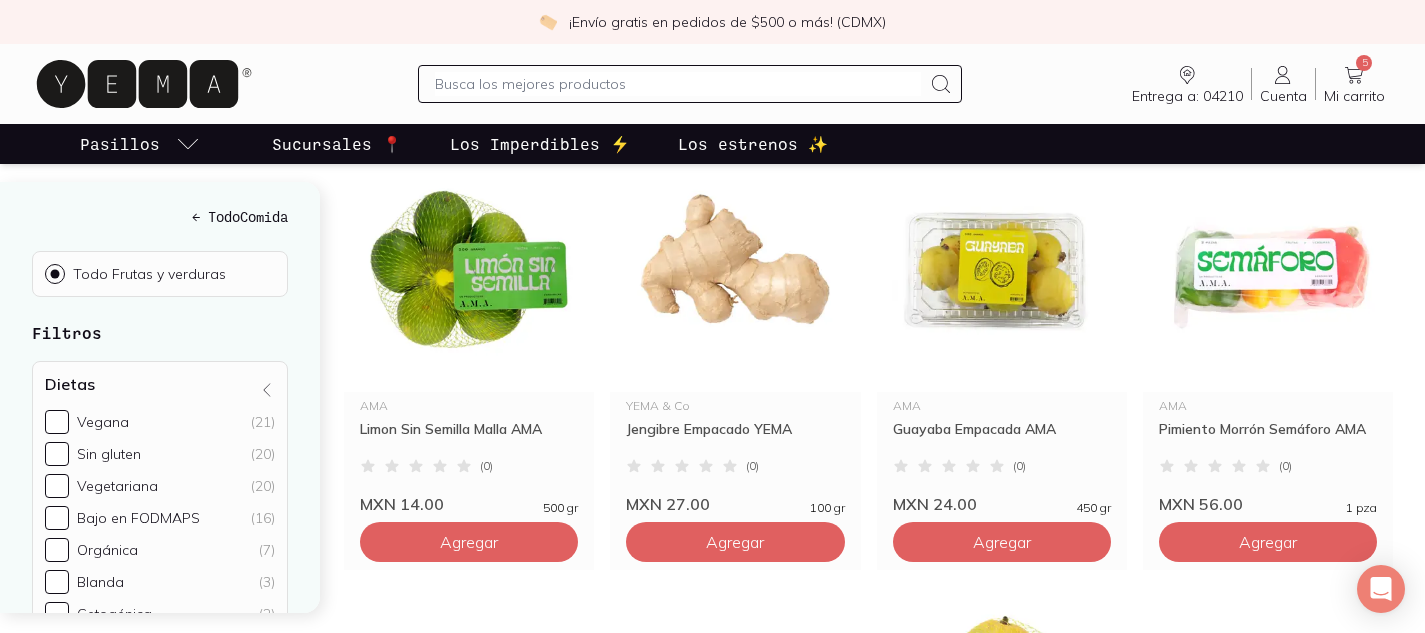 scroll, scrollTop: 743, scrollLeft: 0, axis: vertical 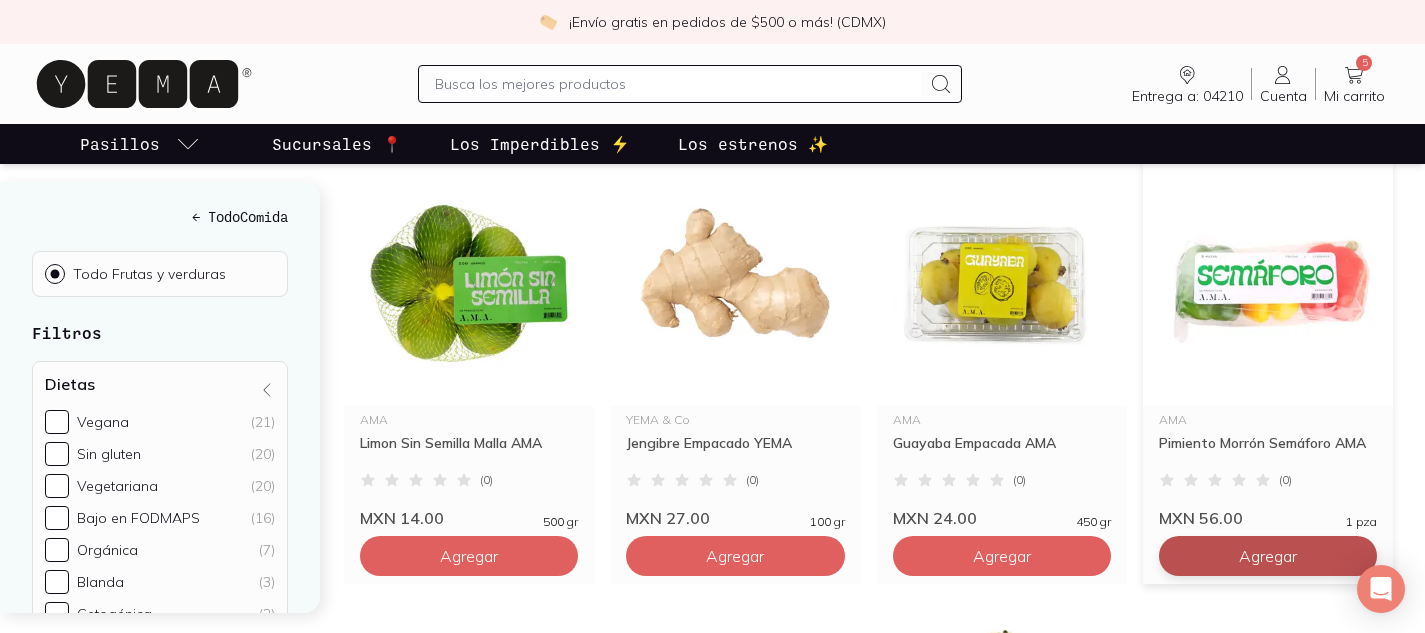 click on "Agregar" at bounding box center [469, 116] 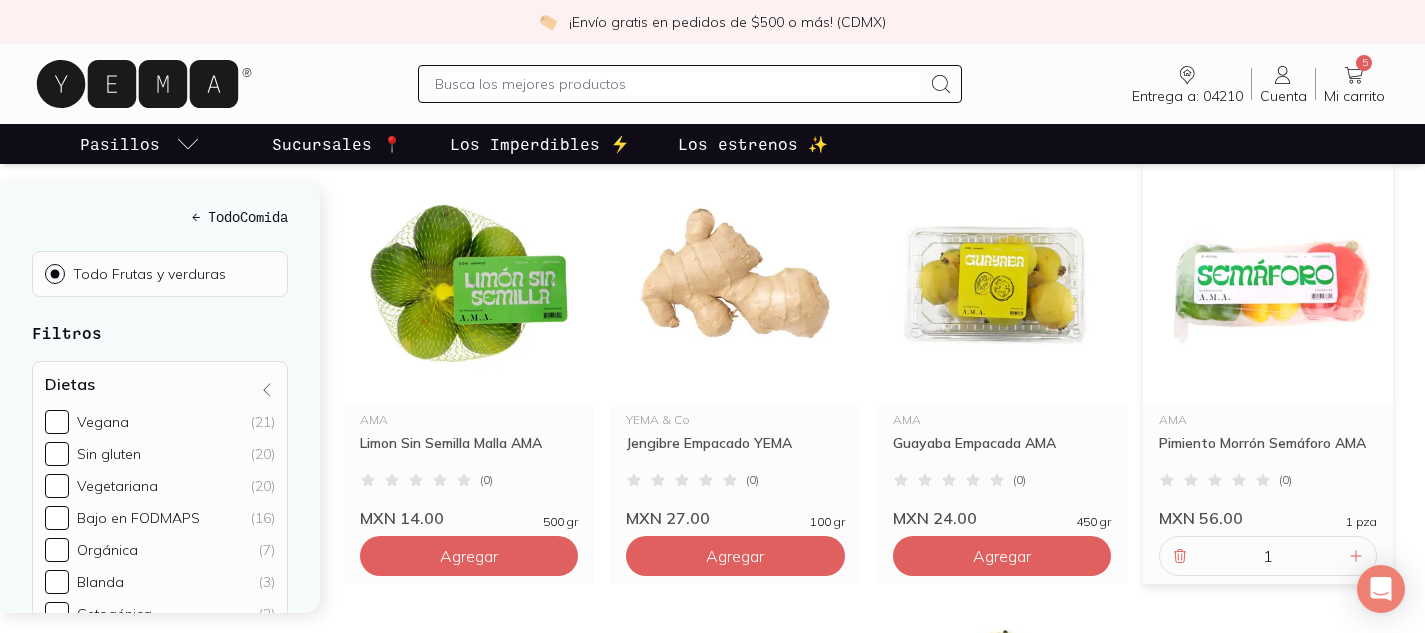 click on "¡Envío gratis en pedidos de $500 o más! (CDMX) Entrega a: 04210 04210 Buscar Buscar Cuenta Cuenta 5 Mi carrito Carrito Pasillos Sucursales 📍 Los Imperdibles ⚡️ Los estrenos ✨ Frutas y verduras Los frescos más verdes. Amplia variedad de opciones orgánicas y de cultivos sin fertilizantes químicos. Todos de productores [DEMOGRAPHIC_DATA]. Frutas y verduras Los frescos más verdes. Amplia variedad de opciones orgánicas y de cultivos sin fertilizantes químicos. Todos de productores [DEMOGRAPHIC_DATA]. ← Todo  Comida Todo Frutas y verduras Filtros Dietas Vegana (21) Sin gluten (20) Vegetariana (20) Bajo en FODMAPS (16) Orgánica (7) [PERSON_NAME] (3) Cetogénica (2) Marca YEMA & Co (45) AMA (17) Campo Vivo (17) [GEOGRAPHIC_DATA][PERSON_NAME] (2) Citrorganics (1) Hecho en Hecho en [GEOGRAPHIC_DATA] (56) Certificaciones y sellos Comercio [PERSON_NAME] (15) Certificación orgánica (13) Inicio / Comida / Frutas y verduras 82   productos para ti AMA Uva ( 0 ) MXN 59.00 450 gr Agregar AMA Mango Manila Malla ( 0 ) MXN 23.00 500 gr Agregar AMA ( 0 ) MXN 85.00 AMA" at bounding box center (712, 1594) 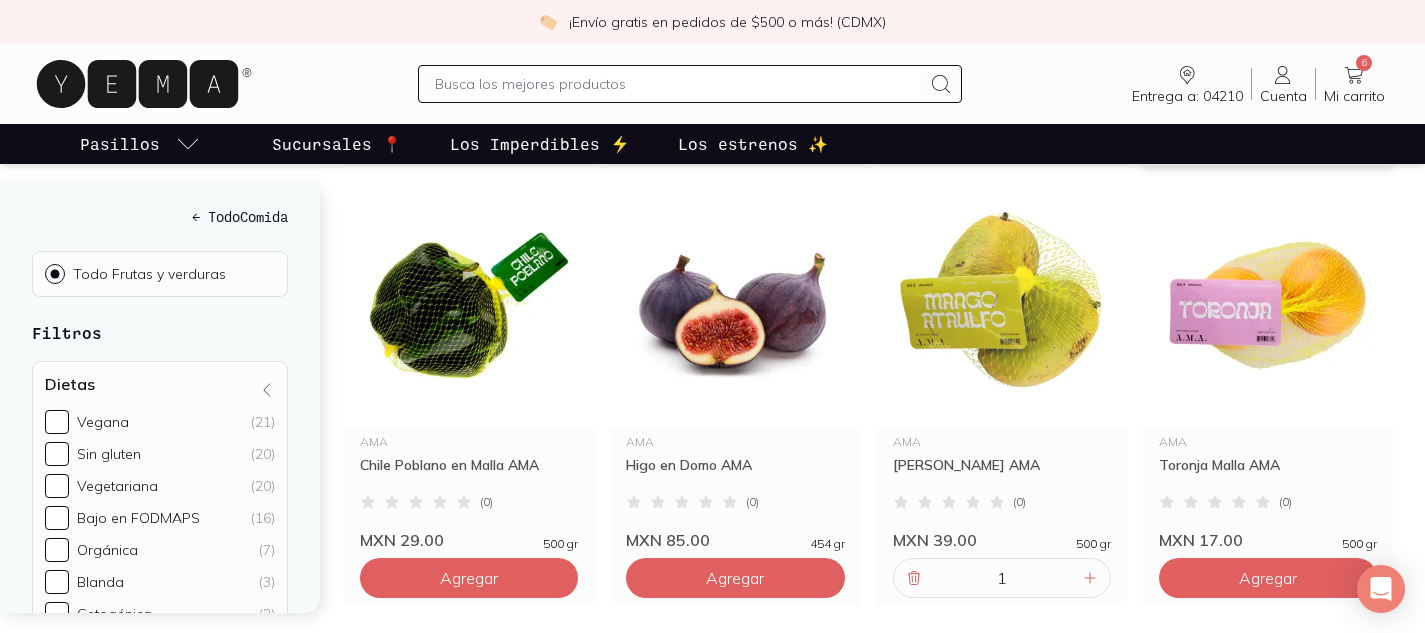 scroll, scrollTop: 1296, scrollLeft: 0, axis: vertical 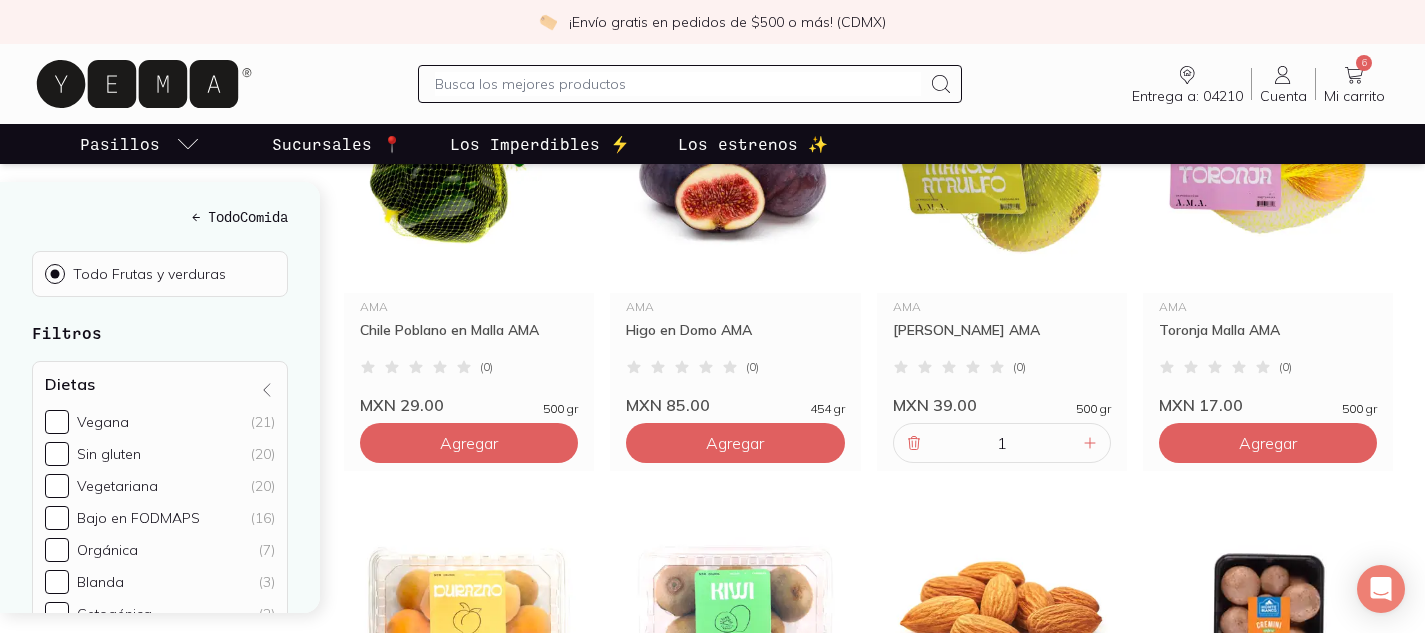 click on "¡Envío gratis en pedidos de $500 o más! (CDMX) Entrega a: 04210 04210 Buscar Buscar Cuenta Cuenta 6 Mi carrito Carrito Pasillos Sucursales 📍 Los Imperdibles ⚡️ Los estrenos ✨ Frutas y verduras Los frescos más verdes. Amplia variedad de opciones orgánicas y de cultivos sin fertilizantes químicos. Todos de productores [DEMOGRAPHIC_DATA]. Frutas y verduras Los frescos más verdes. Amplia variedad de opciones orgánicas y de cultivos sin fertilizantes químicos. Todos de productores [DEMOGRAPHIC_DATA]. ← Todo  Comida Todo Frutas y verduras Filtros Dietas Vegana (21) Sin gluten (20) Vegetariana (20) Bajo en FODMAPS (16) Orgánica (7) [PERSON_NAME] (3) Cetogénica (2) Marca YEMA & Co (45) AMA (17) Campo Vivo (17) [GEOGRAPHIC_DATA][PERSON_NAME] (2) Citrorganics (1) Hecho en Hecho en [GEOGRAPHIC_DATA] (56) Certificaciones y sellos Comercio [PERSON_NAME] (15) Certificación orgánica (13) Inicio / Comida / Frutas y verduras 82   productos para ti AMA Uva ( 0 ) MXN 59.00 450 gr Agregar AMA Mango Manila Malla ( 0 ) MXN 23.00 500 gr Agregar AMA ( 0 ) MXN 85.00 AMA" at bounding box center (712, 1041) 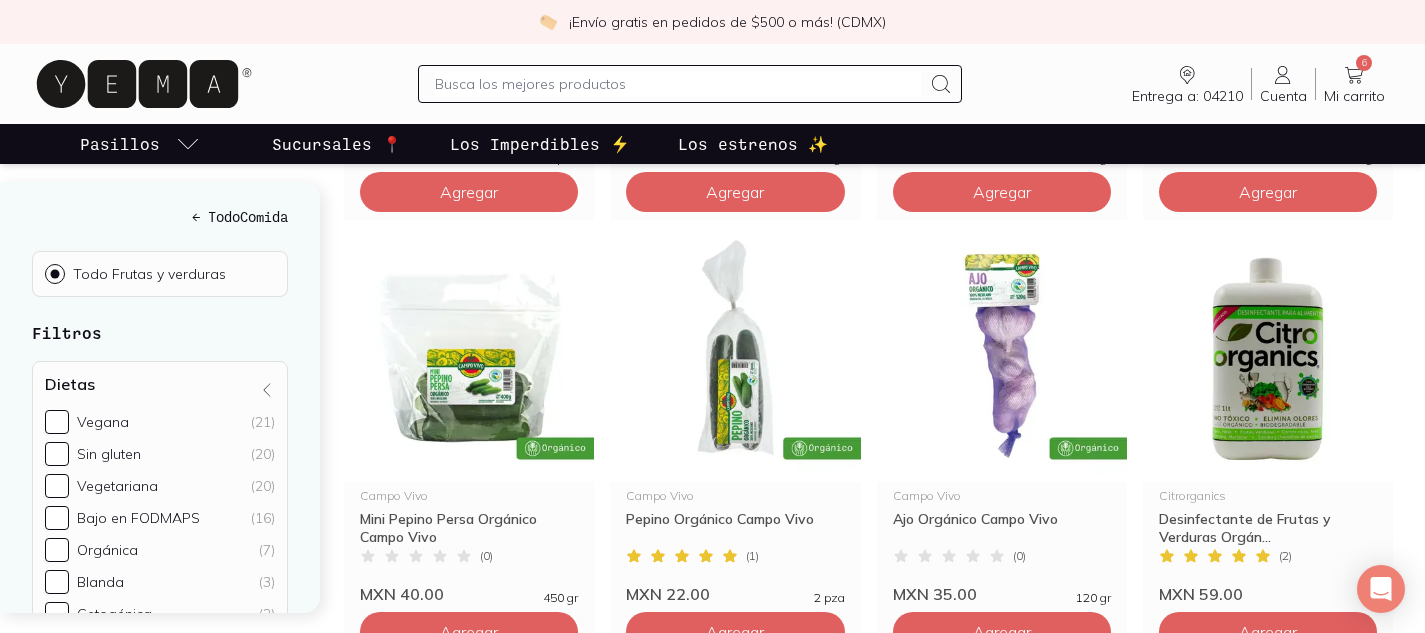 scroll, scrollTop: 3454, scrollLeft: 0, axis: vertical 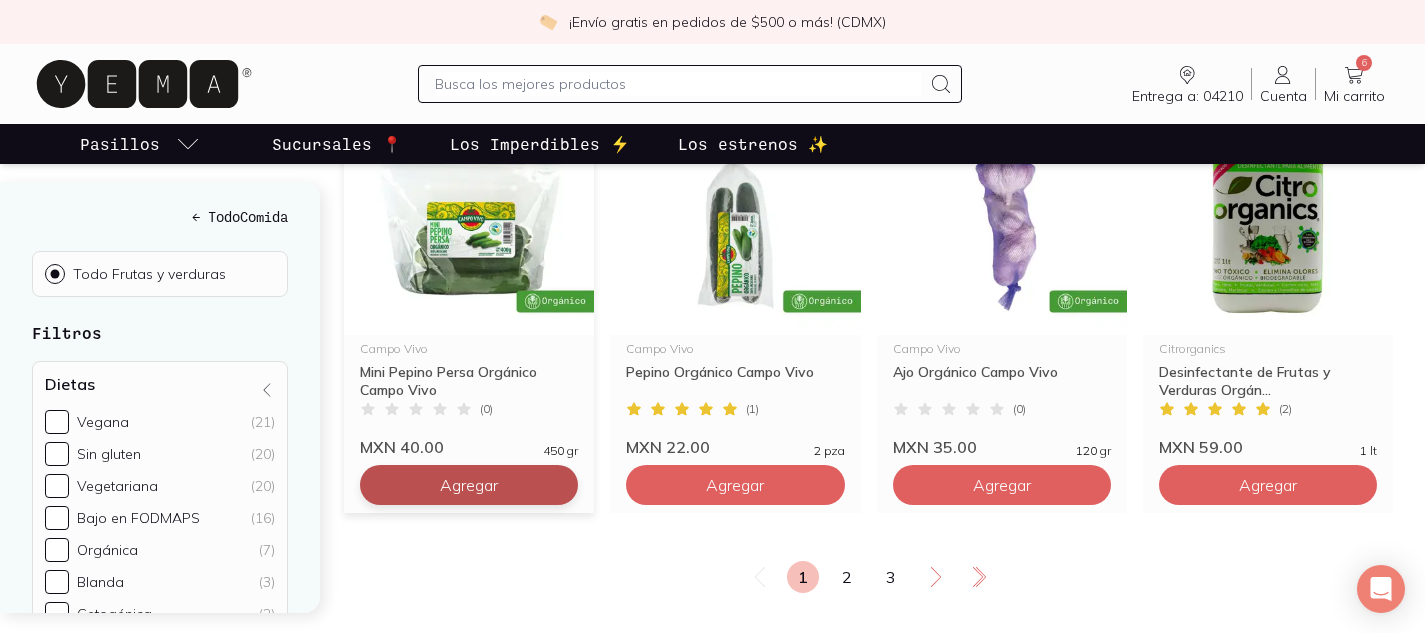 click on "Agregar" at bounding box center [469, -2595] 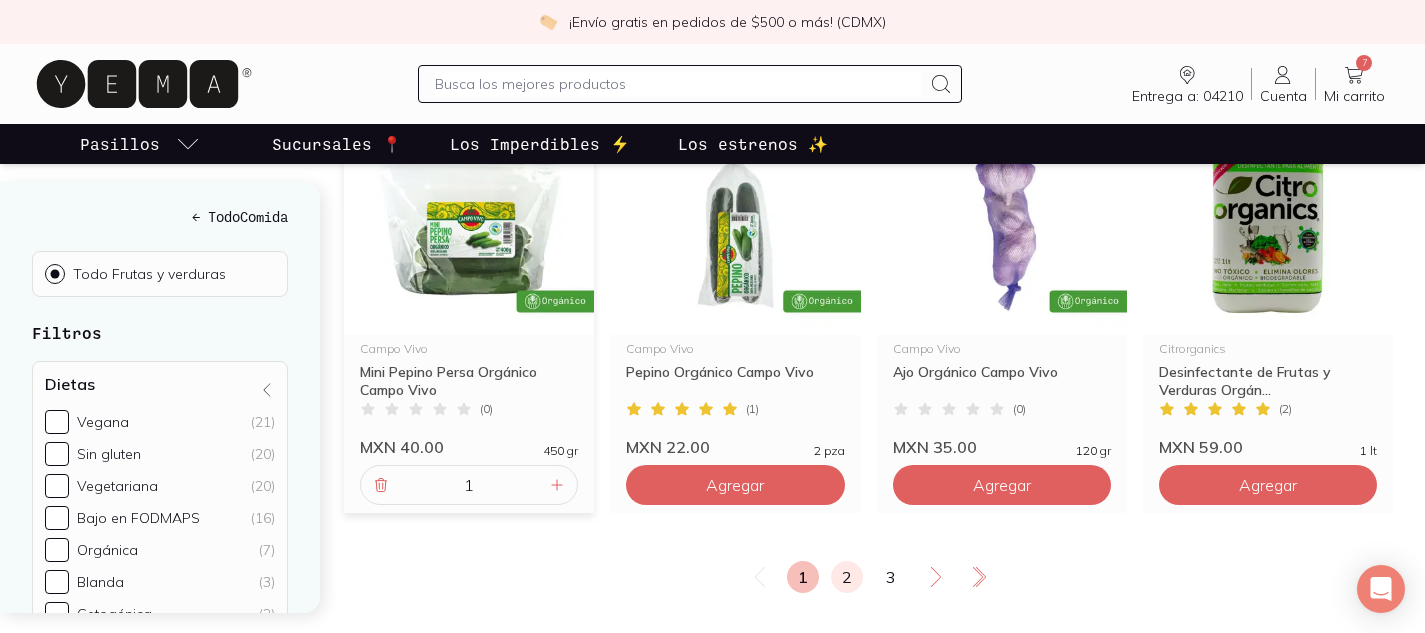 click on "2" at bounding box center [847, 577] 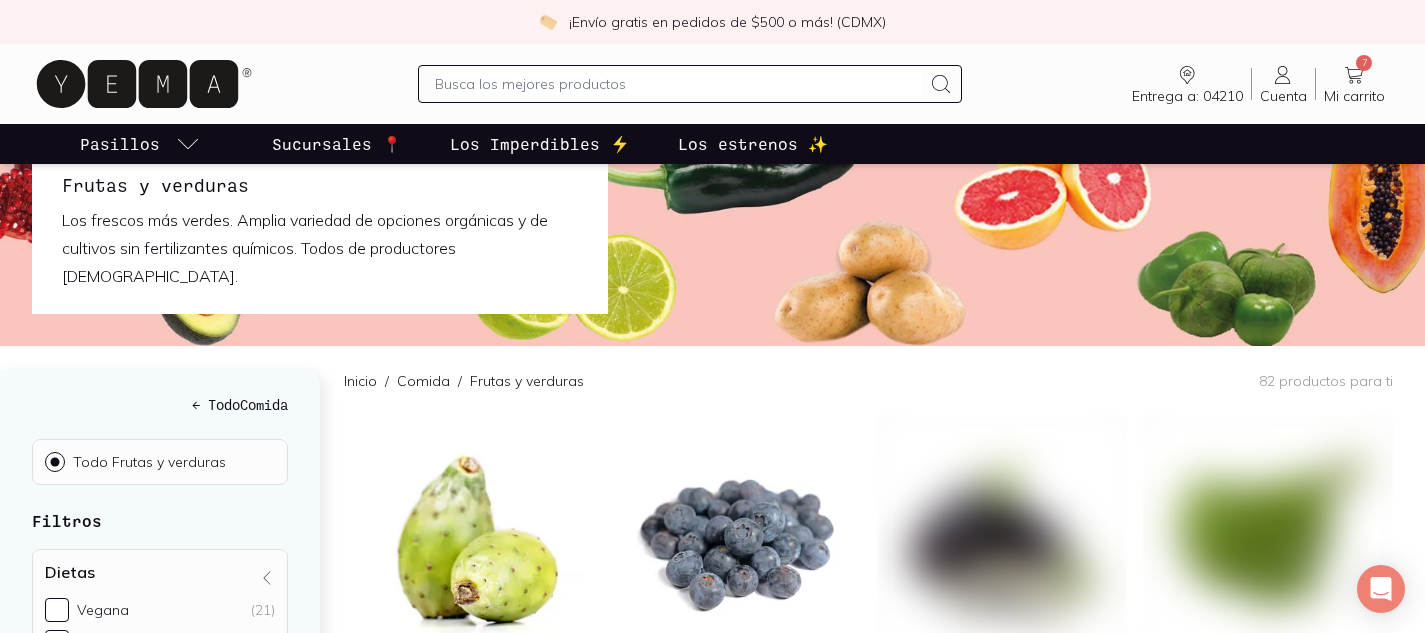 click on "¡Envío gratis en pedidos de $500 o más! (CDMX) Entrega a: 04210 04210 Buscar Buscar Cuenta Cuenta 7 Mi carrito Carrito Pasillos Sucursales 📍 Los Imperdibles ⚡️ Los estrenos ✨ Frutas y verduras Los frescos más verdes. Amplia variedad de opciones orgánicas y de cultivos sin fertilizantes químicos. Todos de productores [DEMOGRAPHIC_DATA]. Frutas y verduras Los frescos más verdes. Amplia variedad de opciones orgánicas y de cultivos sin fertilizantes químicos. Todos de productores [DEMOGRAPHIC_DATA]. ← Todo  Comida Todo Frutas y verduras Filtros Dietas Vegana (21) Sin gluten (20) Vegetariana (20) Bajo en FODMAPS (16) Orgánica (7) [PERSON_NAME] (3) Cetogénica (2) Marca YEMA & Co (45) AMA (17) Campo Vivo (17) [GEOGRAPHIC_DATA][PERSON_NAME] (2) Citrorganics (1) Hecho en Hecho en [GEOGRAPHIC_DATA] (56) Certificaciones y sellos Comercio [PERSON_NAME] (15) Certificación orgánica (13) Inicio / Comida / Frutas y verduras 82   productos para ti YEMA & Co Tuna Verde Agroecológica ( 0 ) MXN 29.00 1 kg Agregar AMA [PERSON_NAME] Azul ( 0 ) MXN 55.00 170 gr Agregar ( 0 )" at bounding box center (712, 2289) 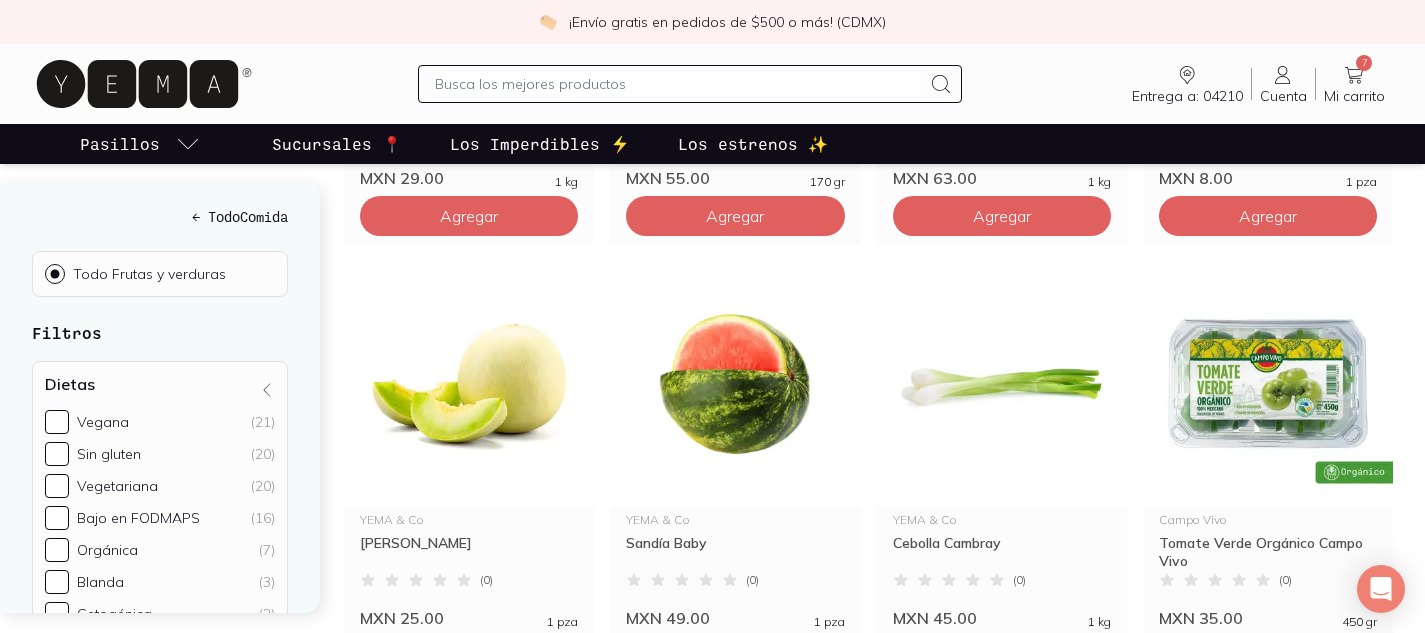 scroll, scrollTop: 951, scrollLeft: 0, axis: vertical 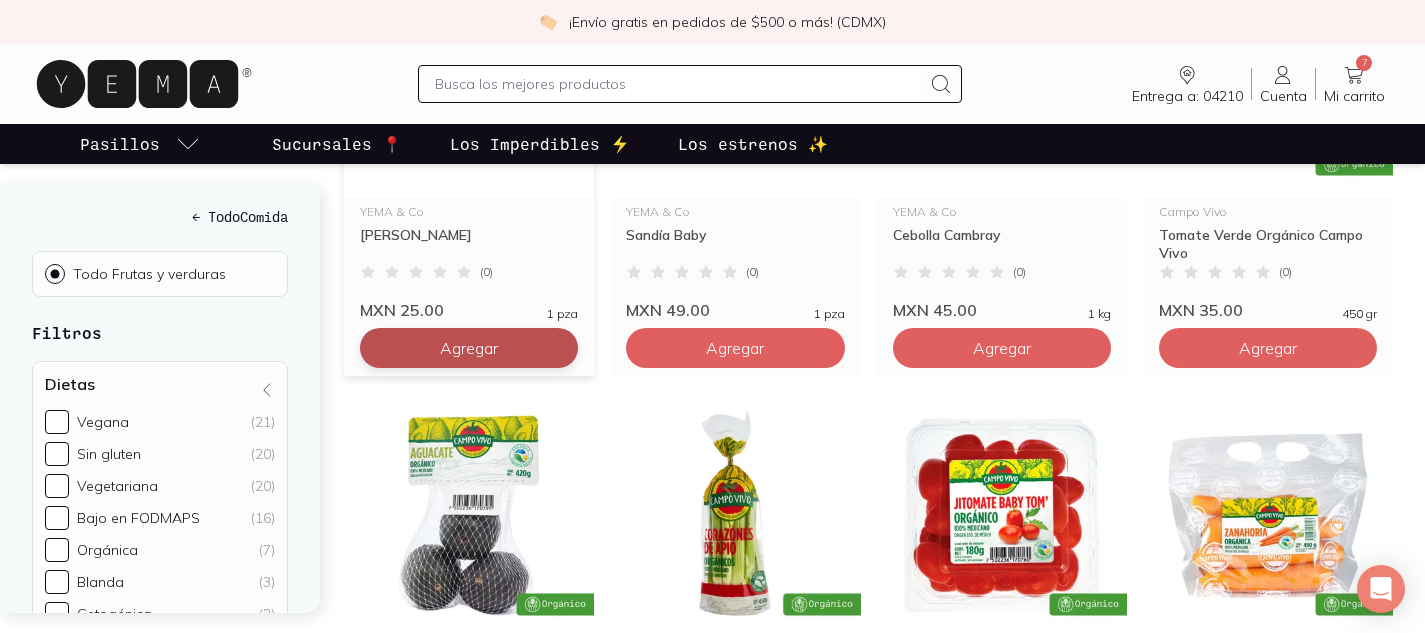 click on "Agregar" at bounding box center [469, -92] 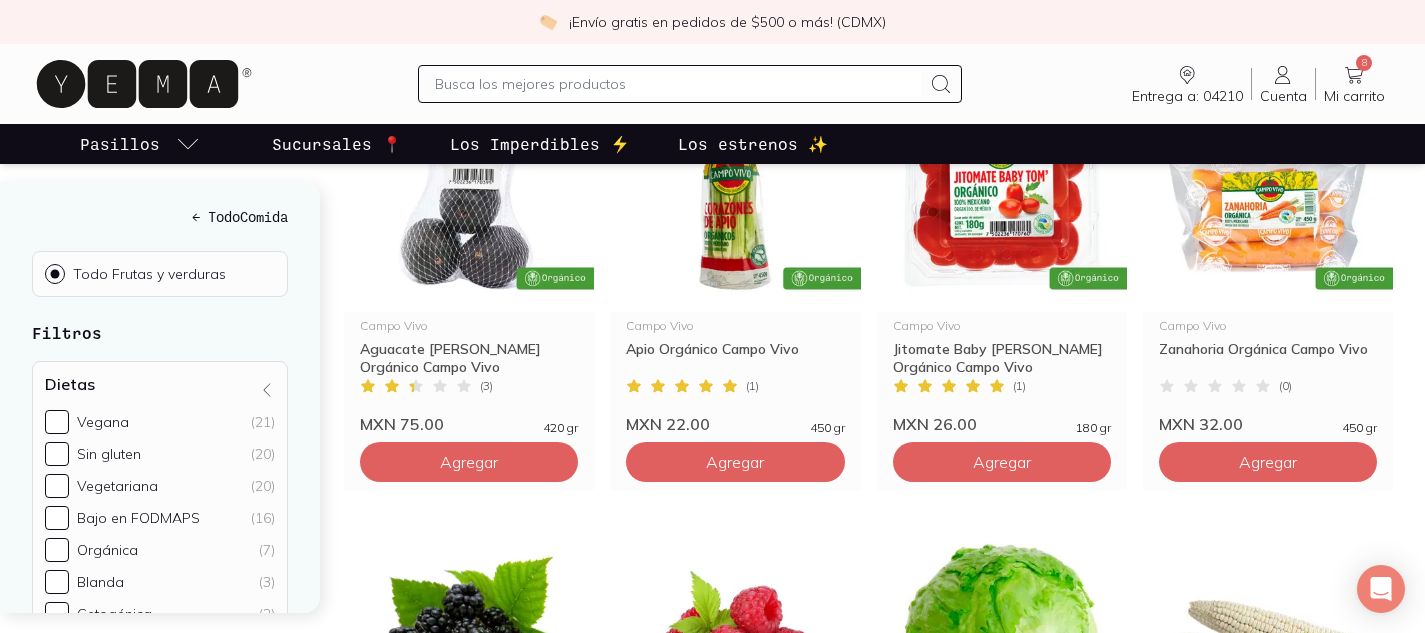 scroll, scrollTop: 1262, scrollLeft: 0, axis: vertical 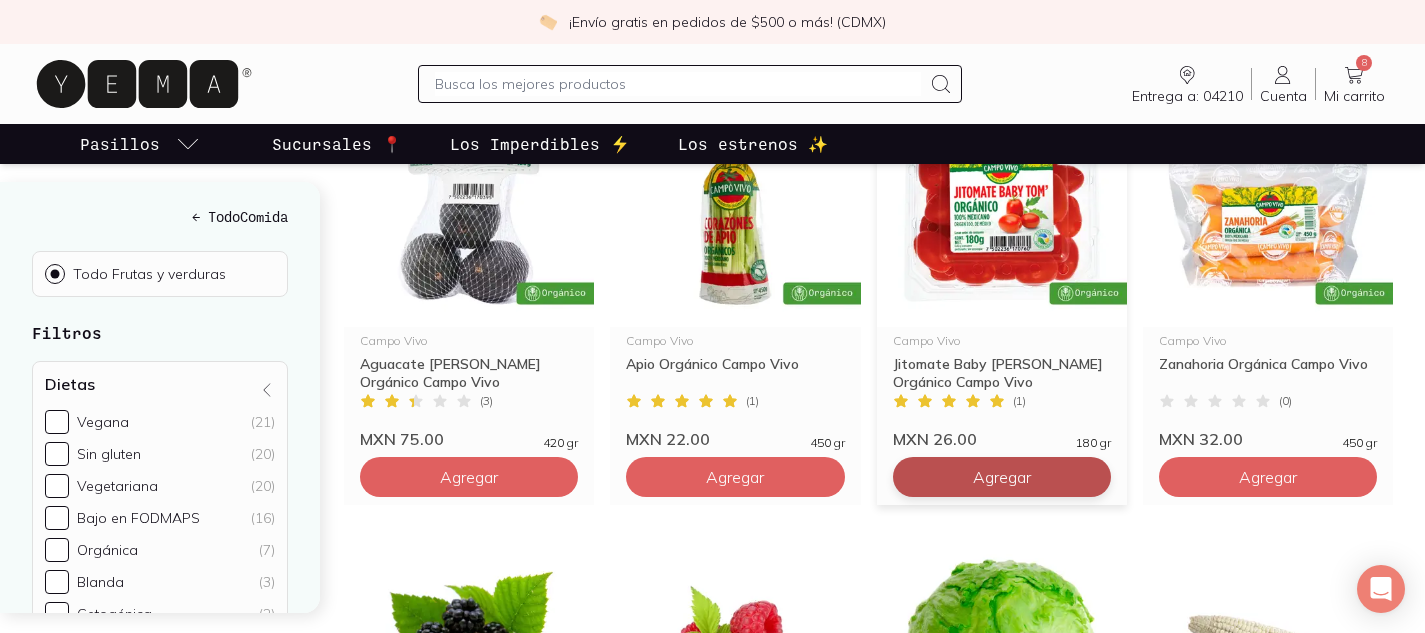 click on "Agregar" at bounding box center [469, -403] 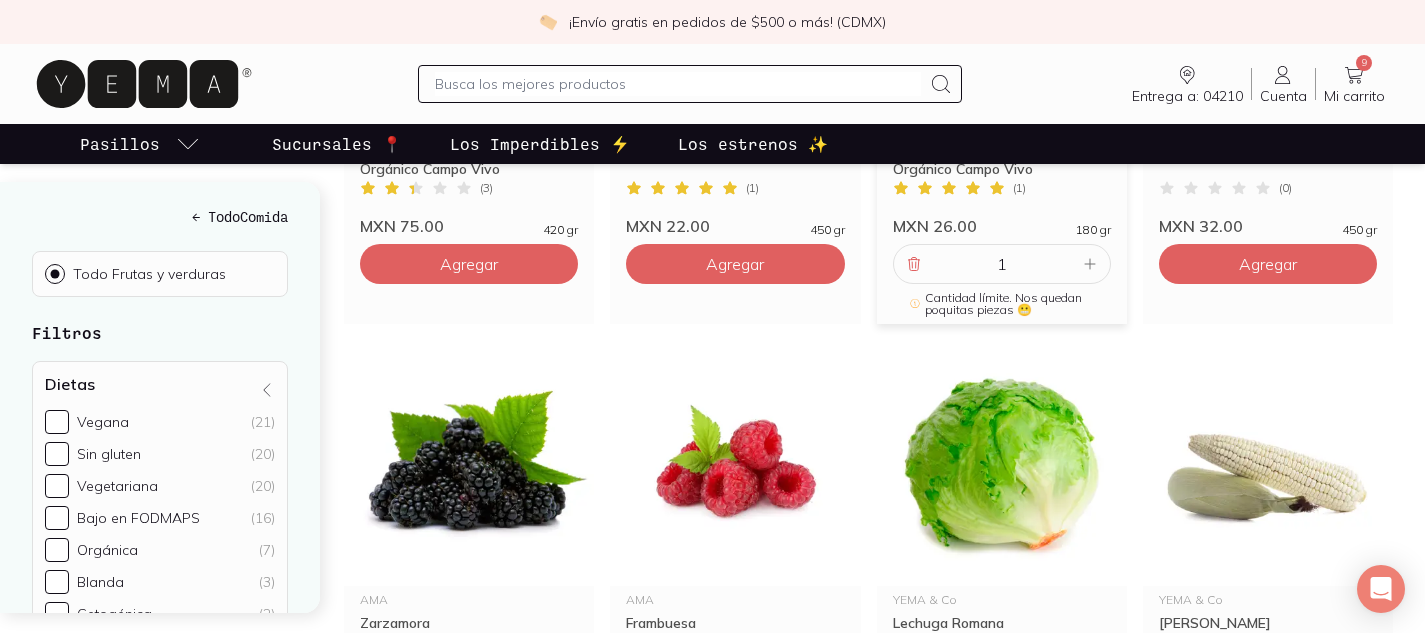 scroll, scrollTop: 1645, scrollLeft: 0, axis: vertical 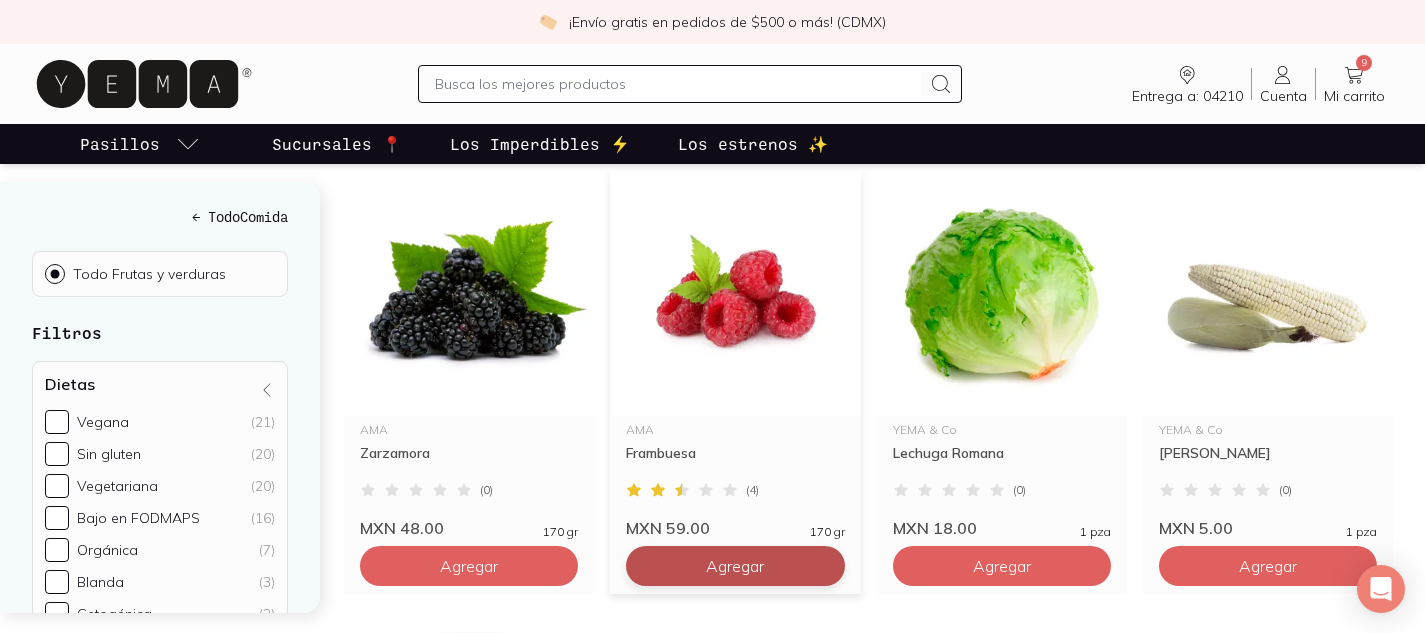 click on "Agregar" at bounding box center [469, -786] 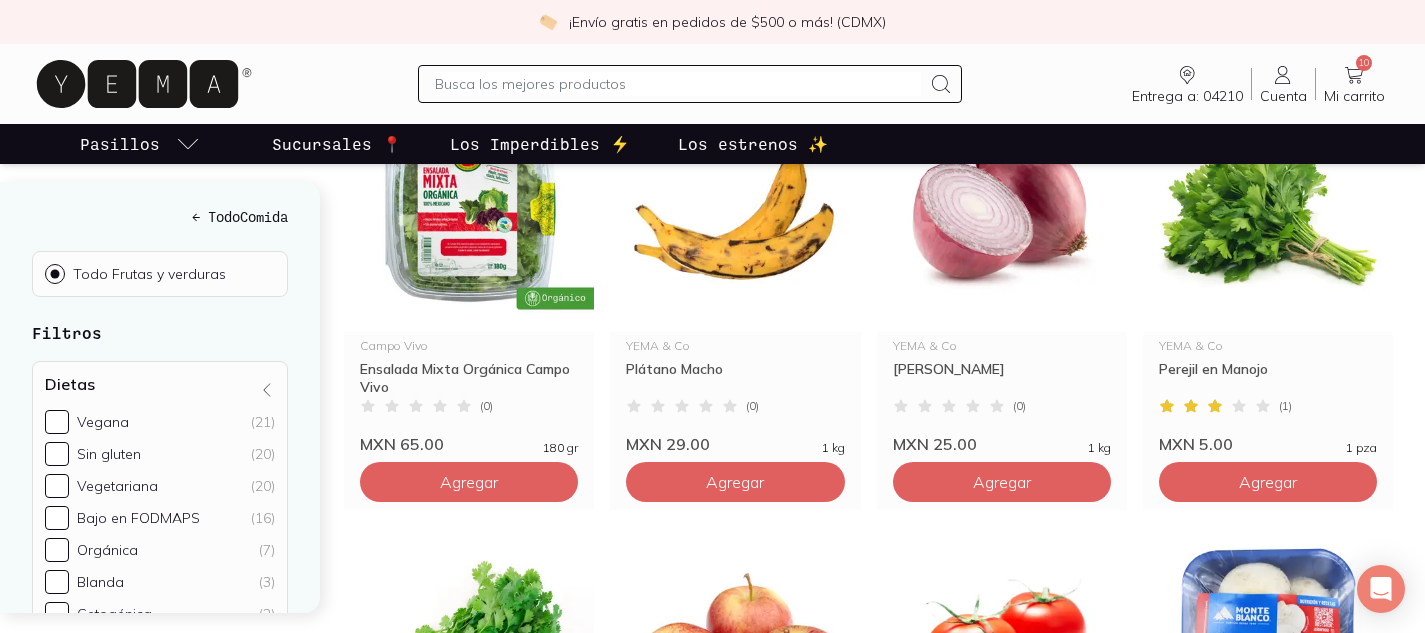 scroll, scrollTop: 2184, scrollLeft: 0, axis: vertical 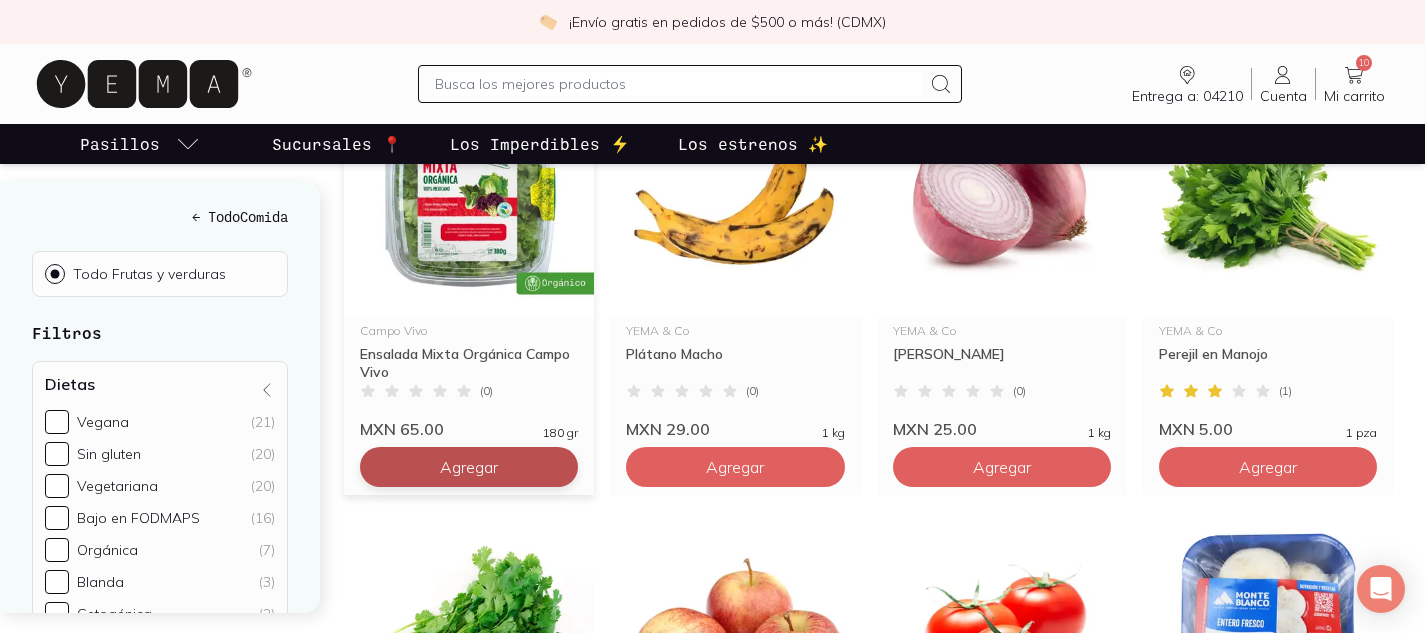 click on "Agregar" at bounding box center (469, -1325) 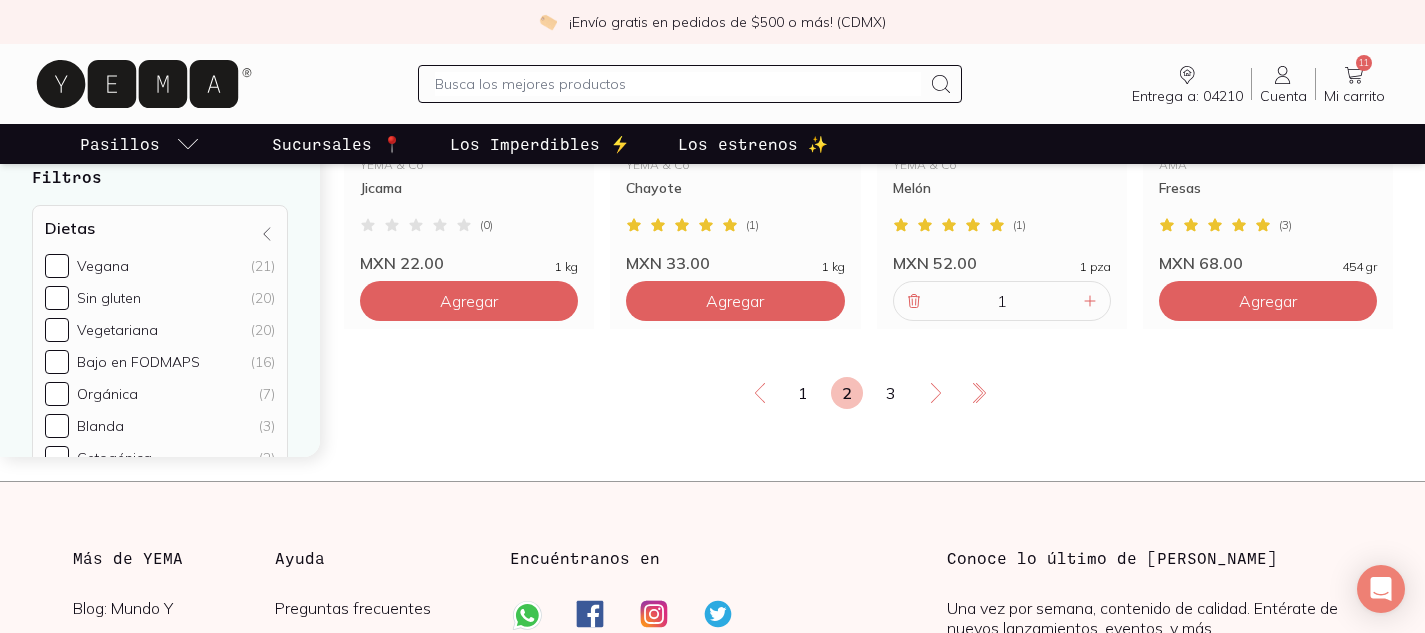 scroll, scrollTop: 3663, scrollLeft: 0, axis: vertical 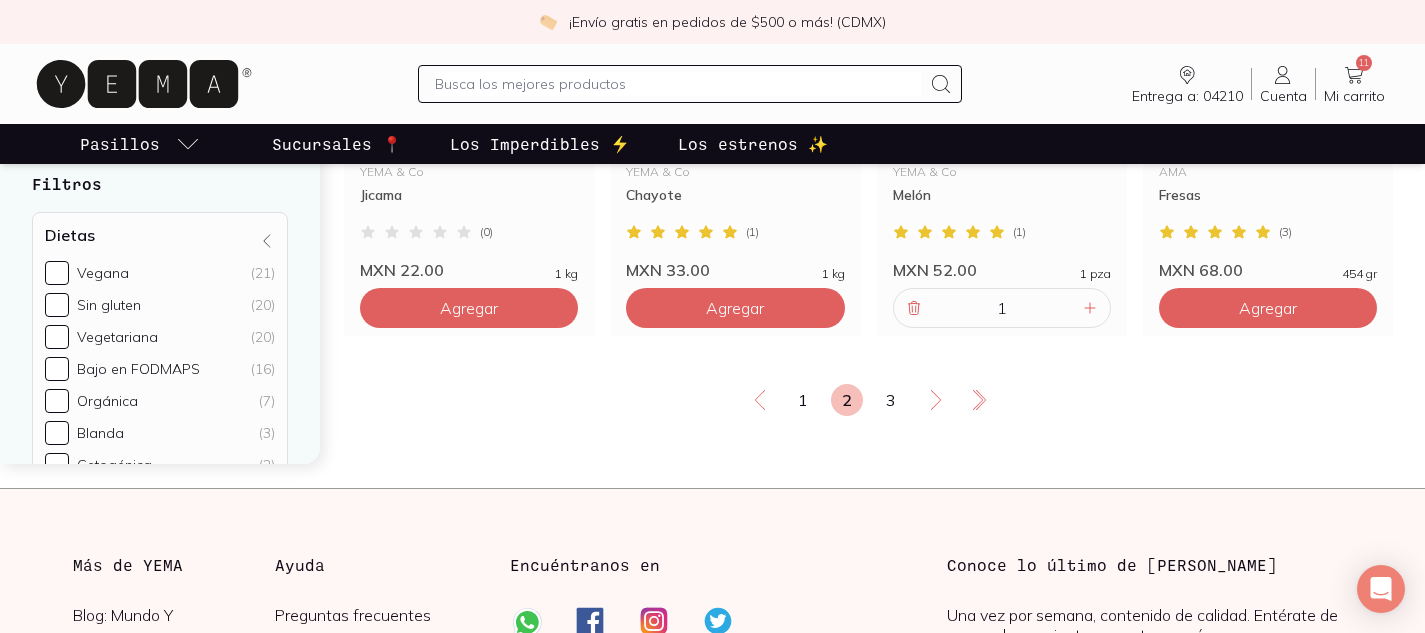 click on "1 2 3" at bounding box center [868, 400] 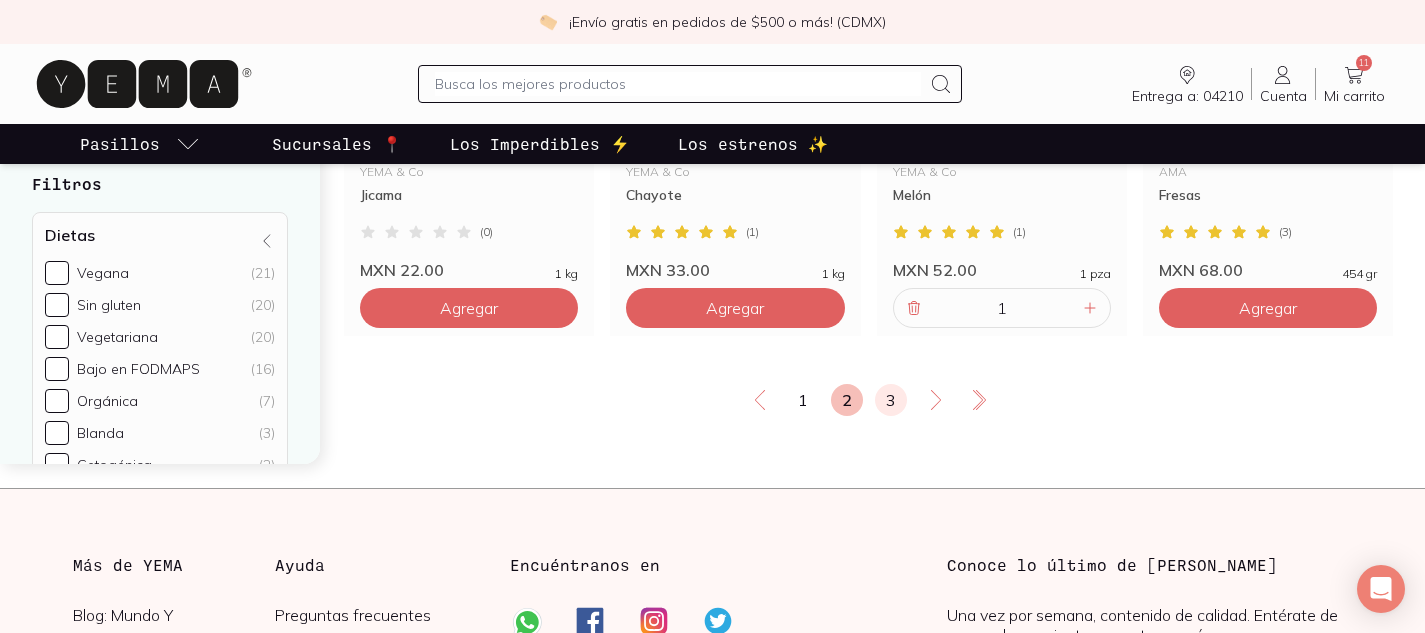 click on "3" at bounding box center (891, 400) 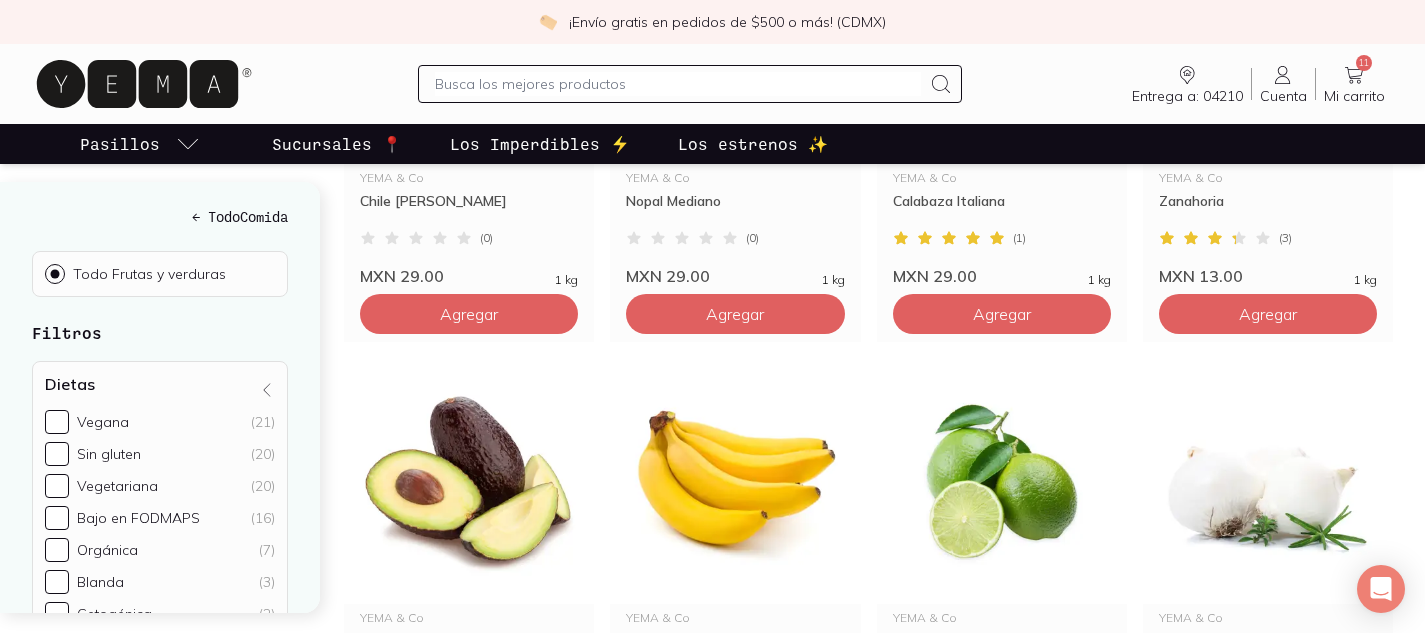 scroll, scrollTop: 554, scrollLeft: 0, axis: vertical 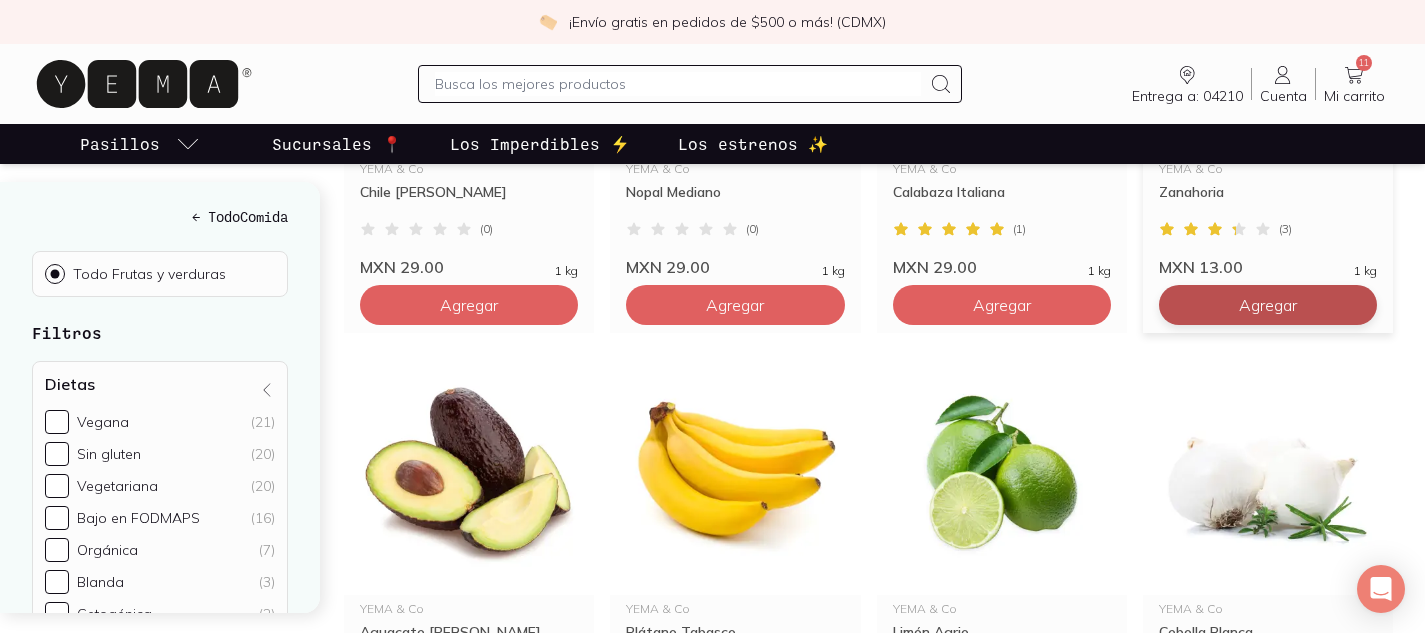 click on "Agregar" at bounding box center (469, 305) 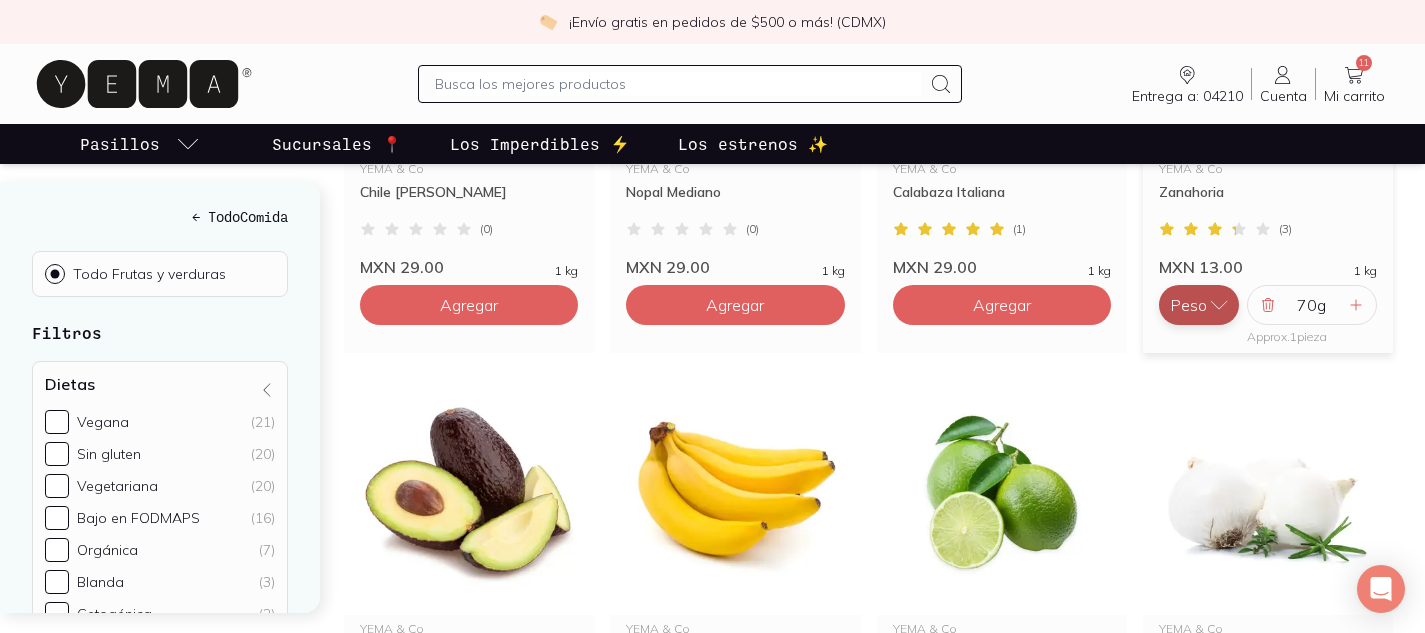 click on "Peso" at bounding box center (1199, 305) 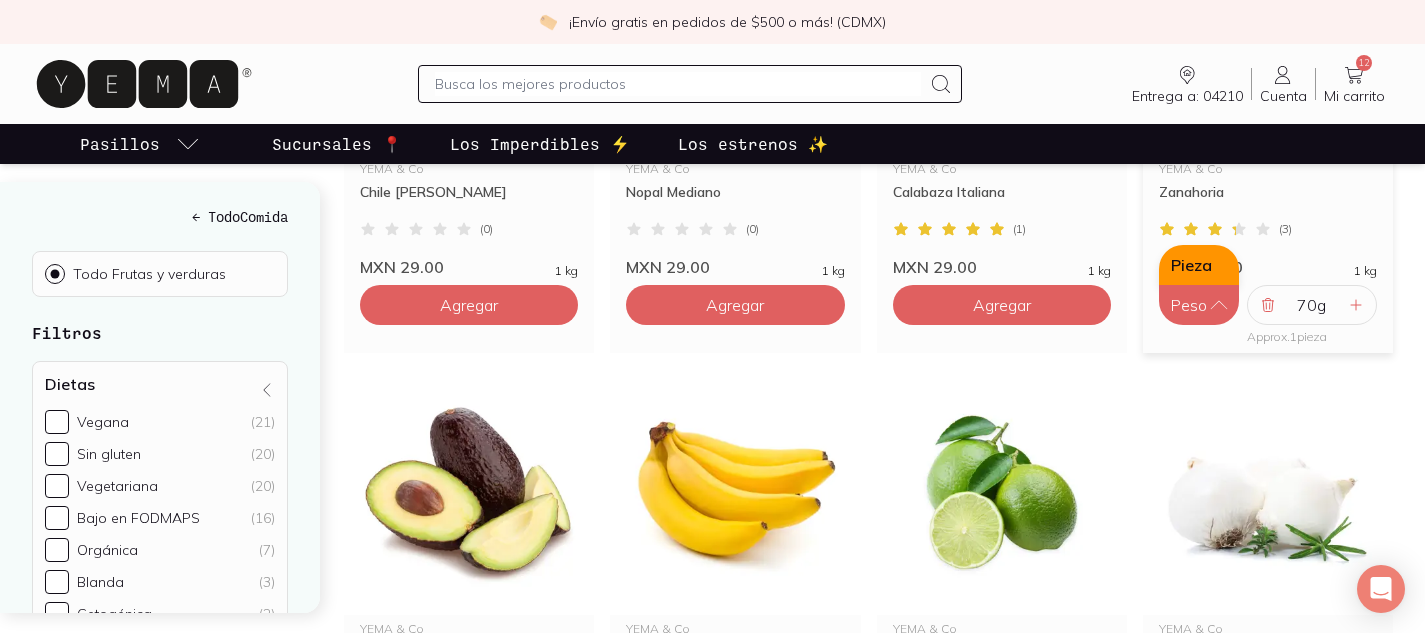 click on "Pieza" at bounding box center [1199, 265] 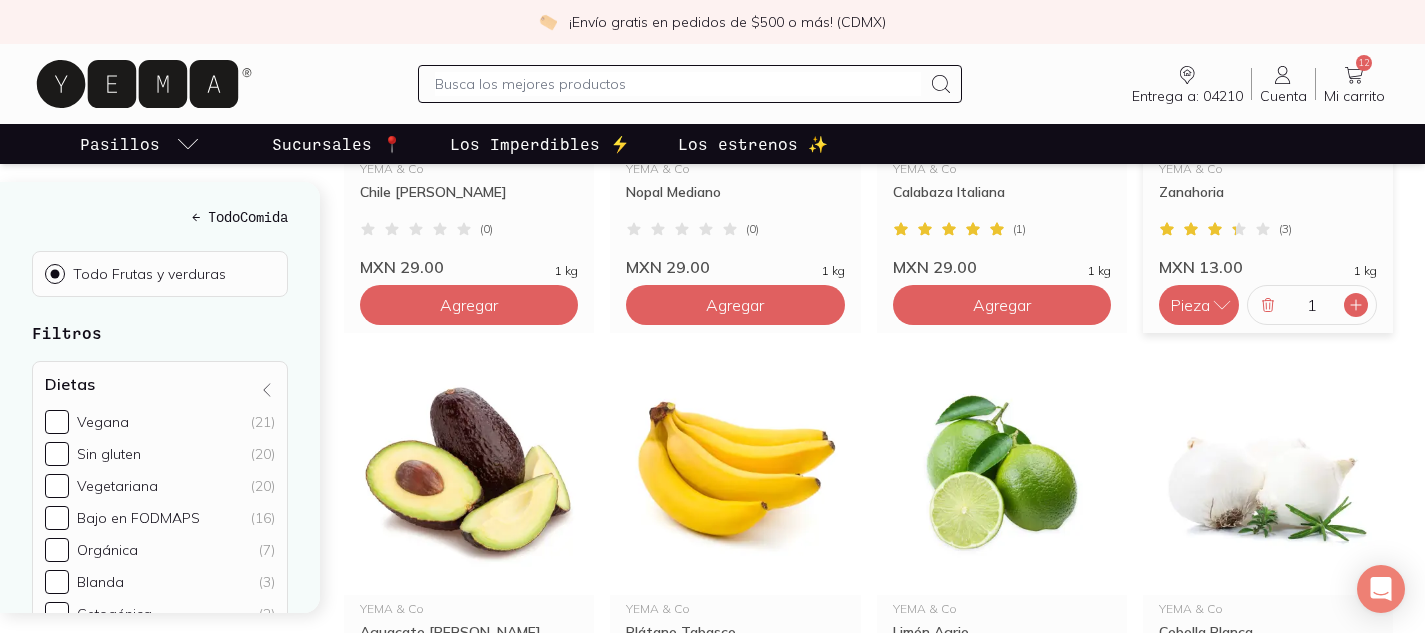 click 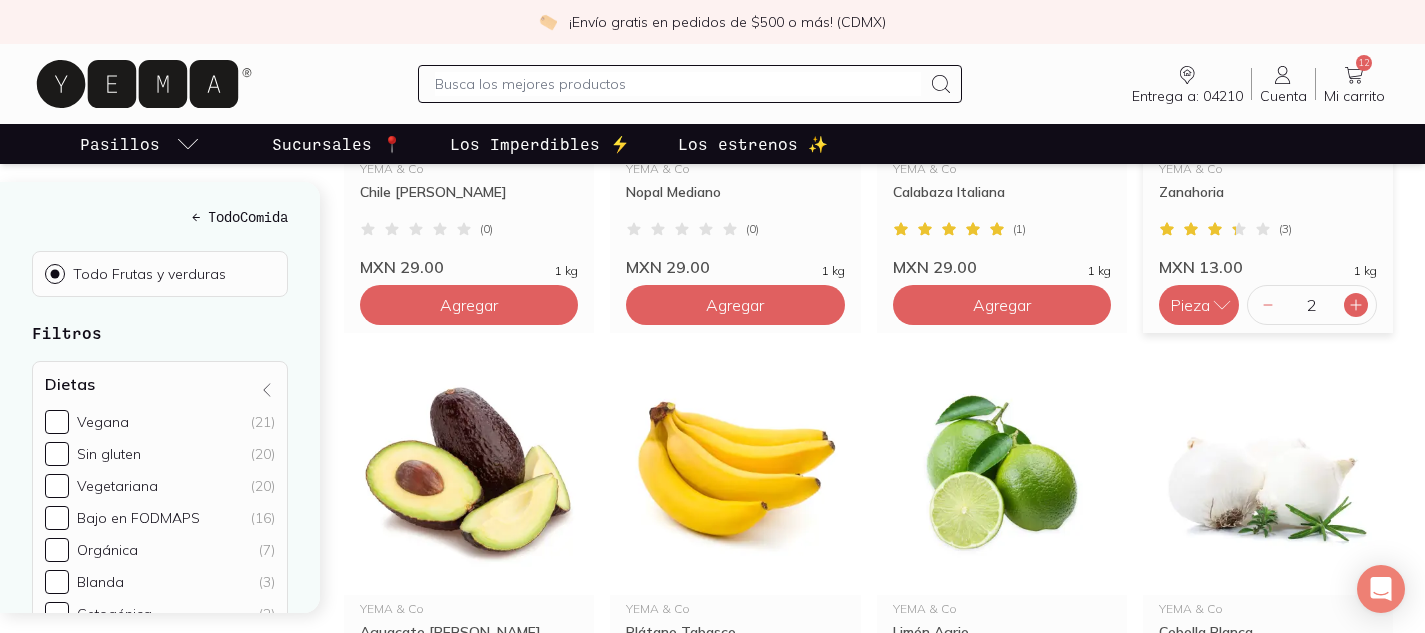 click 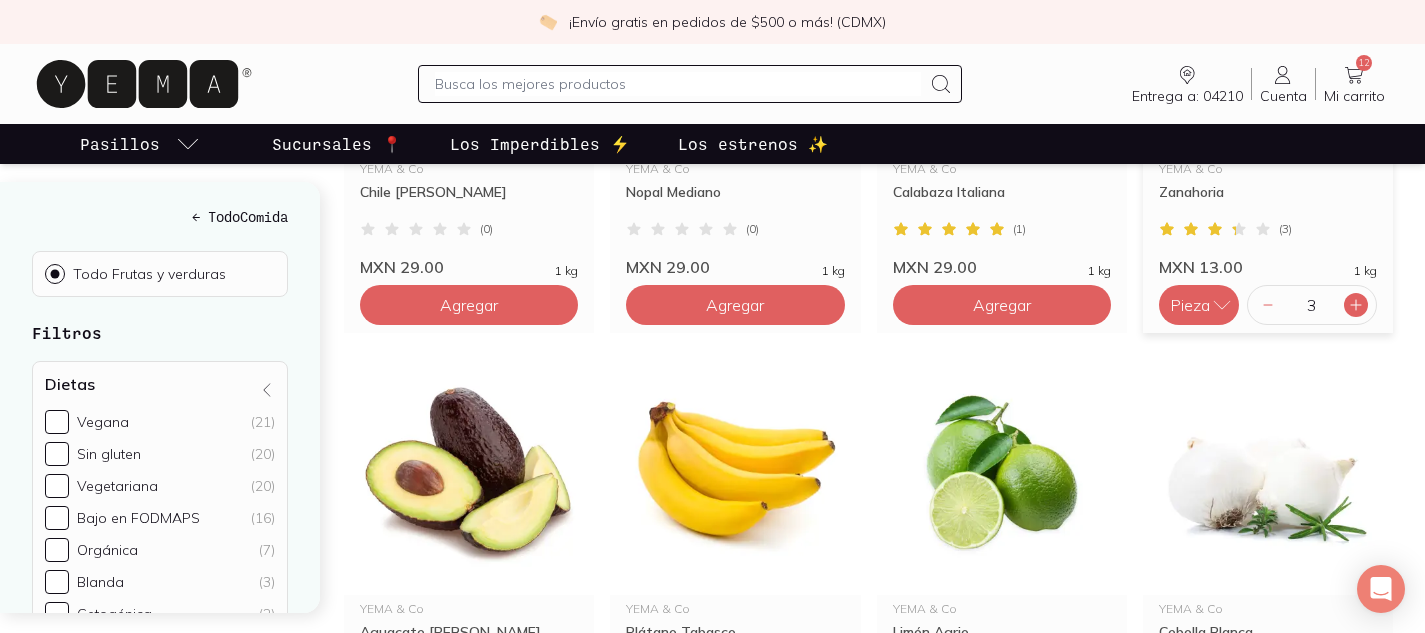 click 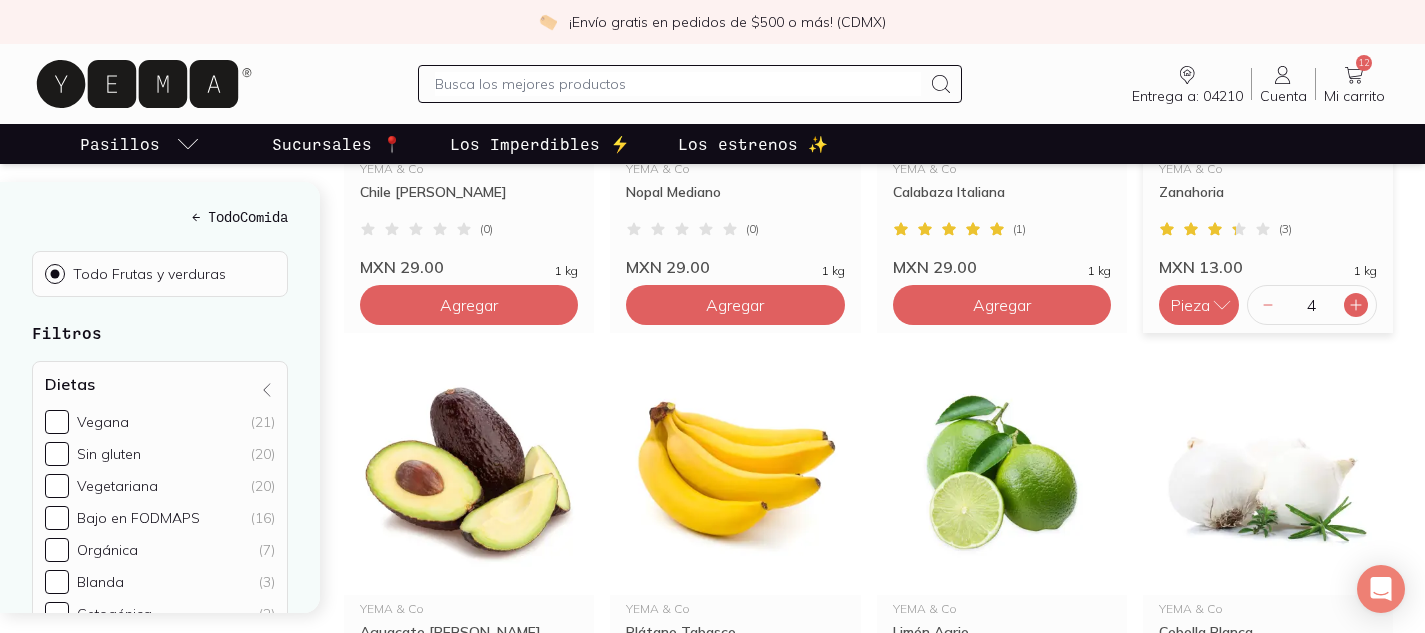 click 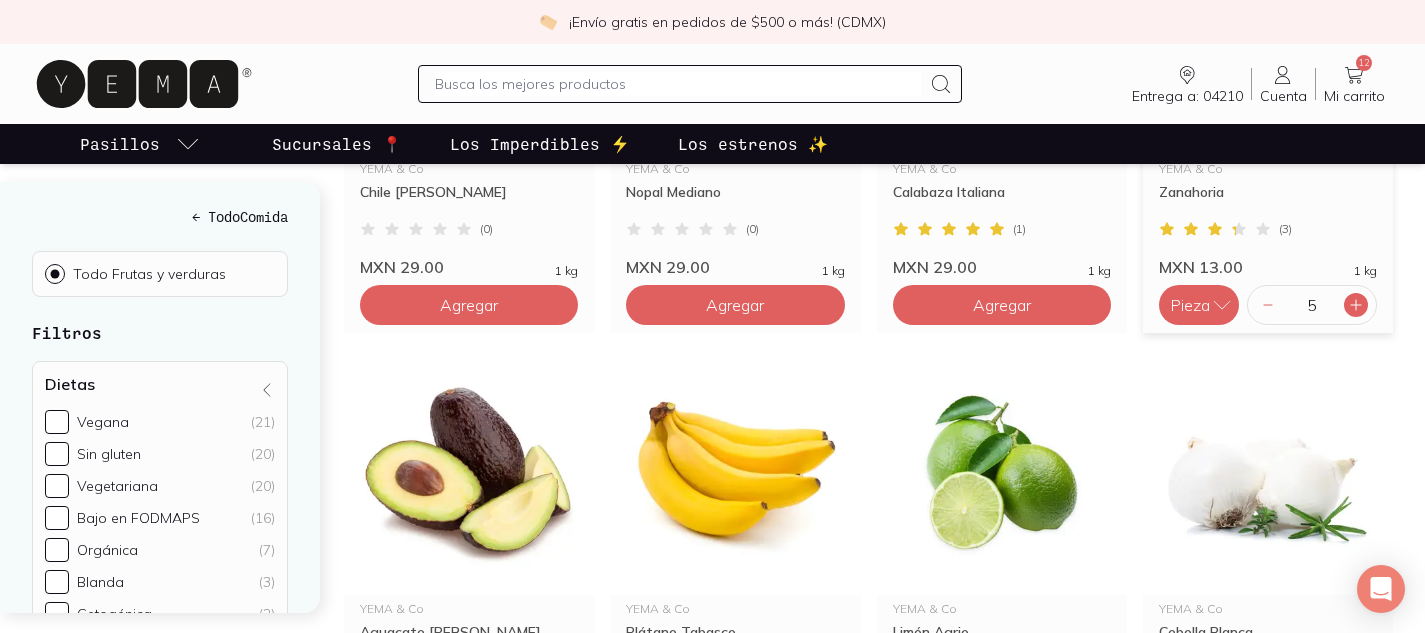 click 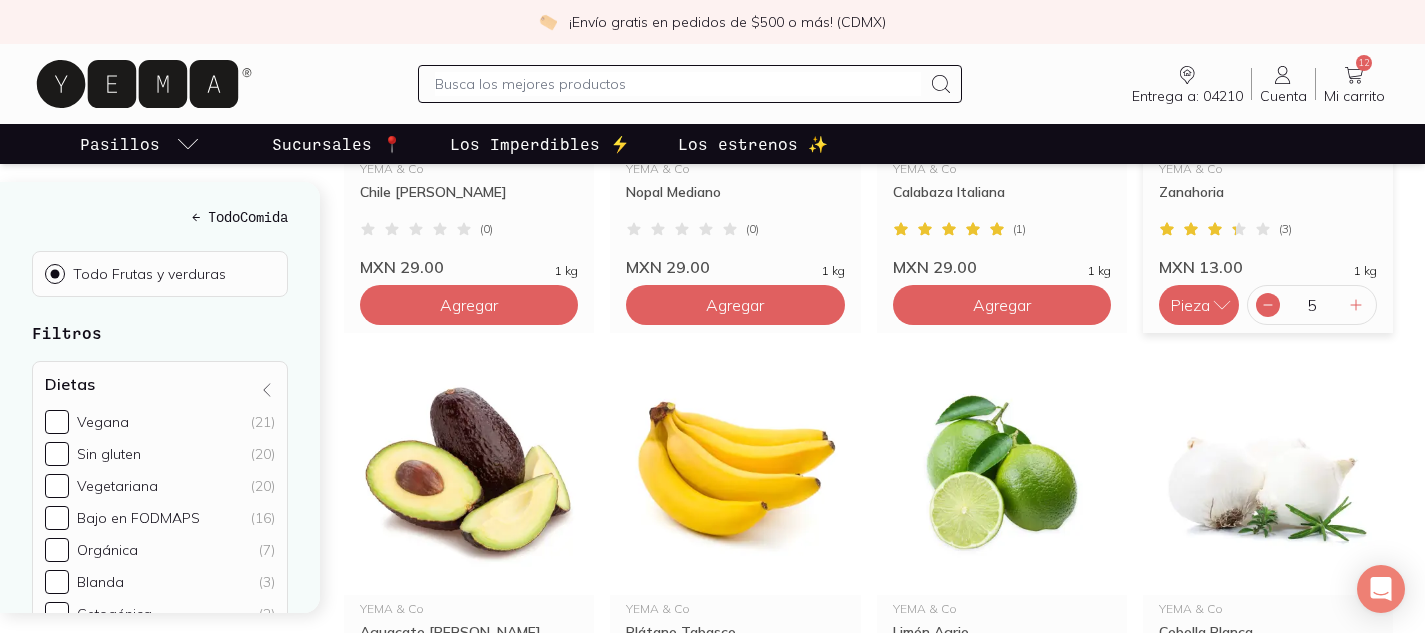 click at bounding box center [1268, 305] 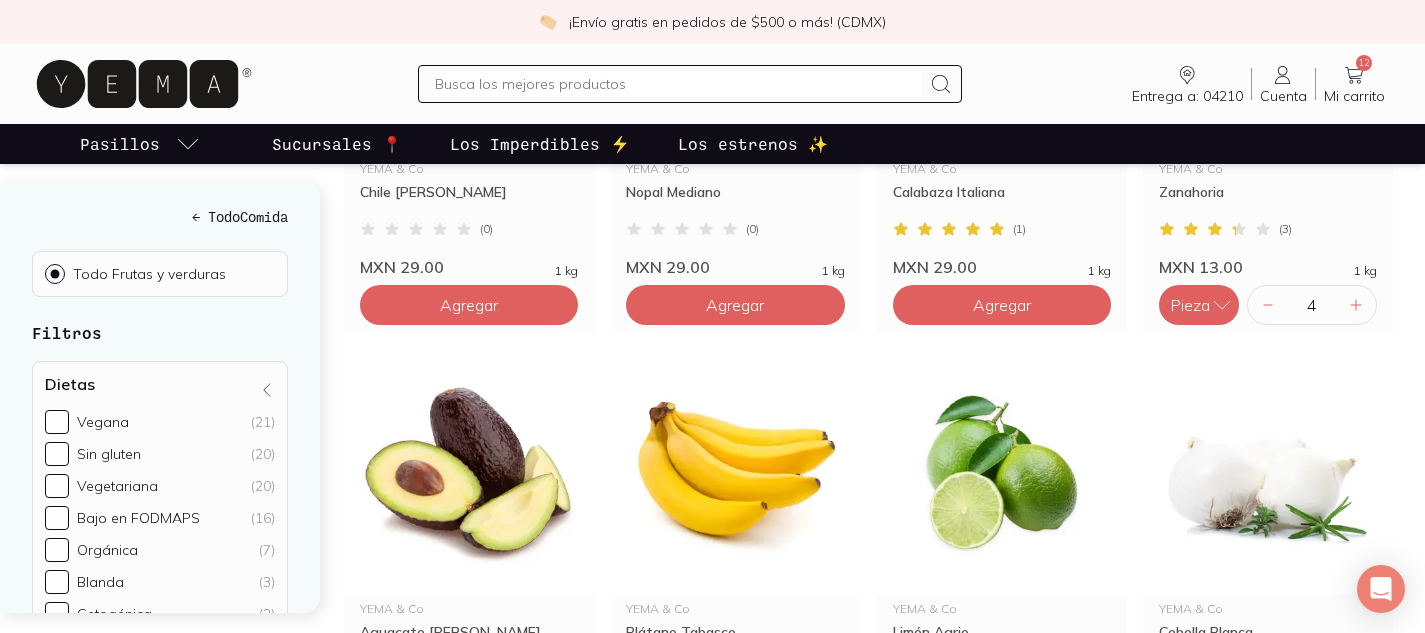 click on "¡Envío gratis en pedidos de $500 o más! (CDMX) Entrega a: 04210 04210 Buscar Buscar Cuenta Cuenta 12 Mi carrito Carrito Pasillos Sucursales 📍 Los Imperdibles ⚡️ Los estrenos ✨ Frutas y verduras Los frescos más verdes. Amplia variedad de opciones orgánicas y de cultivos sin fertilizantes químicos. Todos de productores [DEMOGRAPHIC_DATA]. Frutas y verduras Los frescos más verdes. Amplia variedad de opciones orgánicas y de cultivos sin fertilizantes químicos. Todos de productores [DEMOGRAPHIC_DATA]. ← Todo  Comida Todo Frutas y verduras Filtros Dietas Vegana (21) Sin gluten (20) Vegetariana (20) Bajo en FODMAPS (16) Orgánica (7) [PERSON_NAME] (3) Cetogénica (2) Marca YEMA & Co (45) AMA (17) Campo Vivo (17) [GEOGRAPHIC_DATA][PERSON_NAME] (2) Citrorganics (1) Hecho en Hecho en [GEOGRAPHIC_DATA] (56) Certificaciones y sellos Comercio [PERSON_NAME] (15) Certificación orgánica (13) Inicio / Comida / Frutas y verduras 82   productos para ti YEMA & Co Chile [PERSON_NAME] ( 0 ) MXN 29.00 1 kg Agregar YEMA & Co Nopal Mediano ( 0 ) MXN 29.00 1 kg Agregar YEMA & Co" at bounding box center (712, 1125) 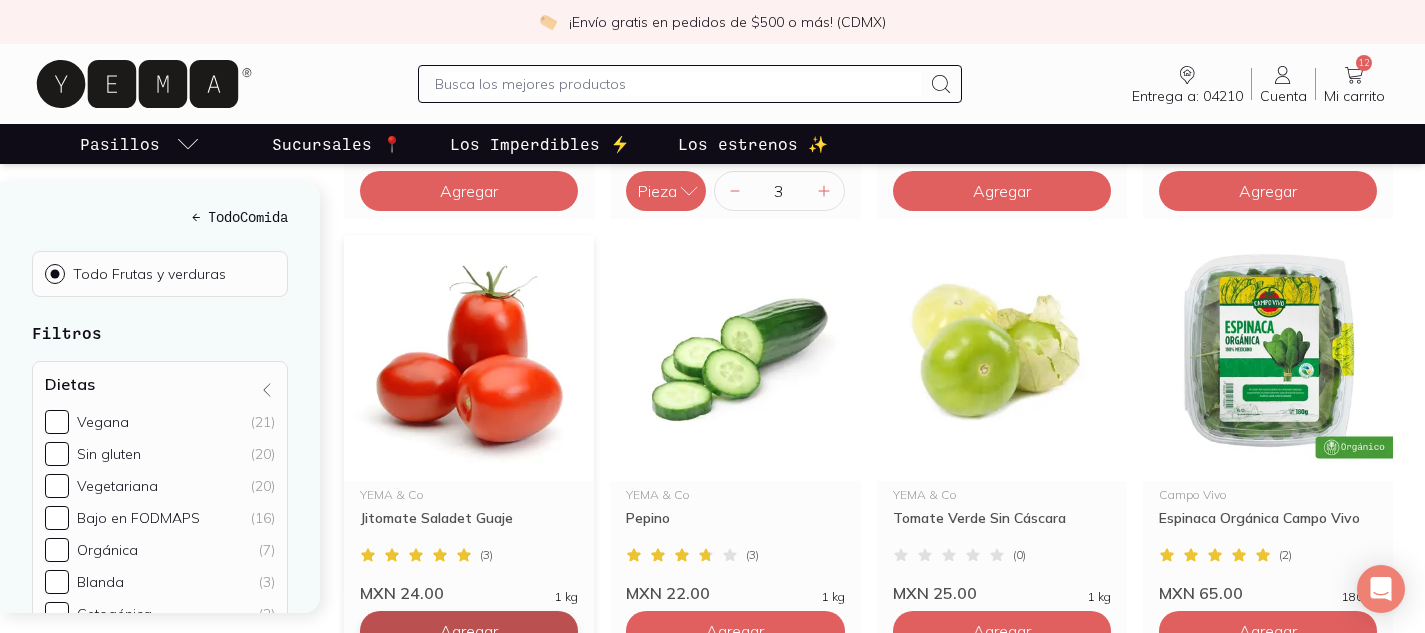 click on "Agregar" at bounding box center [469, -249] 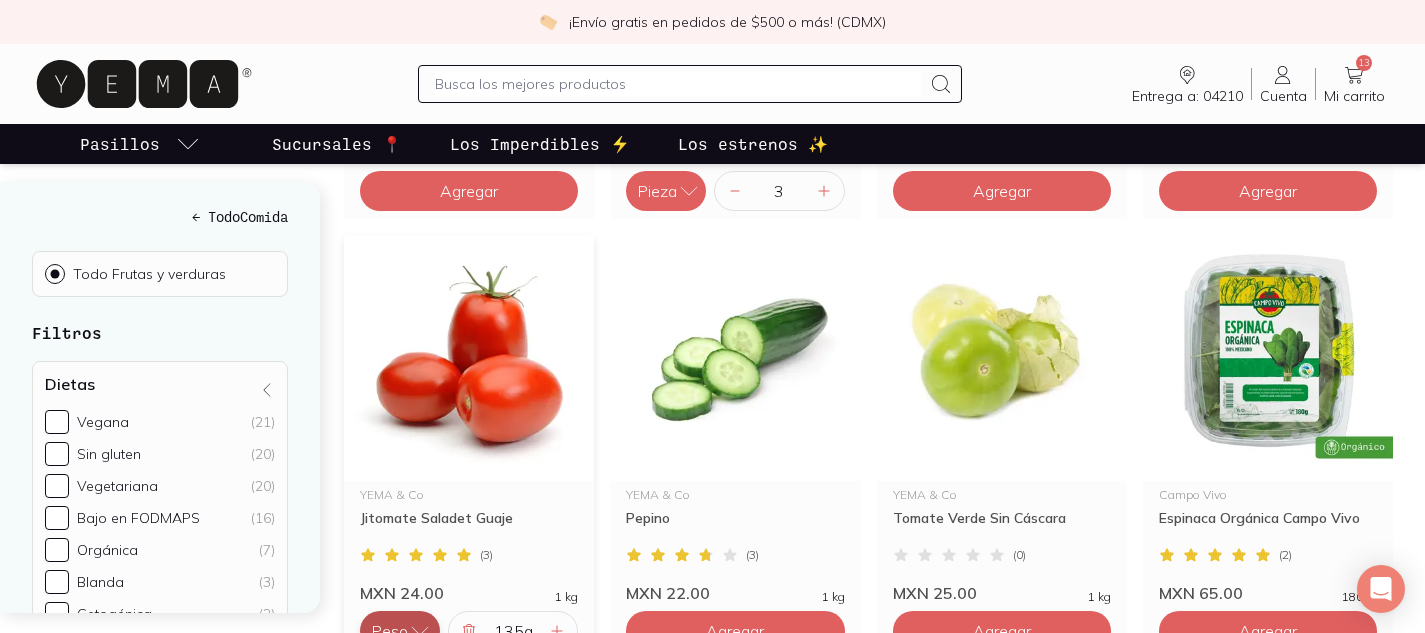 click 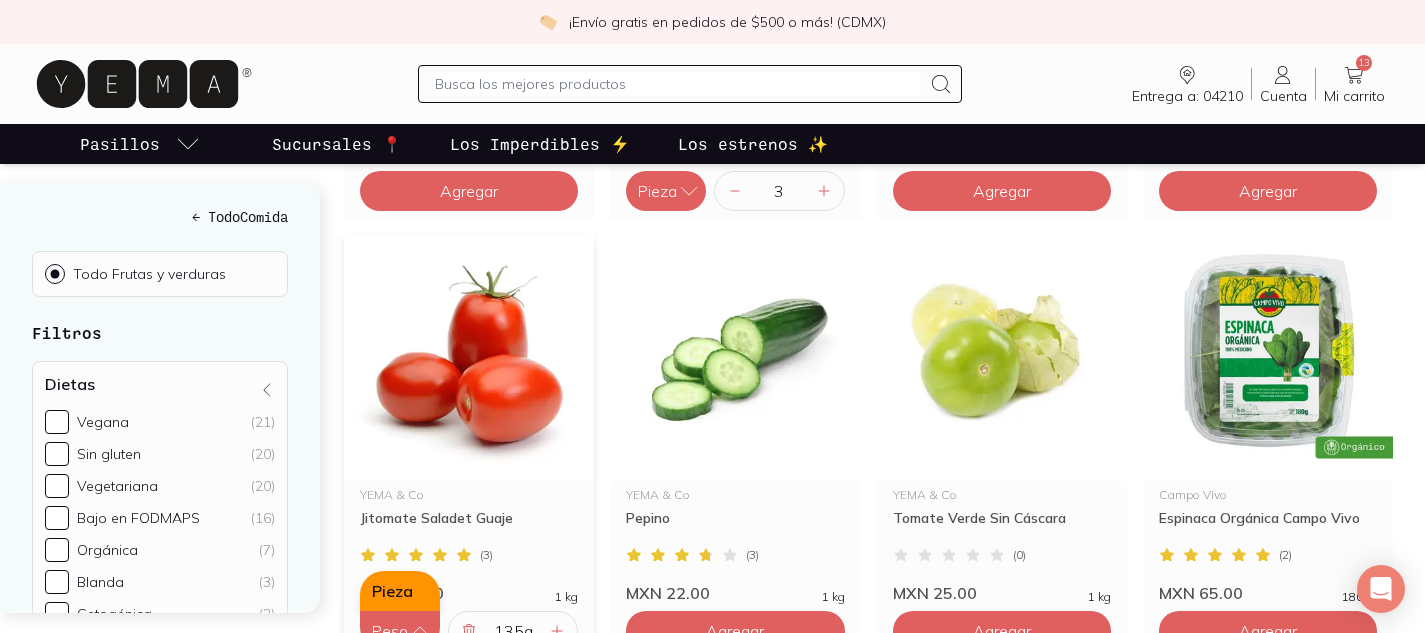 click on "Pieza" at bounding box center (400, 591) 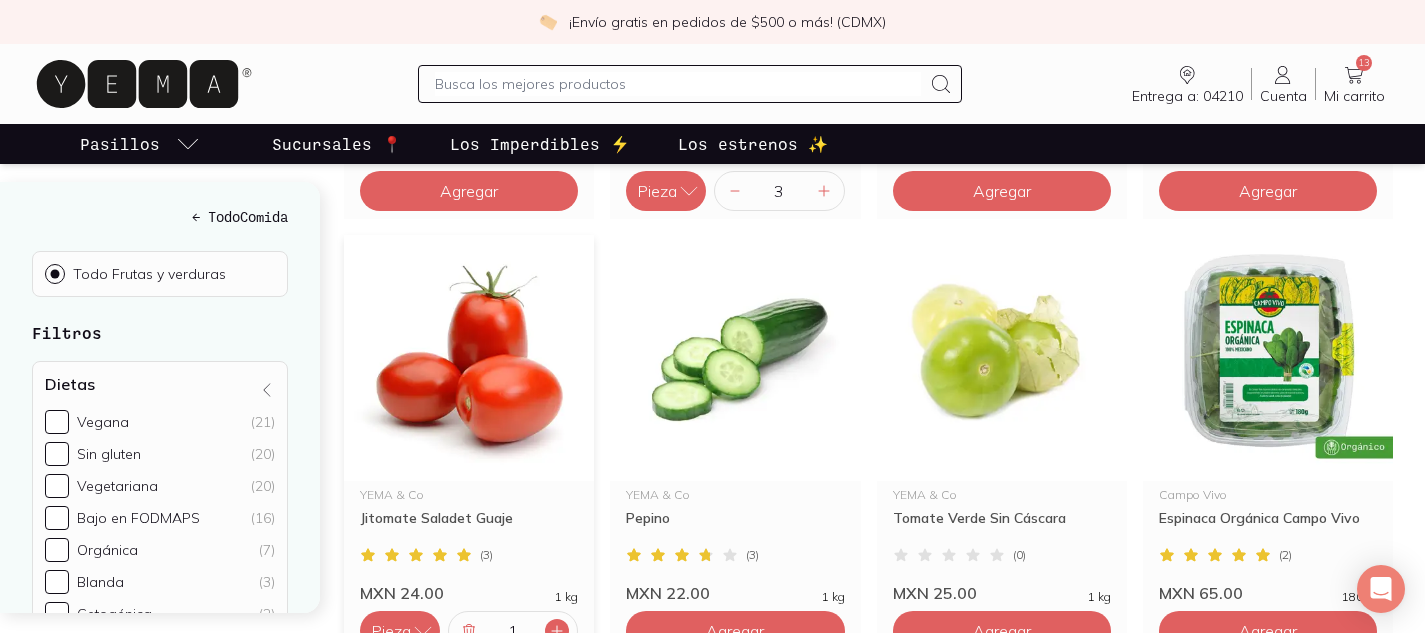 click 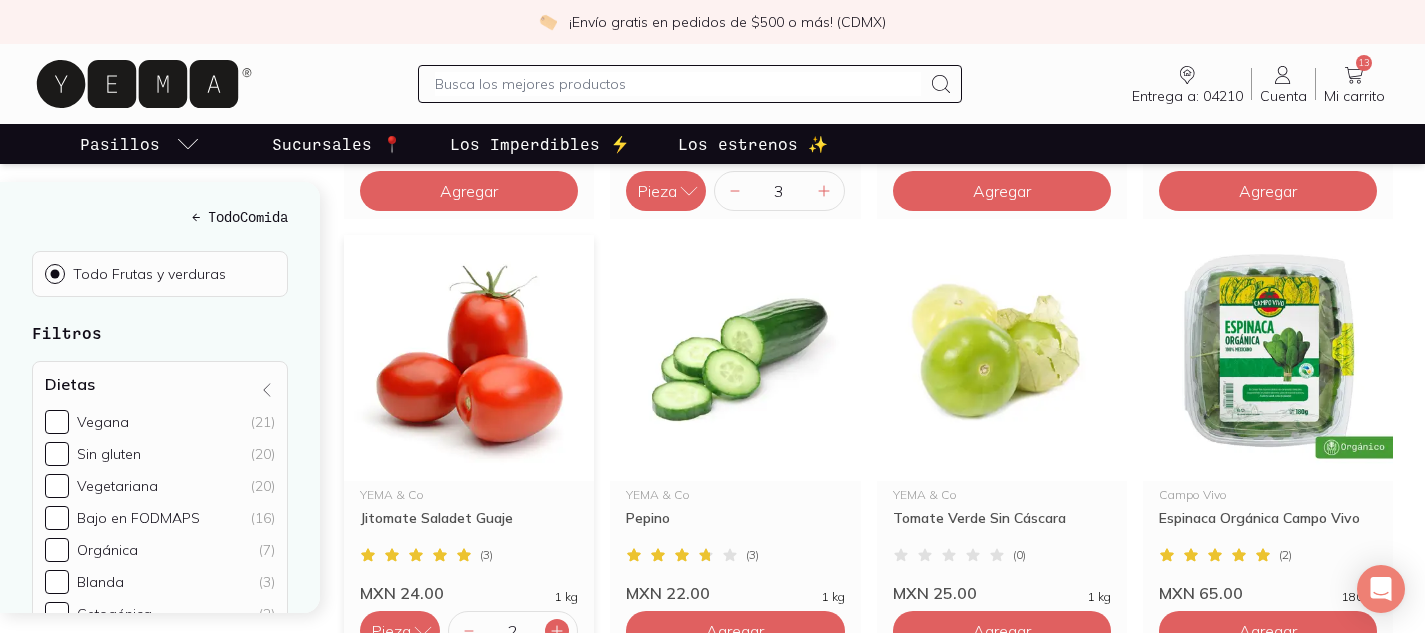 click 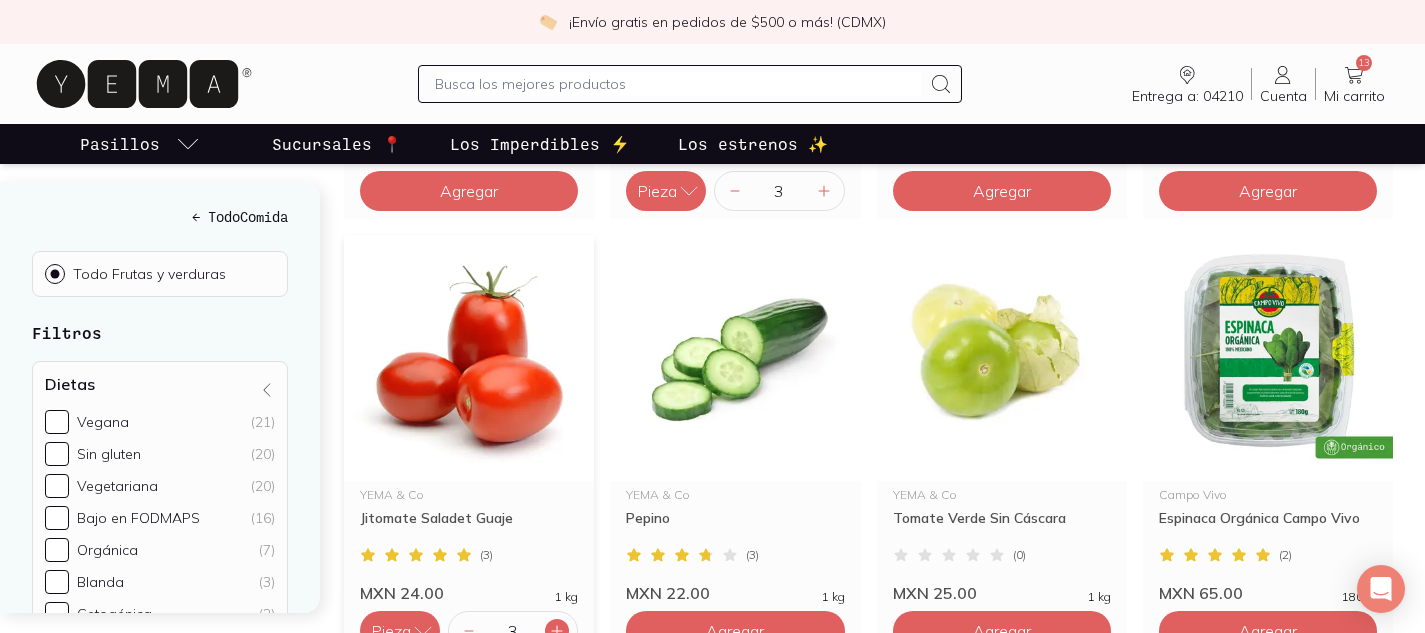 click 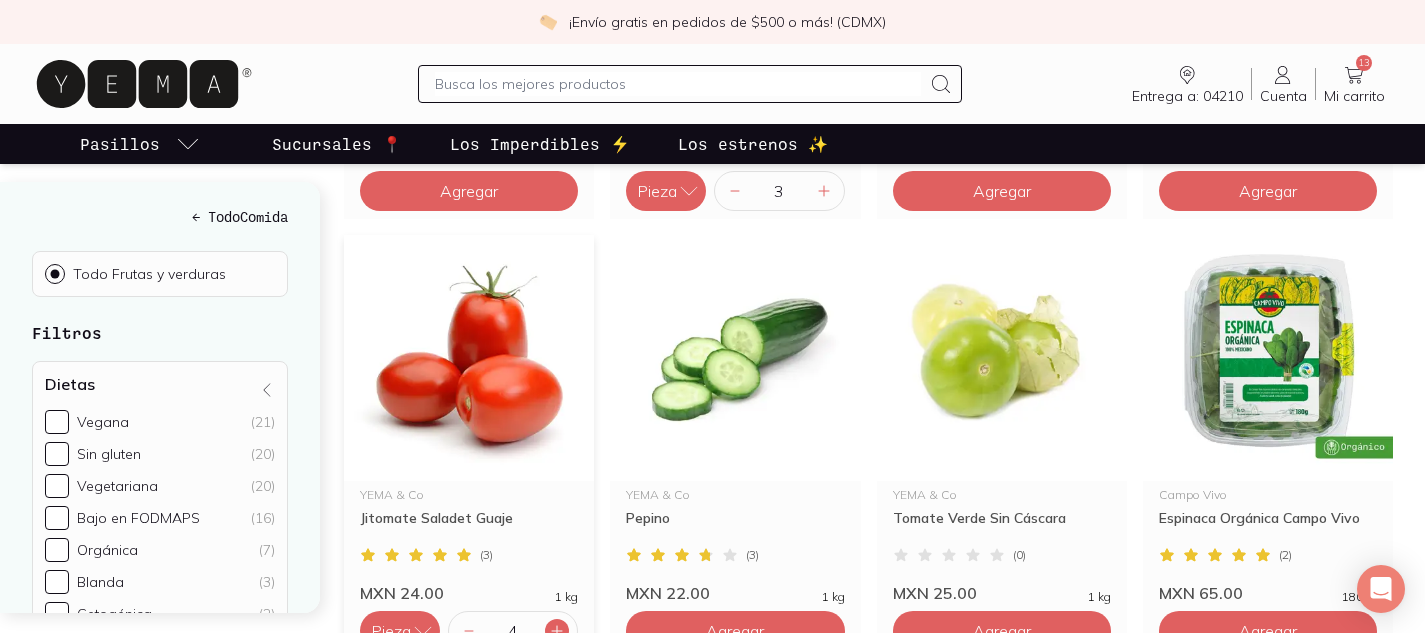 type on "3" 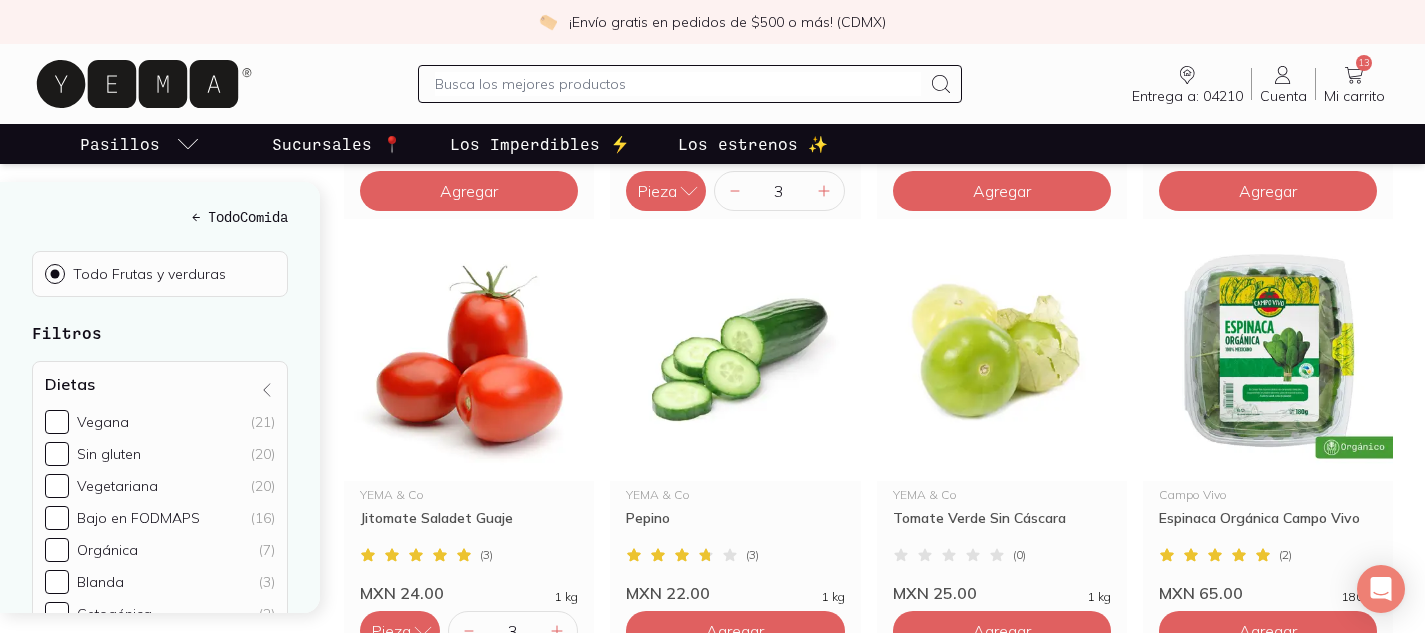 click 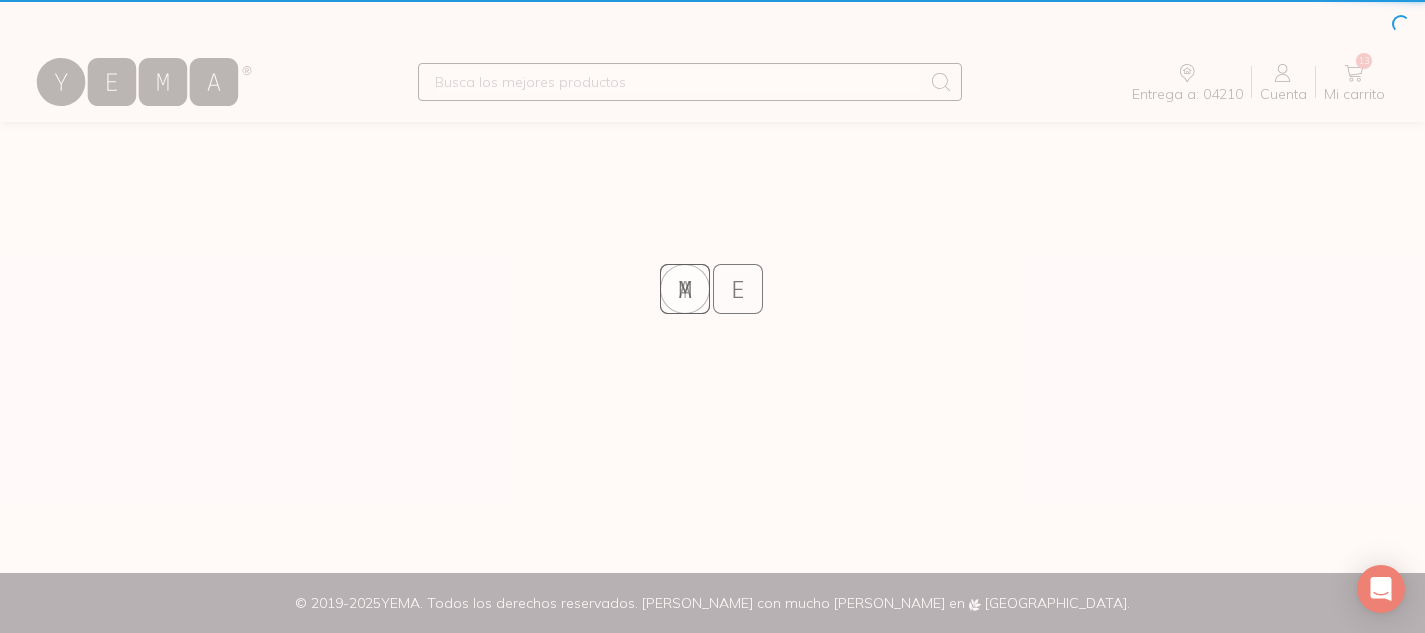 scroll, scrollTop: 0, scrollLeft: 0, axis: both 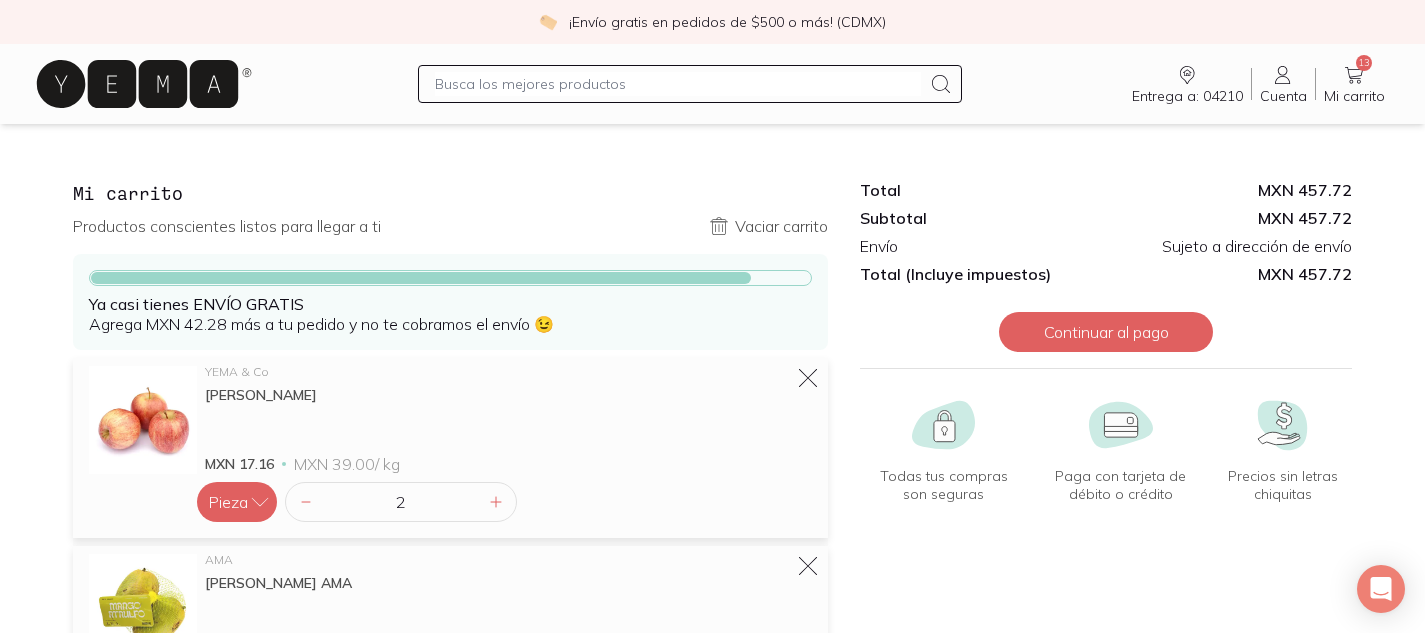 click at bounding box center [678, 84] 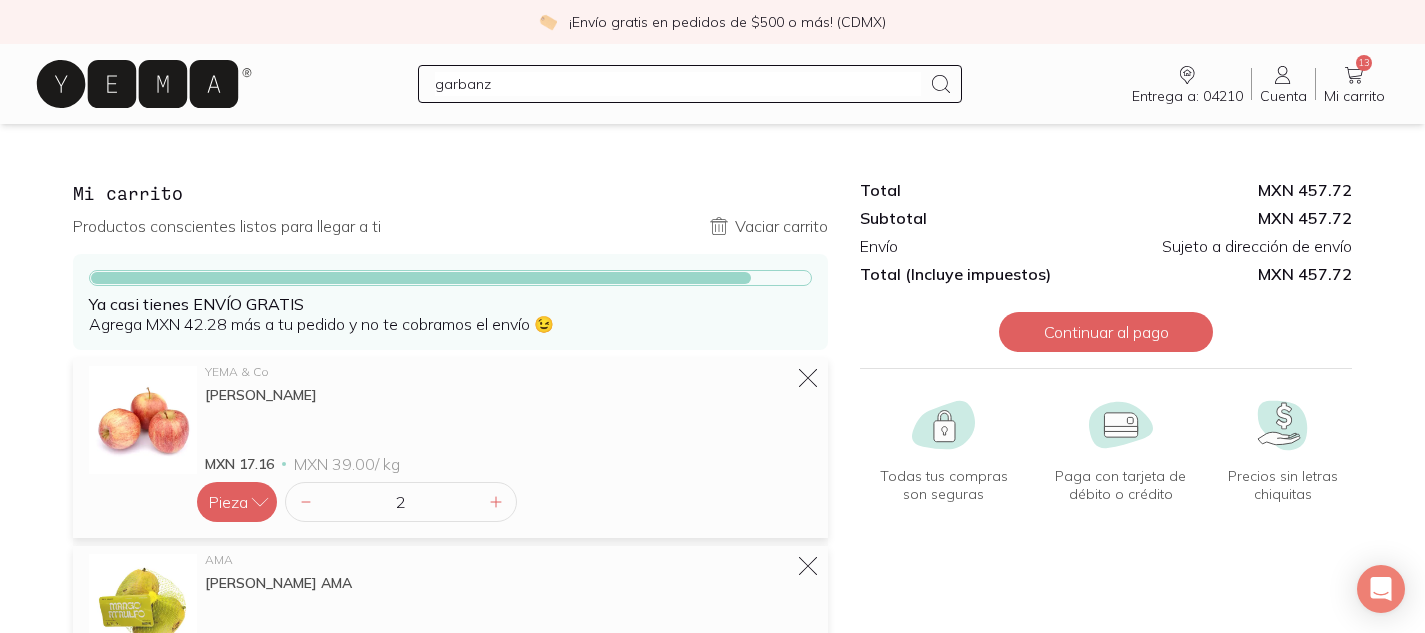 type on "garbanzo" 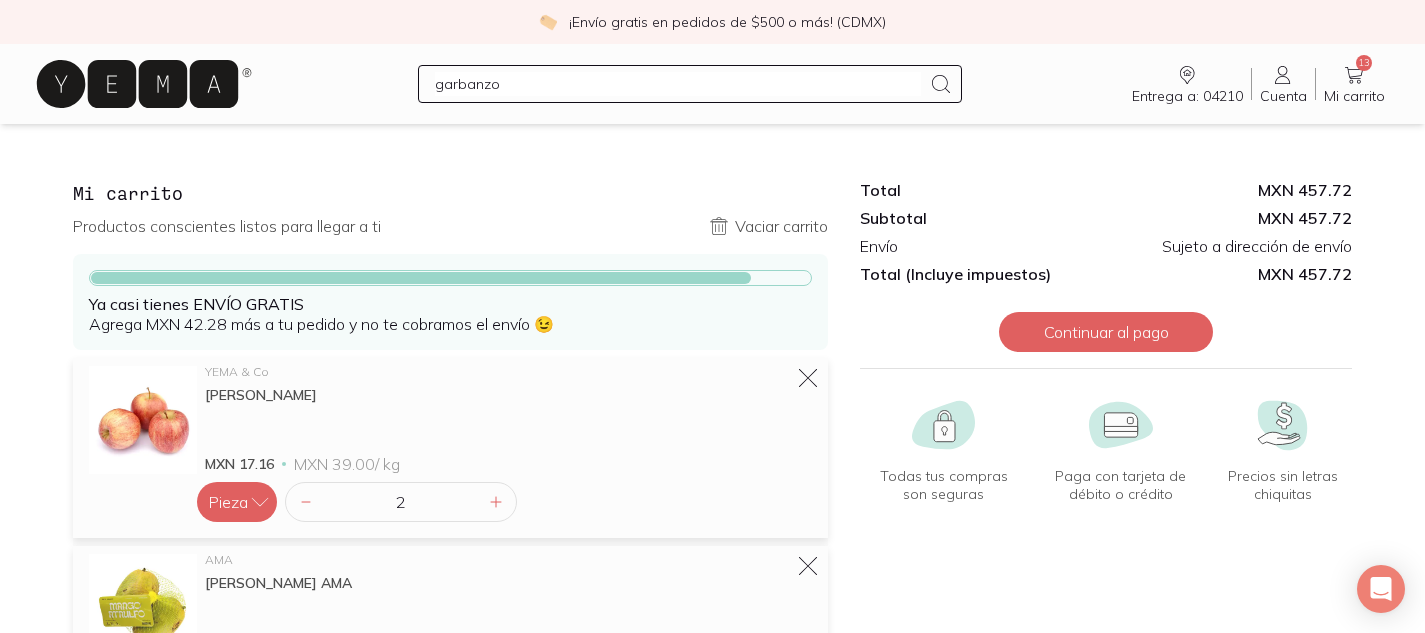 type 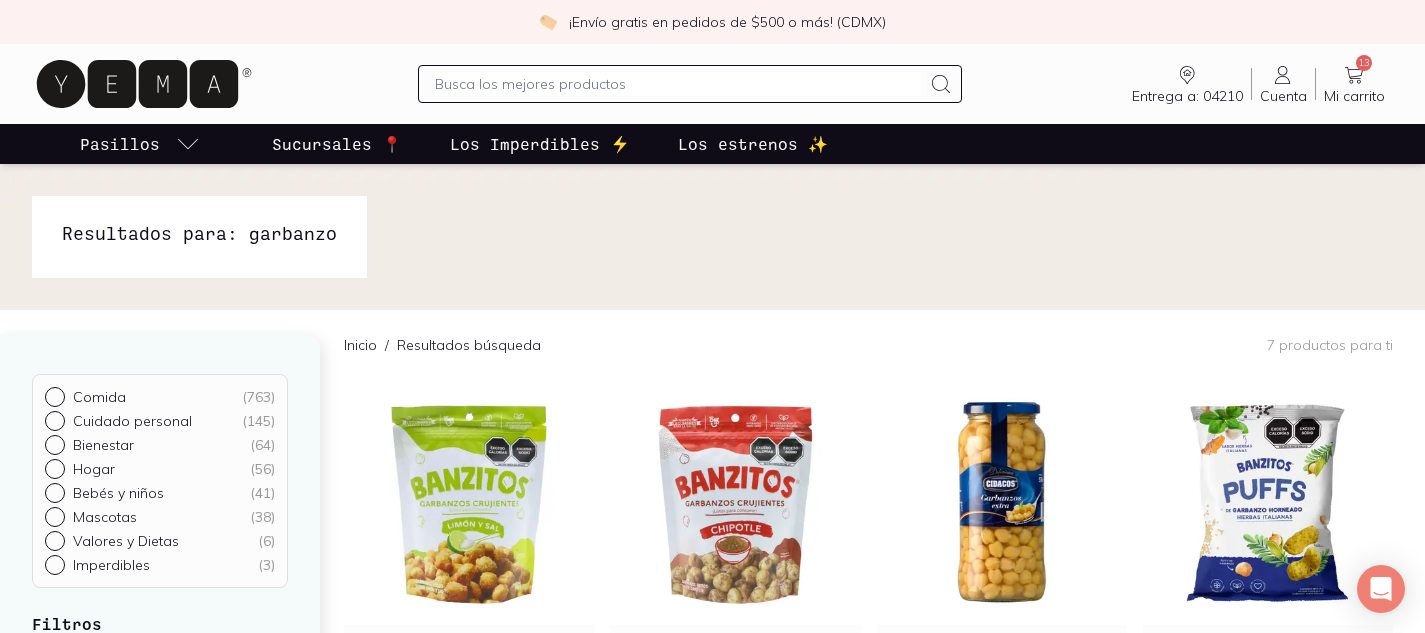 click on "¡Envío gratis en pedidos de $500 o más! (CDMX) Entrega a: 04210 04210 Buscar Buscar Cuenta Cuenta 13 Mi carrito Carrito Pasillos Sucursales 📍 Los Imperdibles ⚡️ Los estrenos ✨ Resultados para: garbanzo Resultados para: garbanzo Comida ( 763 ) Cuidado personal ( 145 ) Bienestar ( 64 ) Hogar ( 56 ) Bebés y niños ( 41 ) Mascotas ( 38 ) Valores y Dietas ( 6 ) Imperdibles ( 3 ) Filtros Dietas Vegana (170) Sin gluten (142) Vegetariana (115) Cetogénica (78) Orgánica (52) Bajo en FODMAPS (43) [PERSON_NAME] (22) Marca YEMA & Co (312) Campo Vivo (27) AMA (17) [PERSON_NAME] (15) [PERSON_NAME] Kids (13) Birdman (12) Tuny (12) [PERSON_NAME] (10) [PERSON_NAME] (9) Kuxtal (9) Ver todos Hecho en Hecho en [GEOGRAPHIC_DATA] (223) Hecho en [GEOGRAPHIC_DATA] (8) Hecho en [GEOGRAPHIC_DATA] (3) Hecho en [GEOGRAPHIC_DATA] (2) Hecho en E.U.A (2) Hecho en [GEOGRAPHIC_DATA] (1) Hecho en [GEOGRAPHIC_DATA] (1) Hecho en [GEOGRAPHIC_DATA] (1) Beneficio No irrita (7) [PERSON_NAME] (6) Hidratación (6) Limpieza (5) Suavidad (5) Brillo (4) Humectación (4) Nutrición (4) No reseca (2) Anti-frizz (1) Ver todos Medioambiental y social" at bounding box center (712, 975) 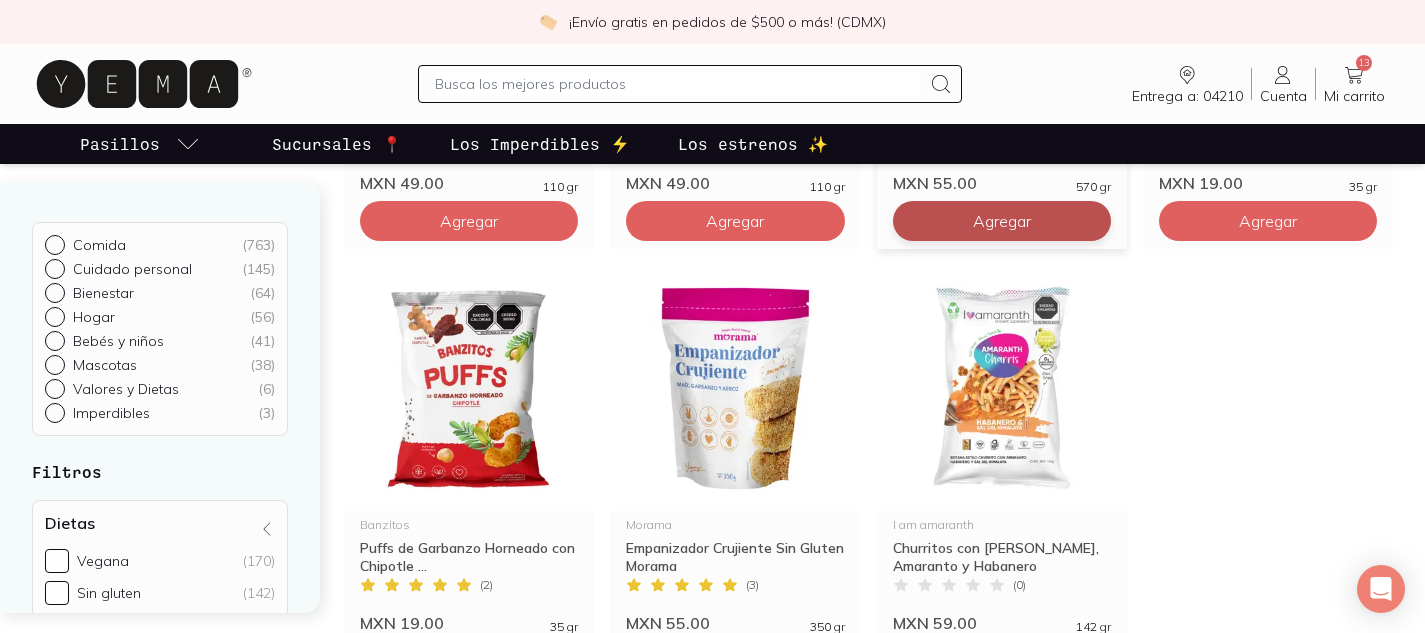 click on "Agregar" at bounding box center [469, 221] 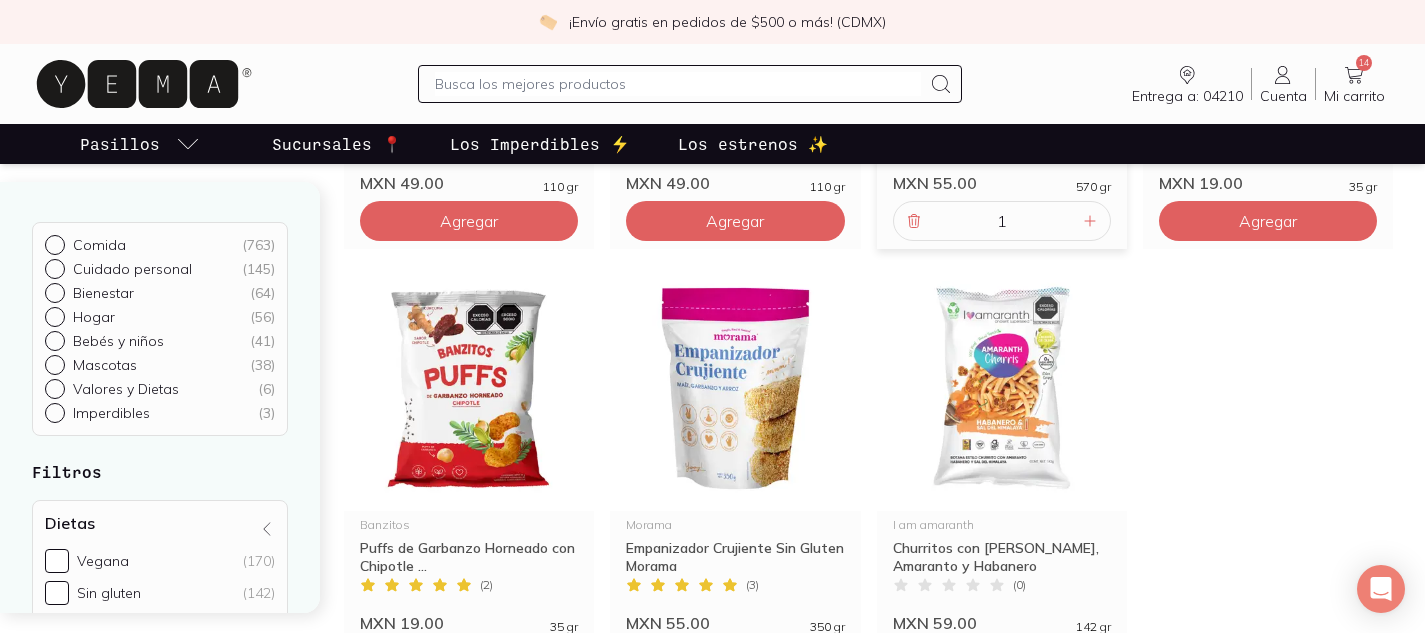 click at bounding box center [678, 84] 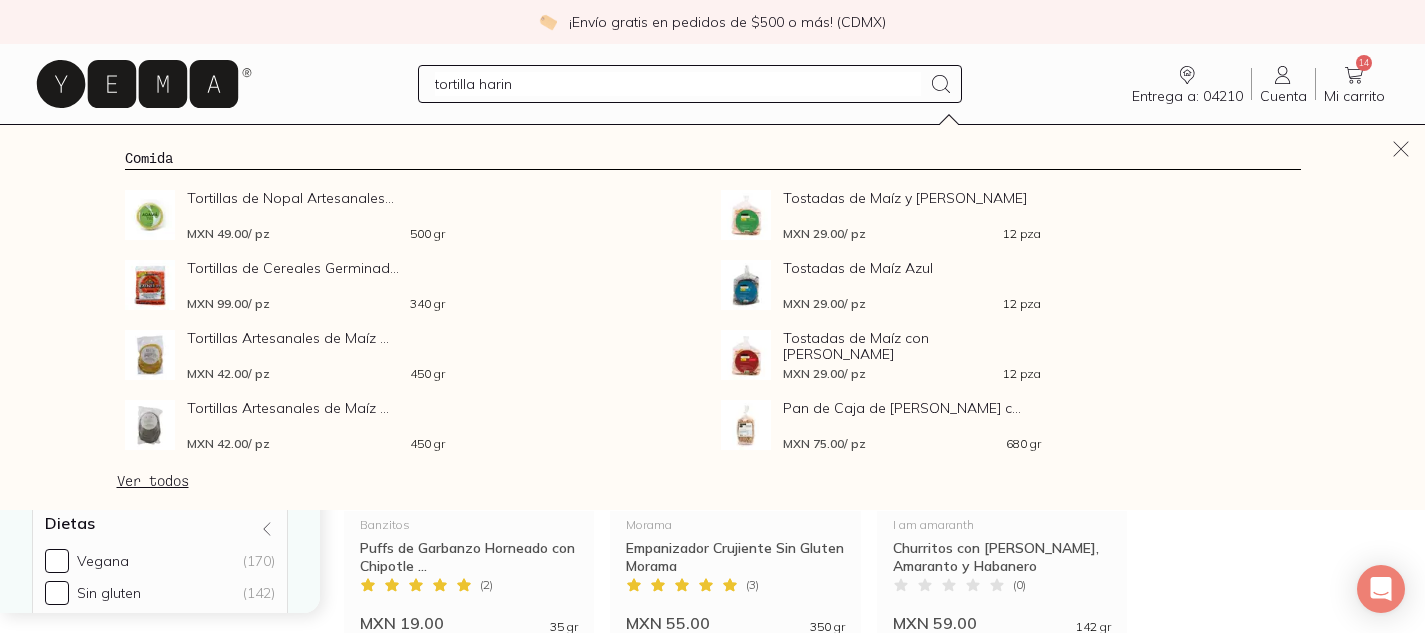 type on "tortilla harina" 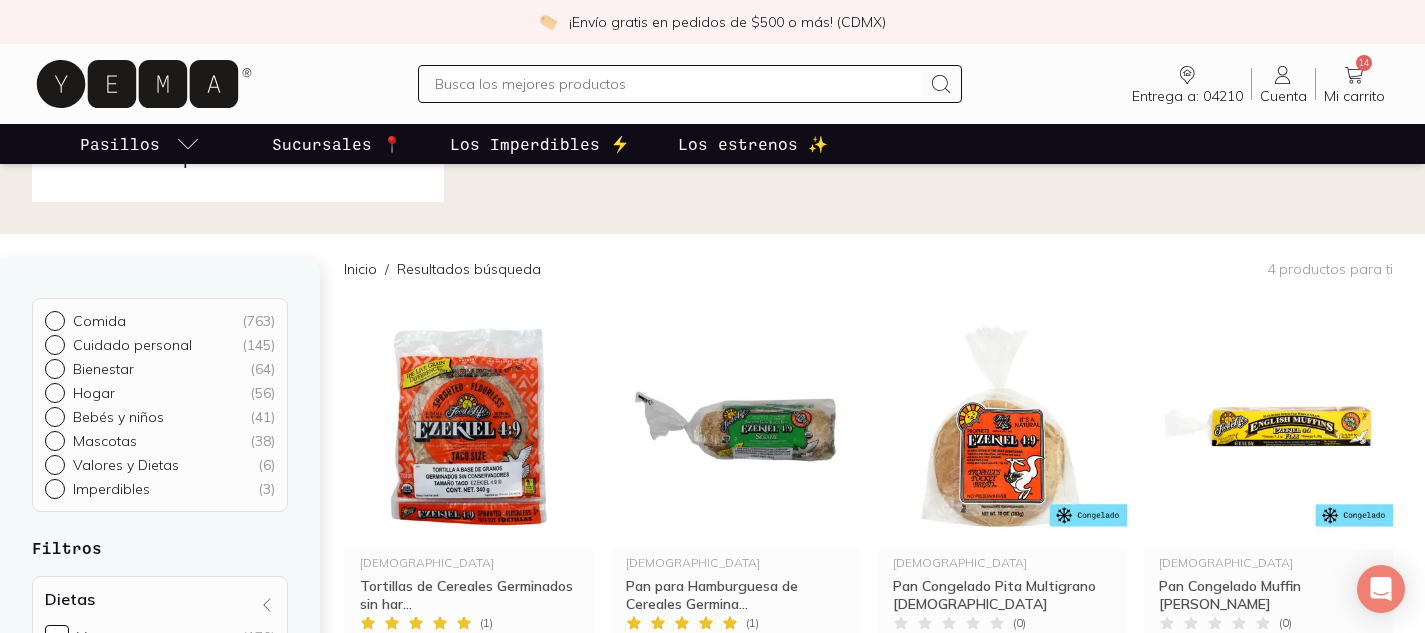 scroll, scrollTop: 0, scrollLeft: 0, axis: both 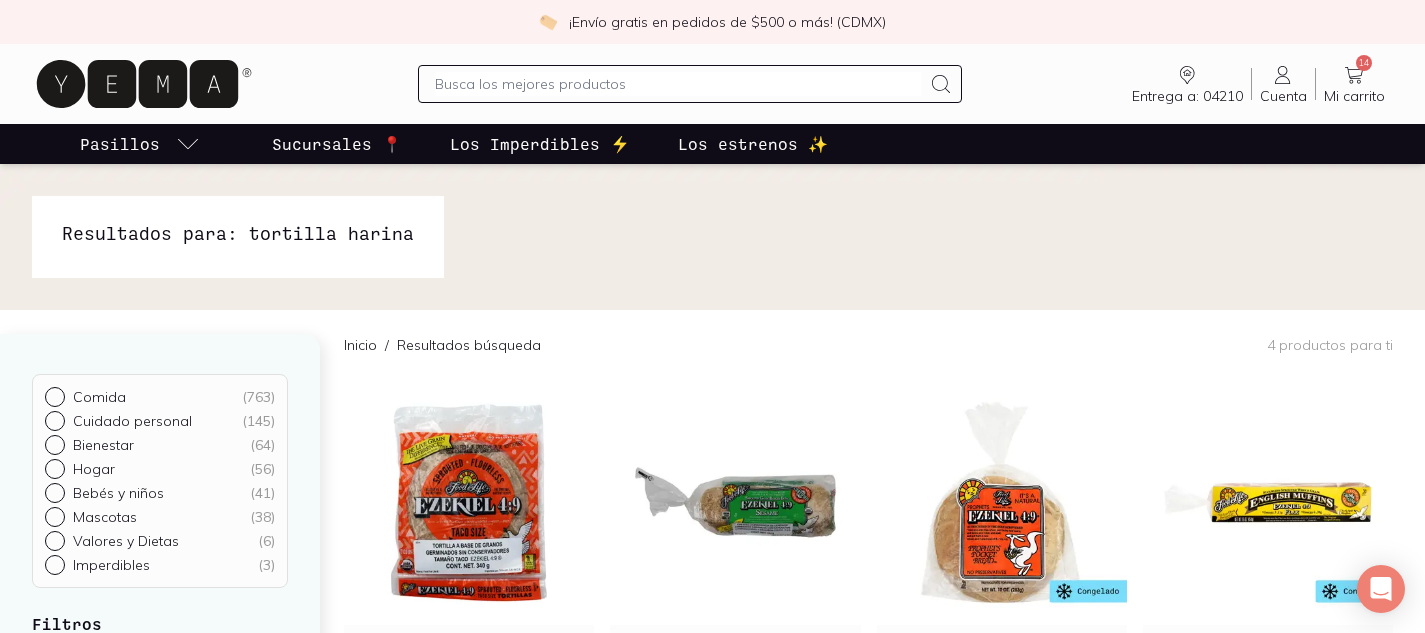 click at bounding box center [678, 84] 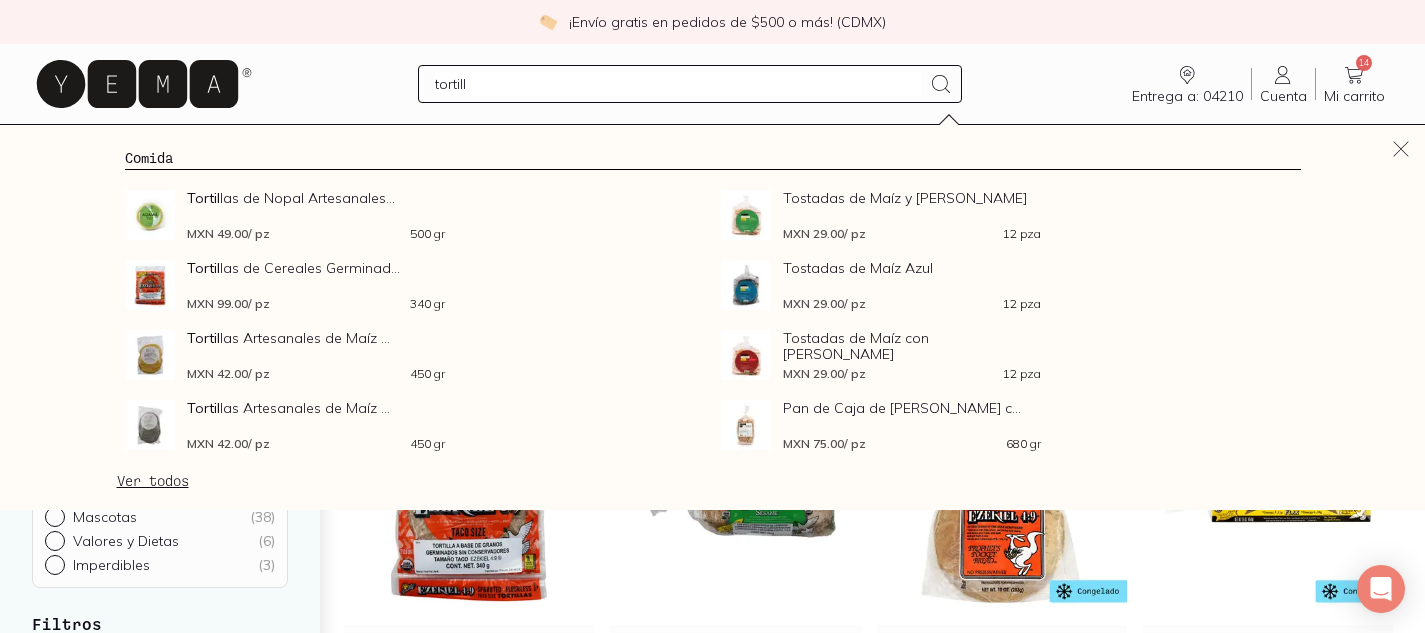 type on "tortilla" 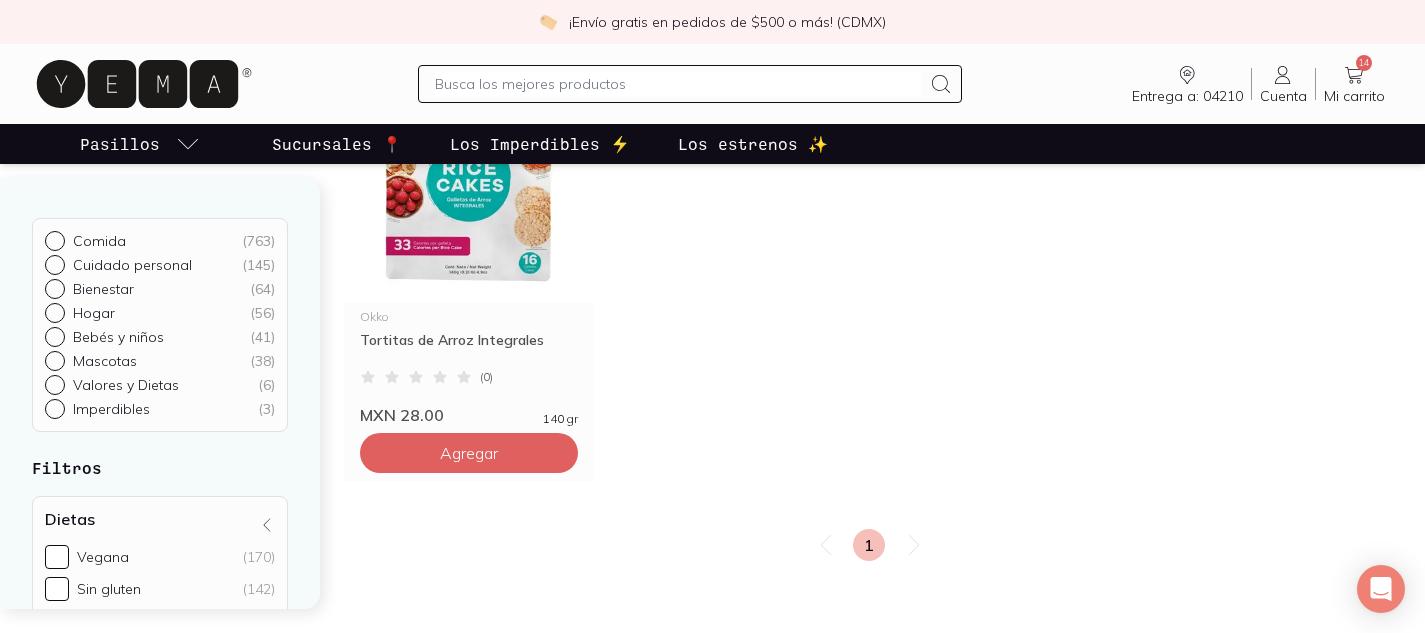 scroll, scrollTop: 3409, scrollLeft: 0, axis: vertical 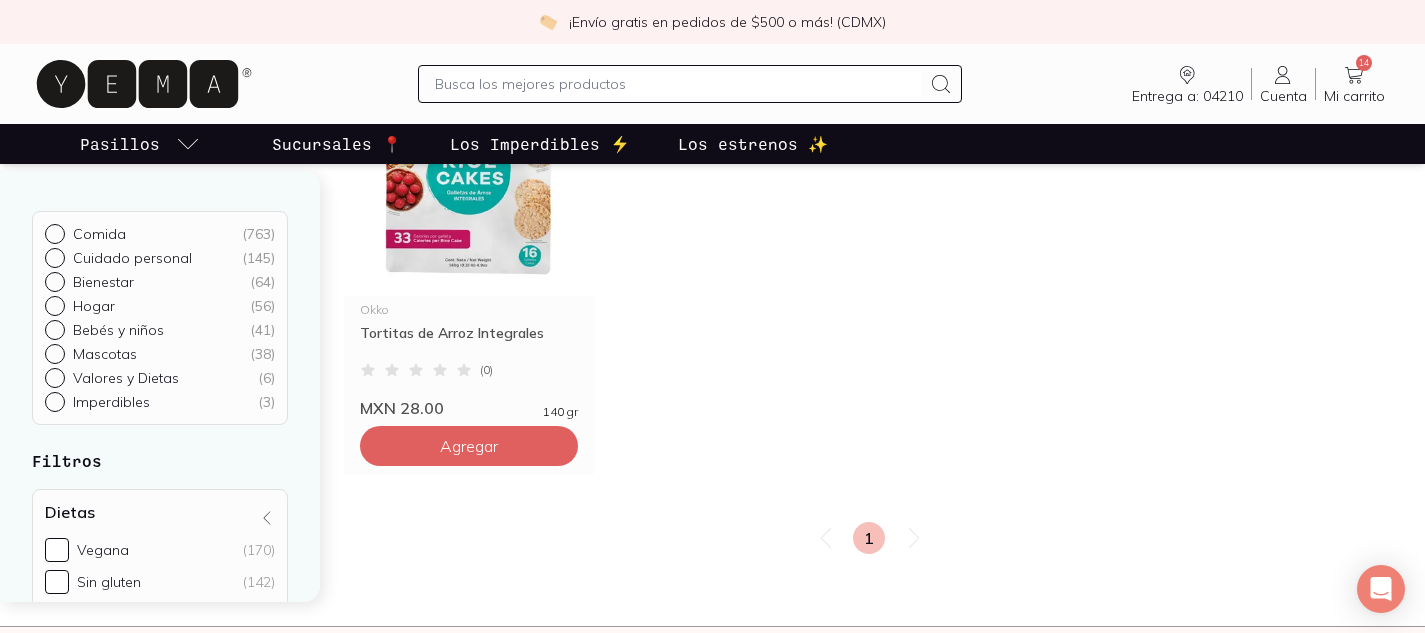 click at bounding box center [678, 84] 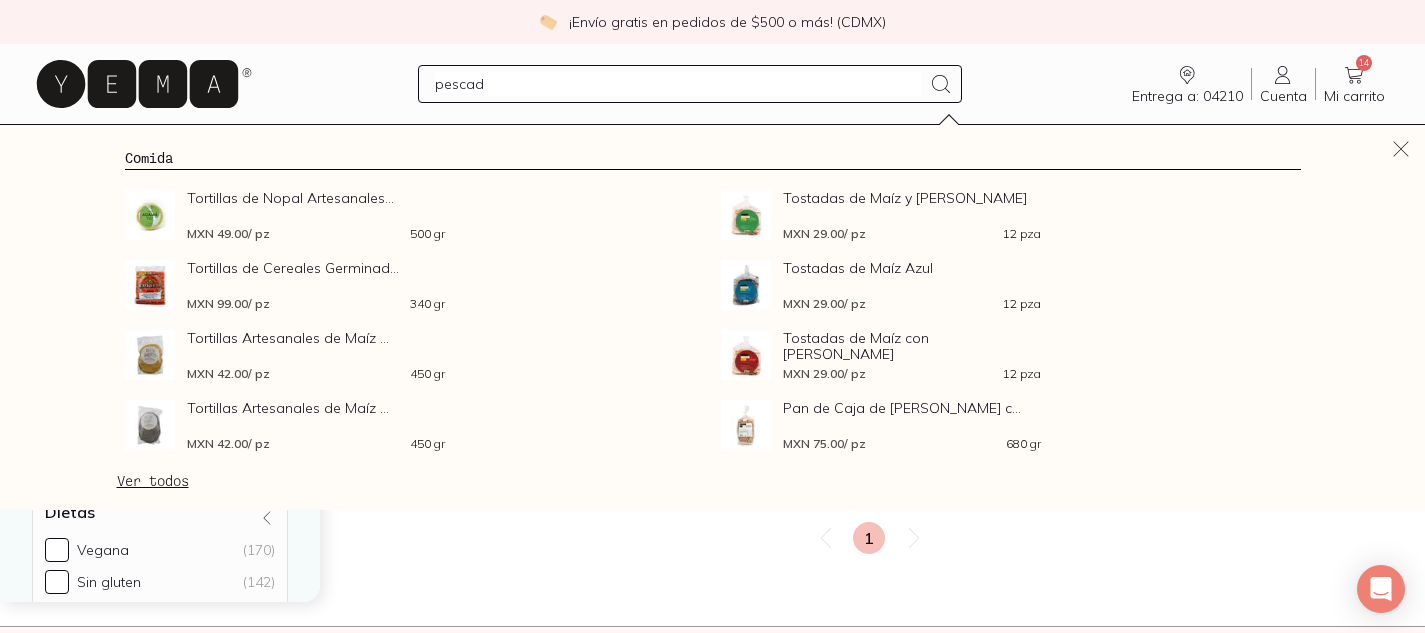 type on "pescado" 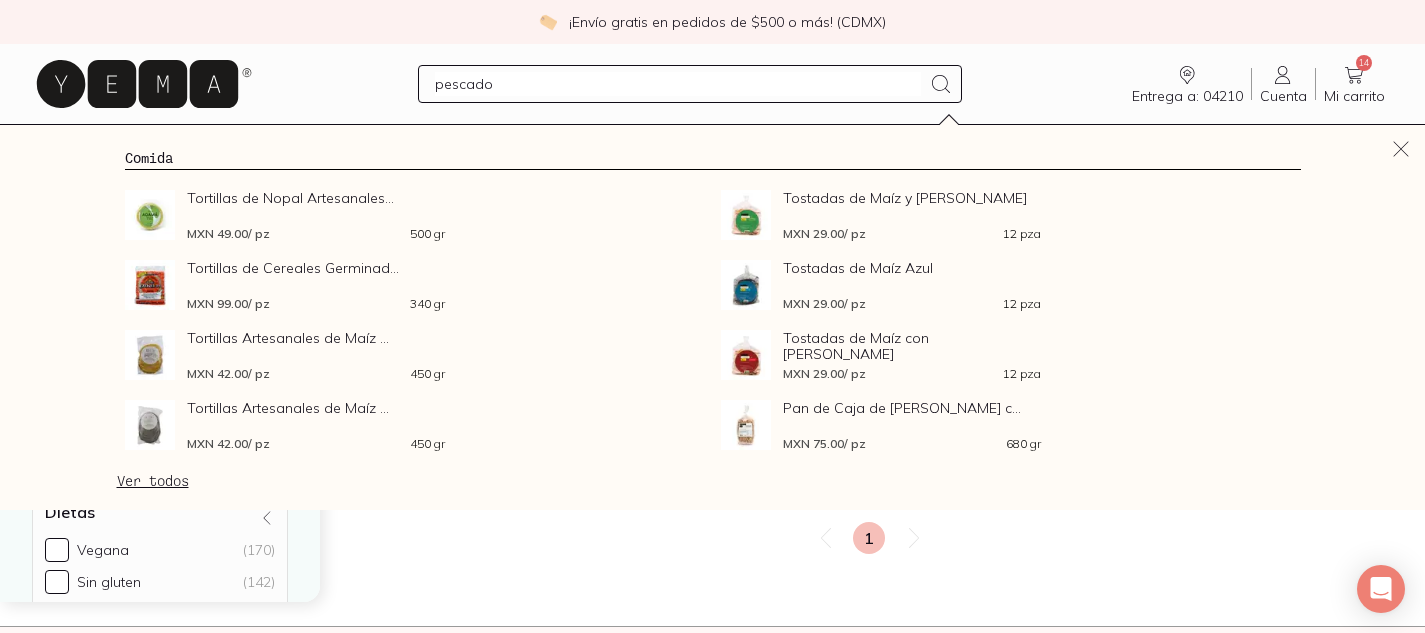 type 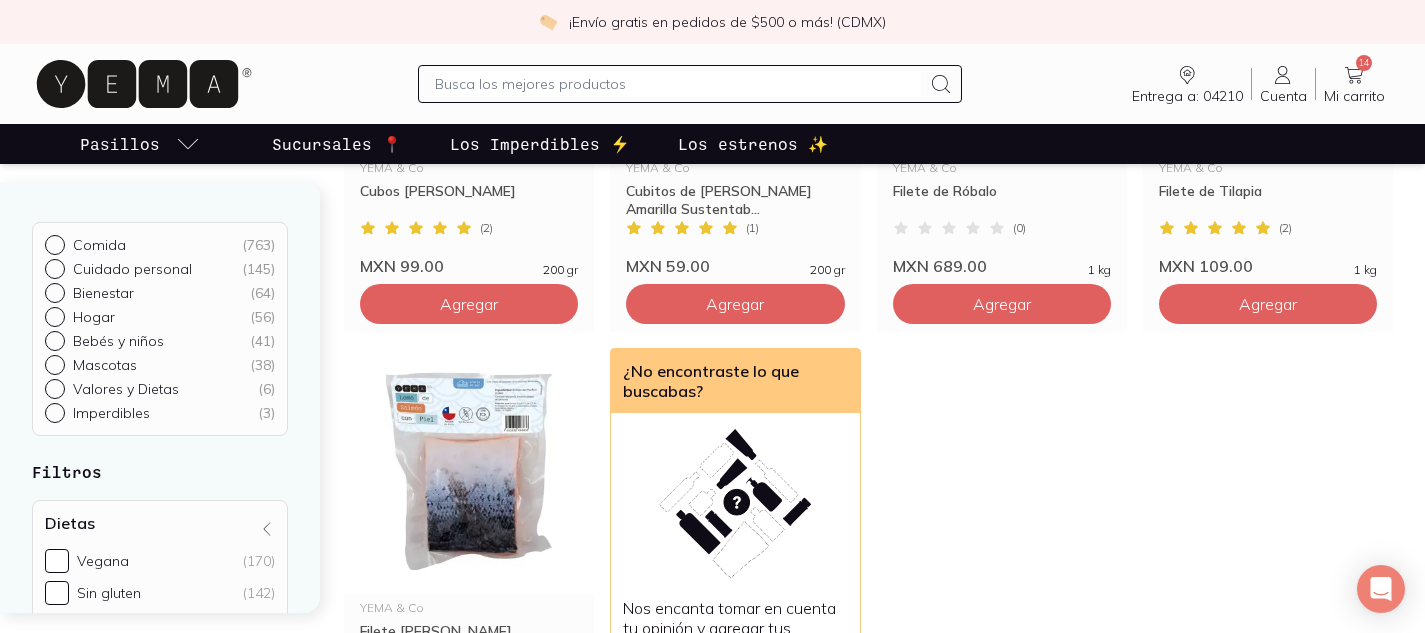 scroll, scrollTop: 2605, scrollLeft: 0, axis: vertical 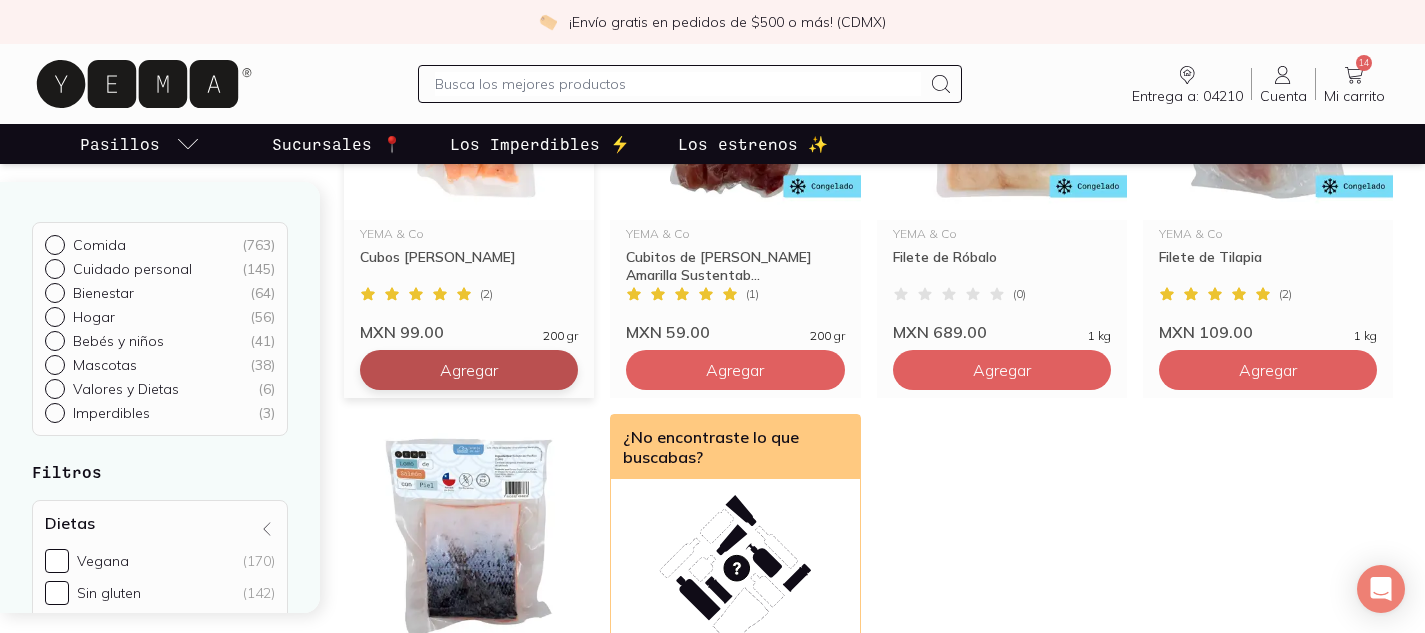 click on "Agregar" at bounding box center [469, -1830] 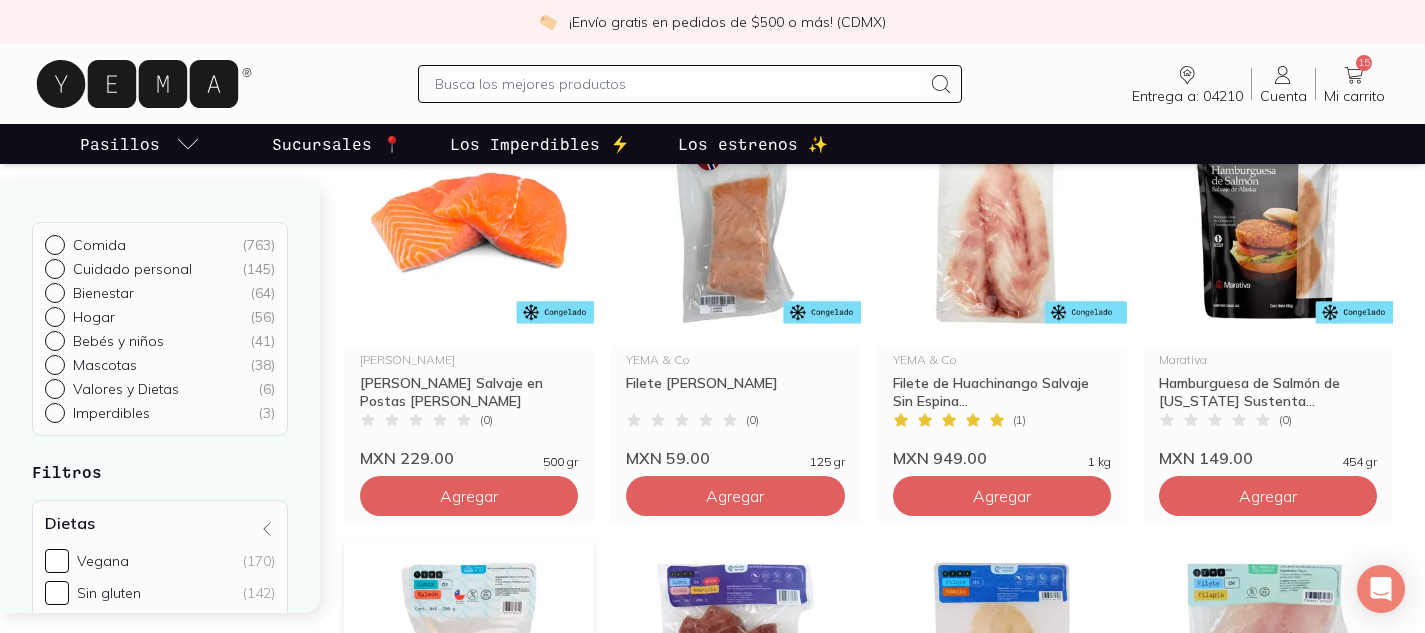 scroll, scrollTop: 2387, scrollLeft: 0, axis: vertical 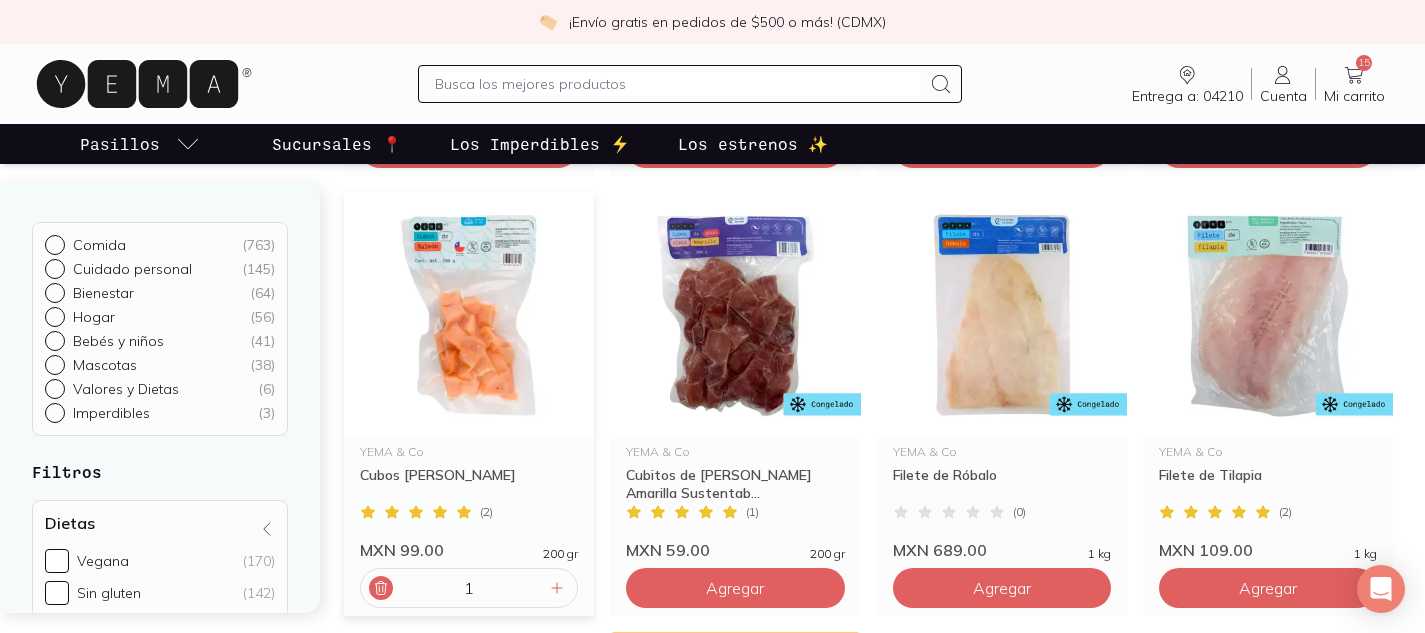 click 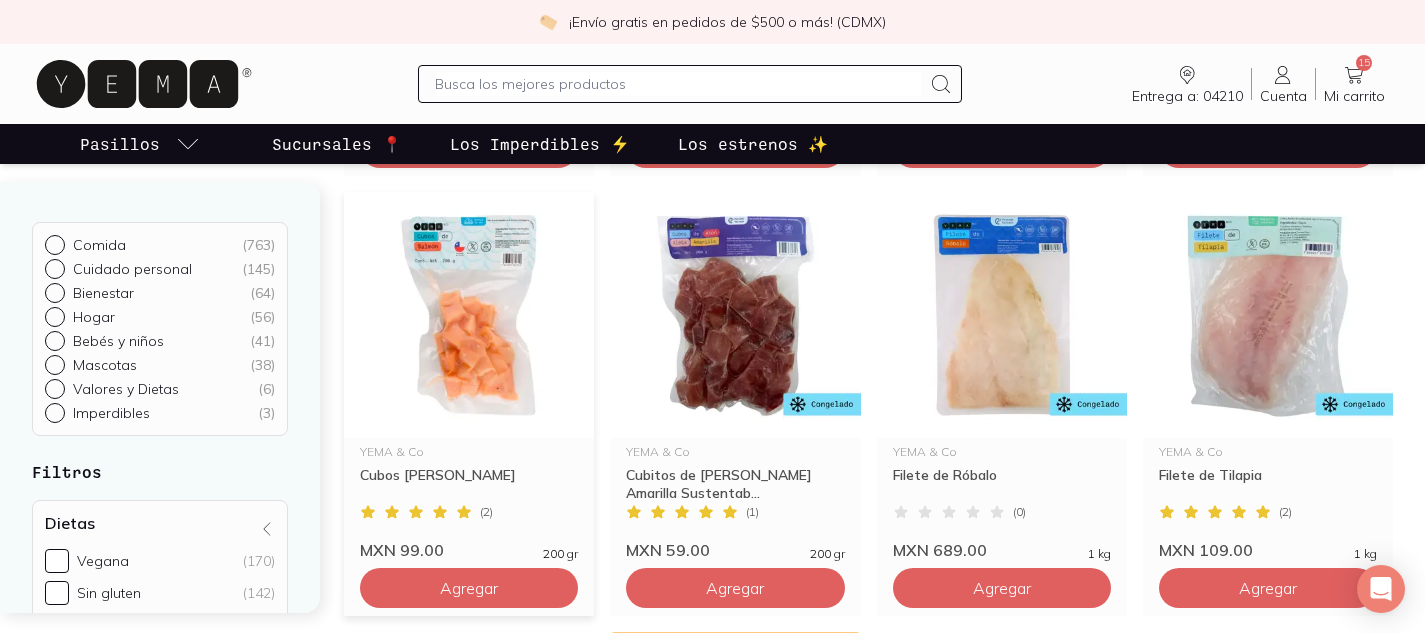 scroll, scrollTop: 1833, scrollLeft: 0, axis: vertical 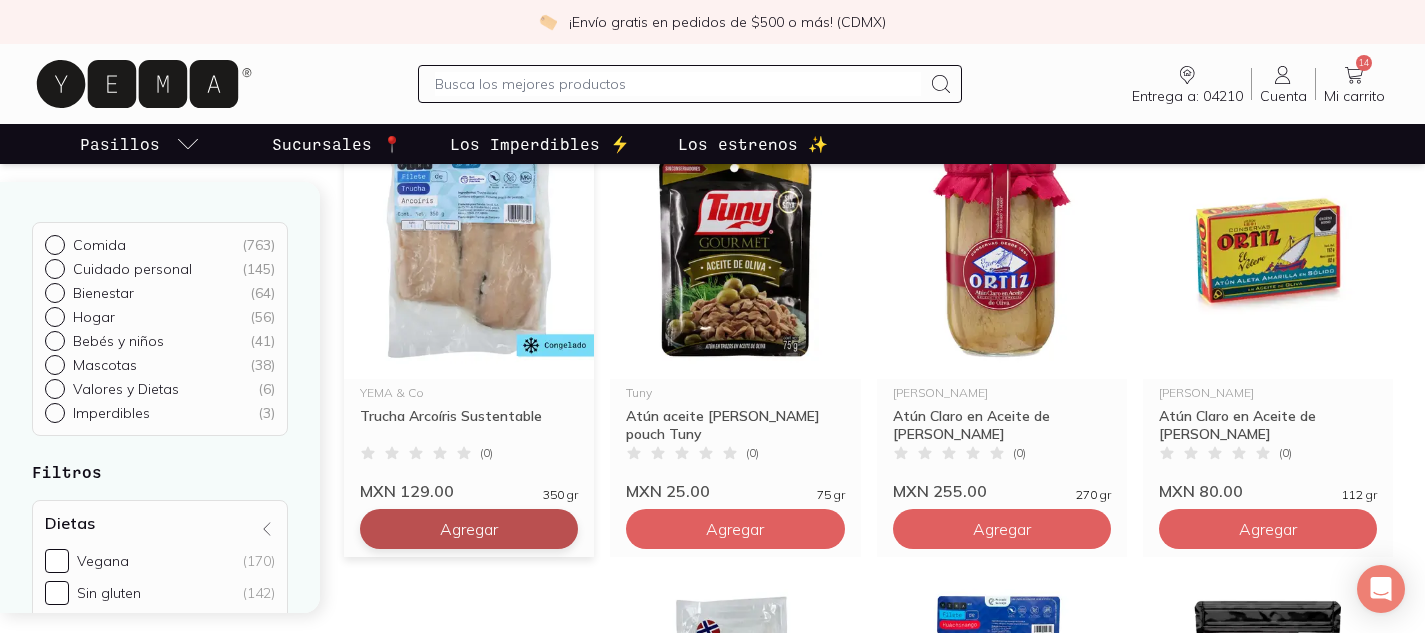 click on "Agregar" at bounding box center [469, -791] 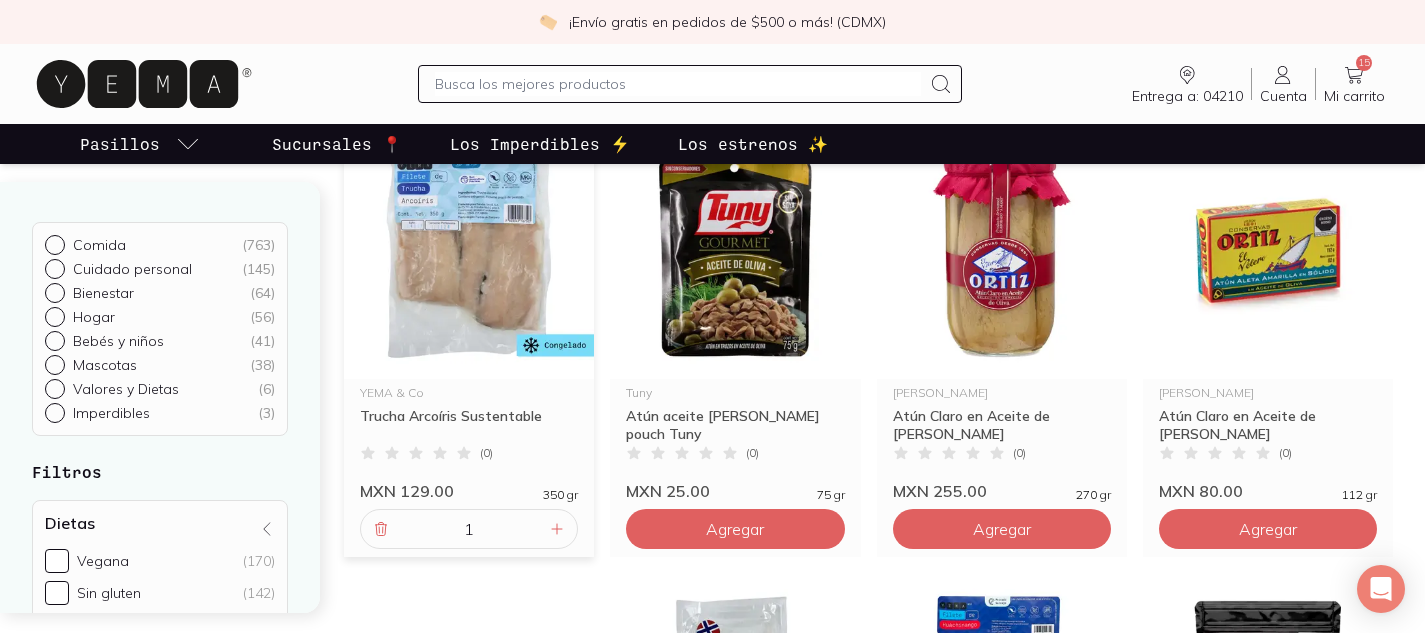 click 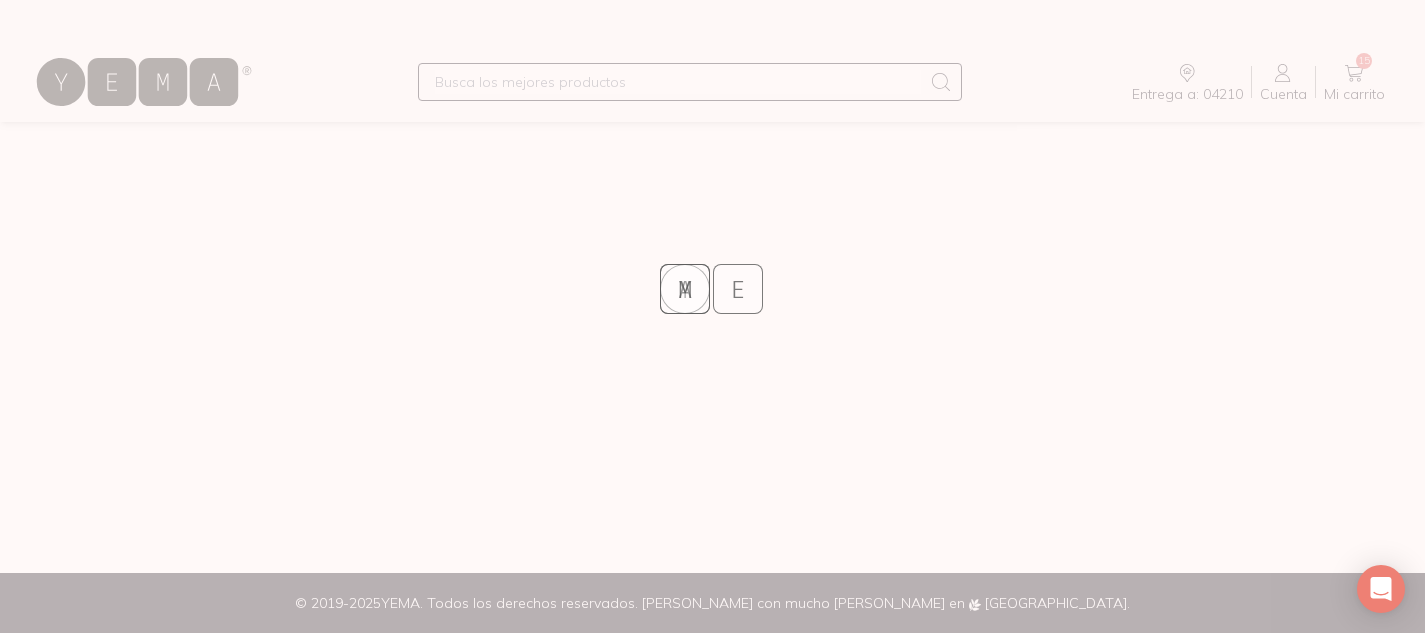 scroll, scrollTop: 0, scrollLeft: 0, axis: both 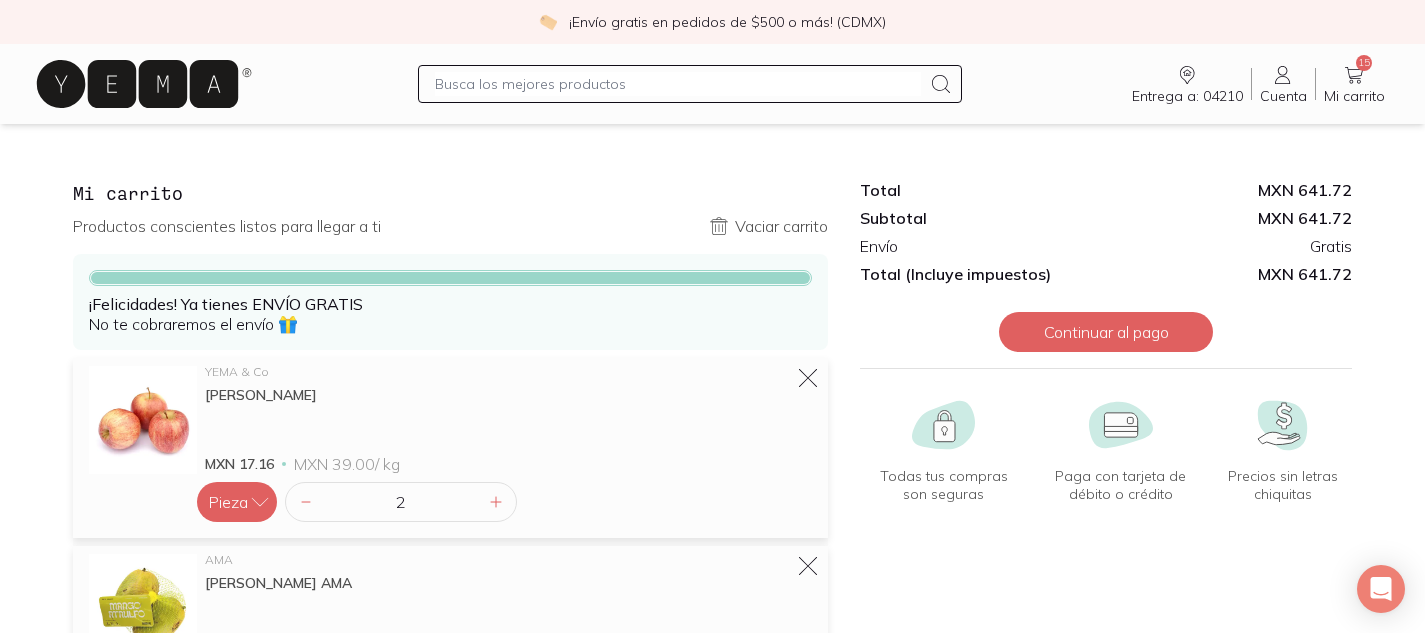 click on "¡Envío gratis en pedidos de $500 o más! (CDMX) Entrega a: 04210 04210 Buscar Buscar Cuenta Cuenta 15 Mi carrito Carrito Mi carrito Productos conscientes listos para llegar a ti Vaciar carrito ¡Felicidades! Ya tienes ENVÍO GRATIS No te cobraremos el envío 🎁 YEMA & Co Manzana Gala MXN 17.16 MXN 39.00  / kg Pieza   Peso 2 AMA Mango [PERSON_NAME] AMA MXN 39.00 MXN 39.00  / pz (500 gr) 1 YEMA & Co Plátano Tabasco MXN 10.20 MXN 20.00  / kg Pieza   Peso 3 Campo Vivo Ensalada Mixta Orgánica Campo Vivo MXN 65.00 MXN 65.00  / pz (180 gr) 1 YEMA & Co Trucha Arcoíris Sustentable MXN 129.00 MXN 129.00  / pz (350 gr) 1 AMA Pimiento Morrón Semáforo AMA MXN 56.00 MXN 56.00  / pz (1 pza) 1 AMA Frambuesa MXN 59.00 MXN 59.00  / pz (170 gr) 1 Cidacos Garbanzos Extra Cidacos MXN 55.00 MXN 55.00  / pz (570 gr) 1 YEMA & Co Melón Valenciano MXN 25.00 MXN 25.00  / pz (1 pza) 1 Campo Vivo Jitomate Baby [PERSON_NAME] Orgánico Campo Vivo MXN 26.00 MXN 26.00  / pz (180 gr) 1 Cantidad límite. Nos quedan poquitas piezas 😬 AMA 1 1" at bounding box center [712, 1665] 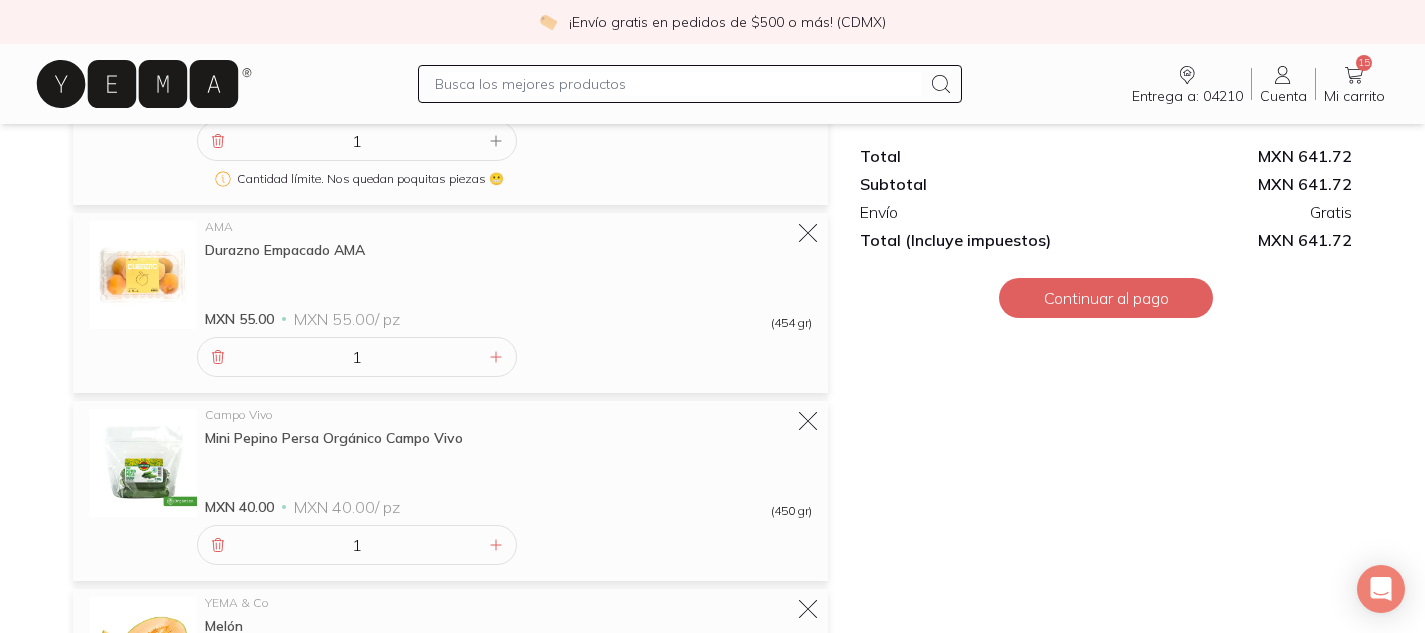 scroll, scrollTop: 2332, scrollLeft: 0, axis: vertical 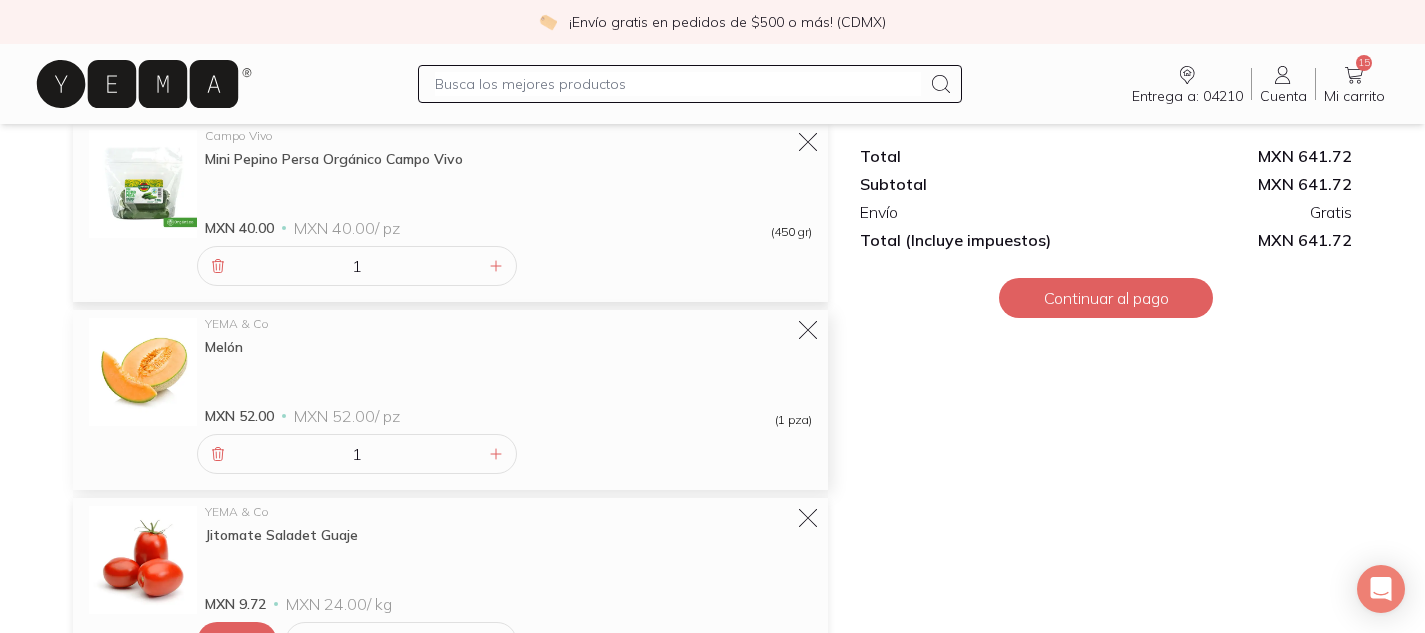 click on "1" at bounding box center [357, 454] 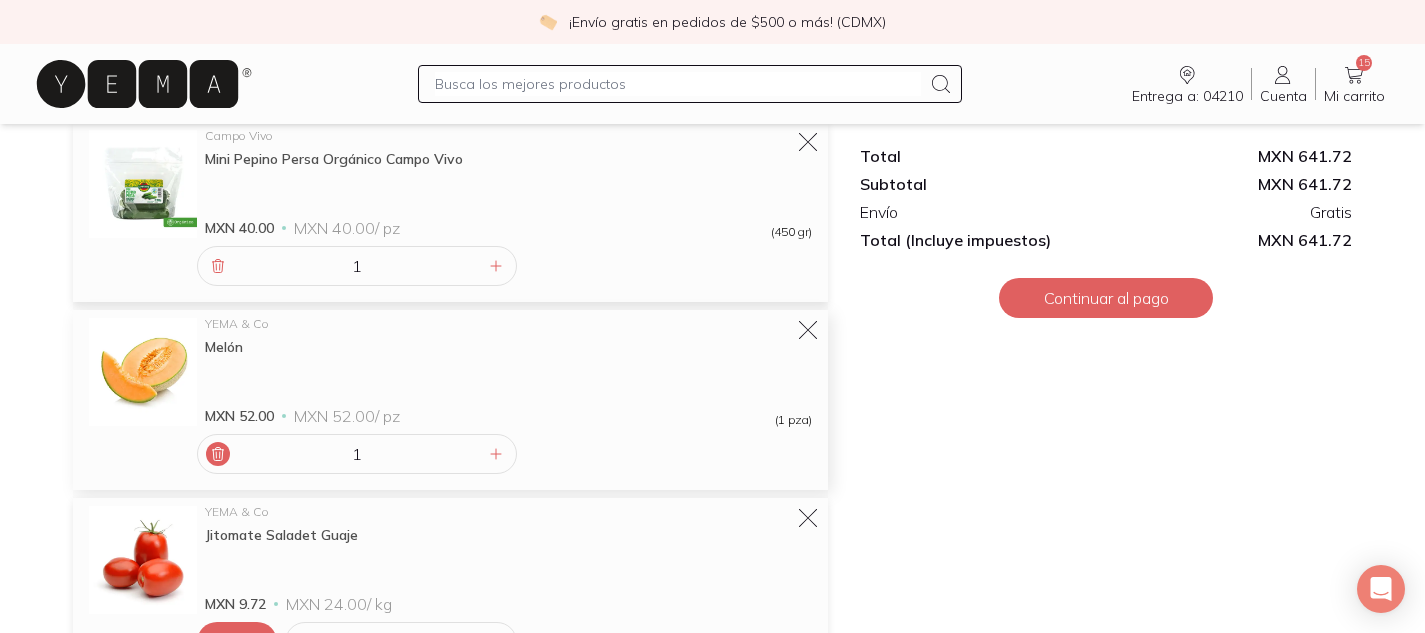 click 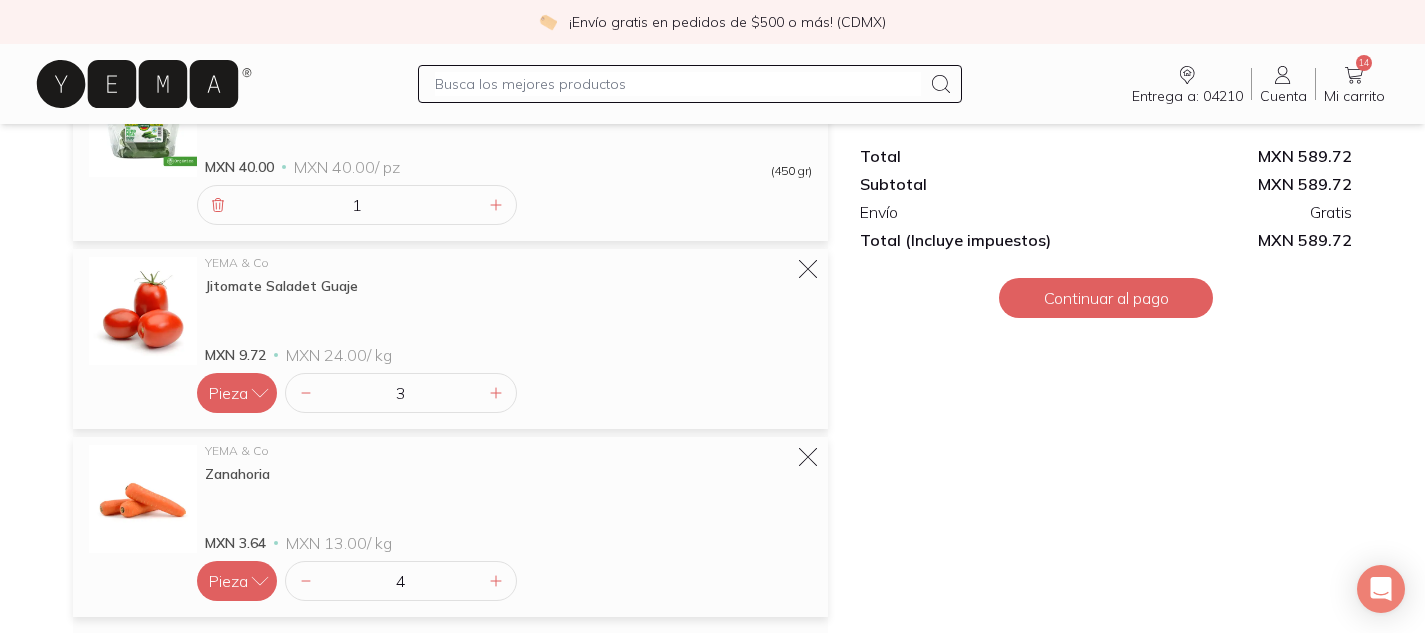 scroll, scrollTop: 2477, scrollLeft: 0, axis: vertical 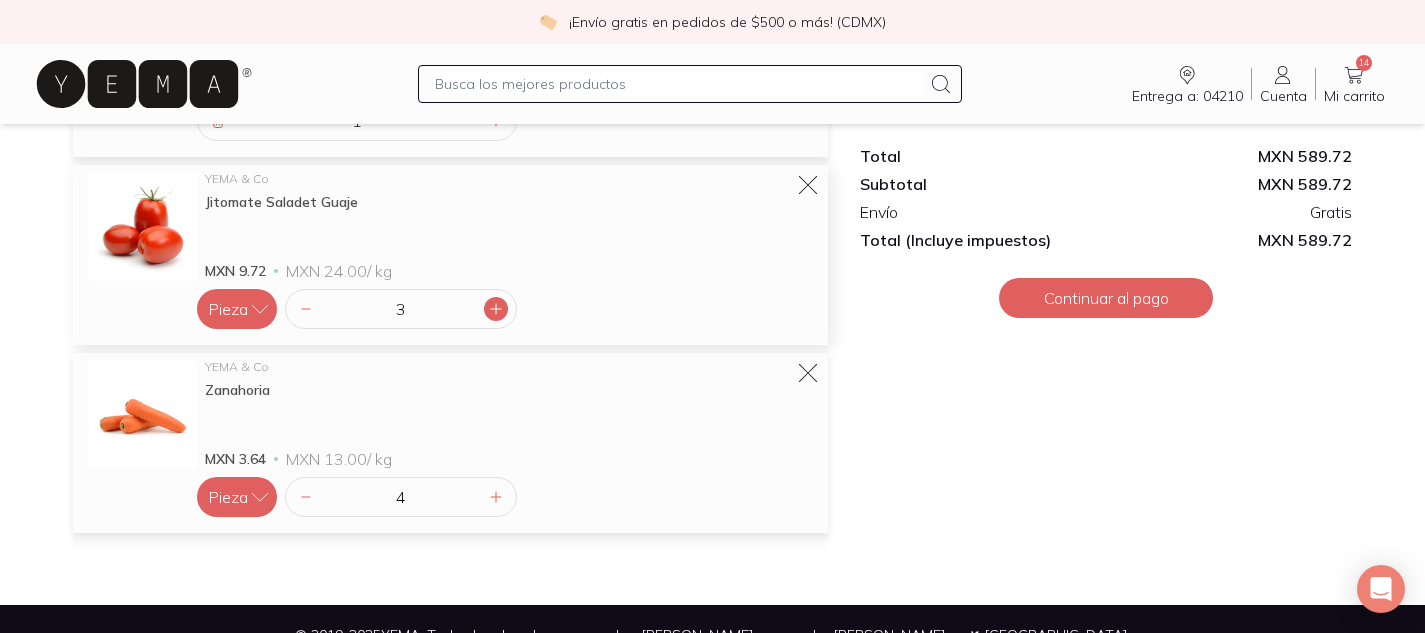 click 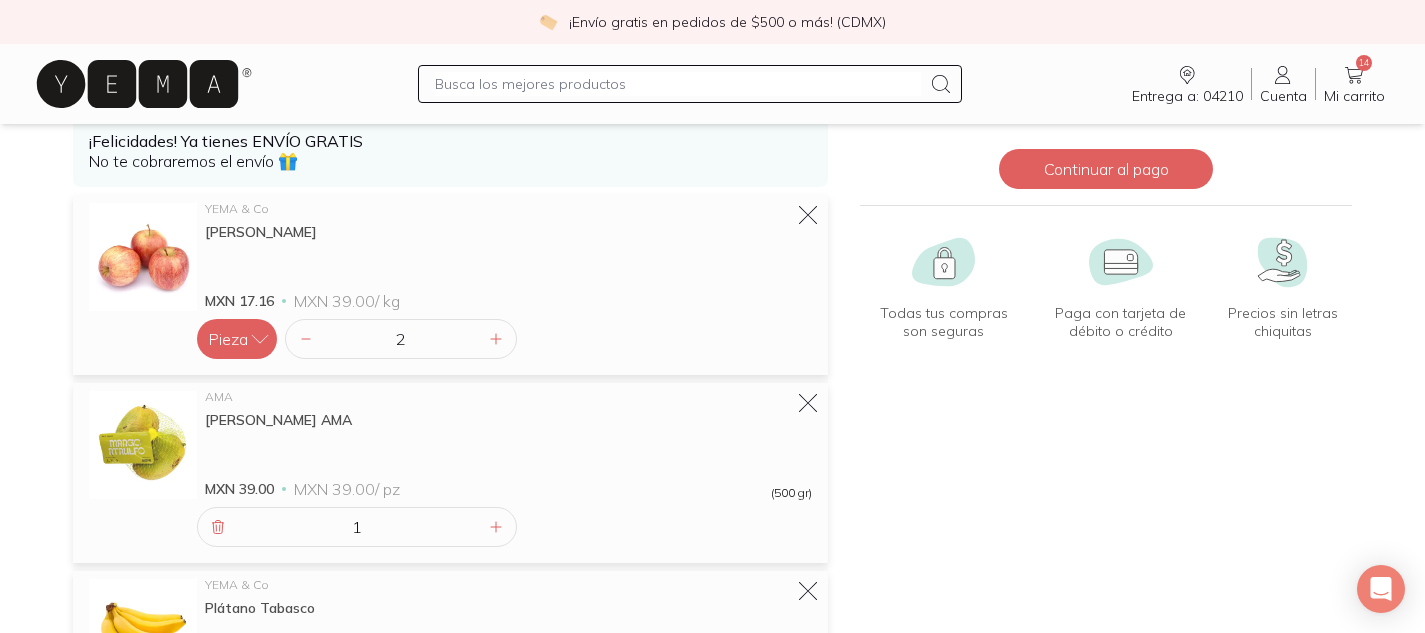 scroll, scrollTop: 213, scrollLeft: 0, axis: vertical 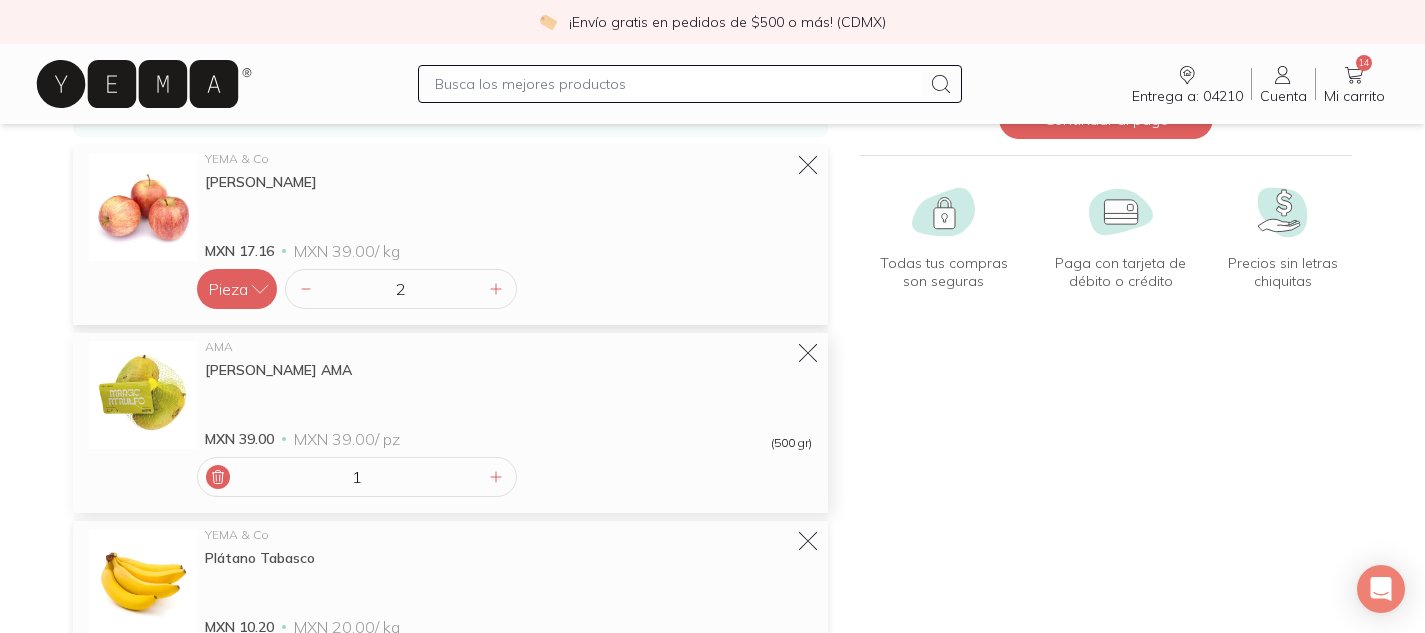 click 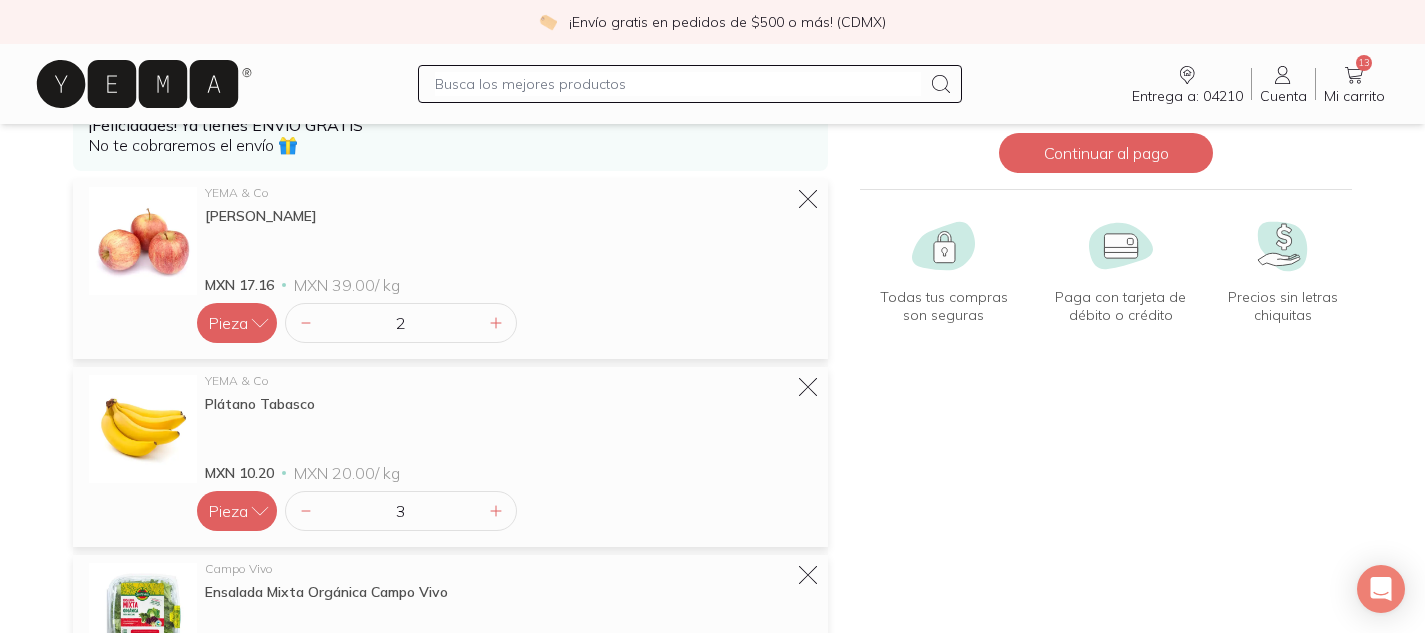 scroll, scrollTop: 175, scrollLeft: 0, axis: vertical 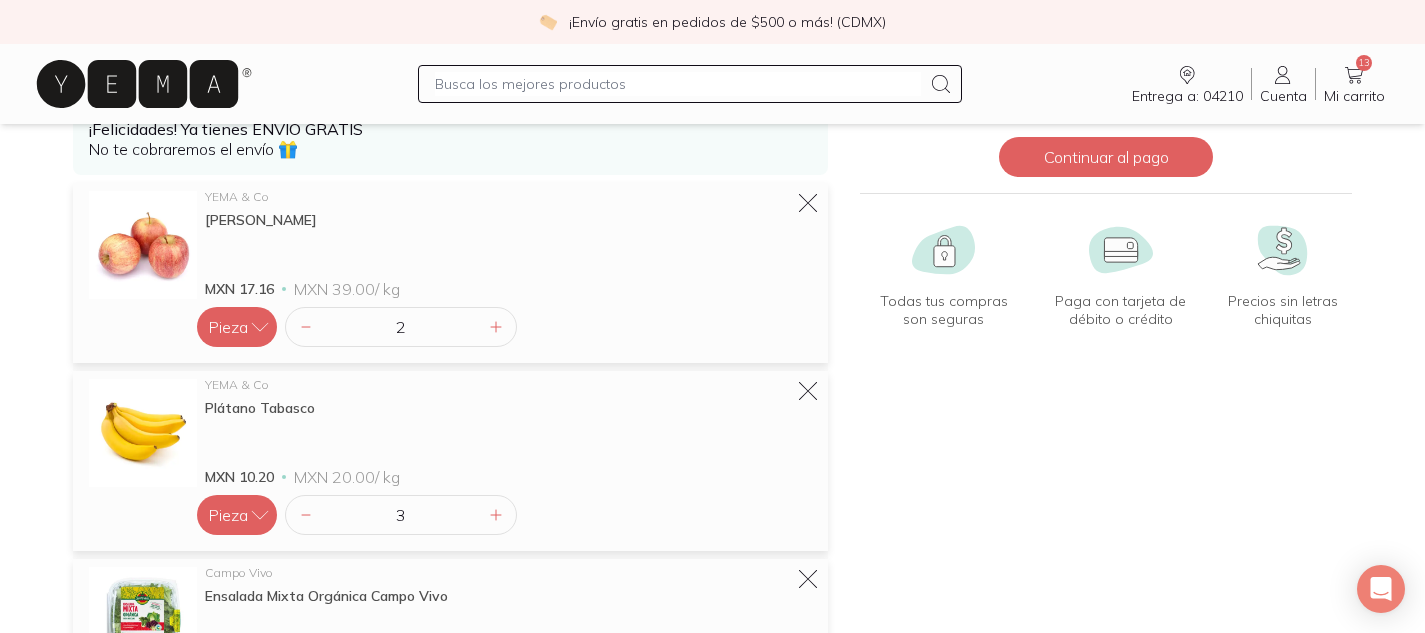 click at bounding box center [678, 84] 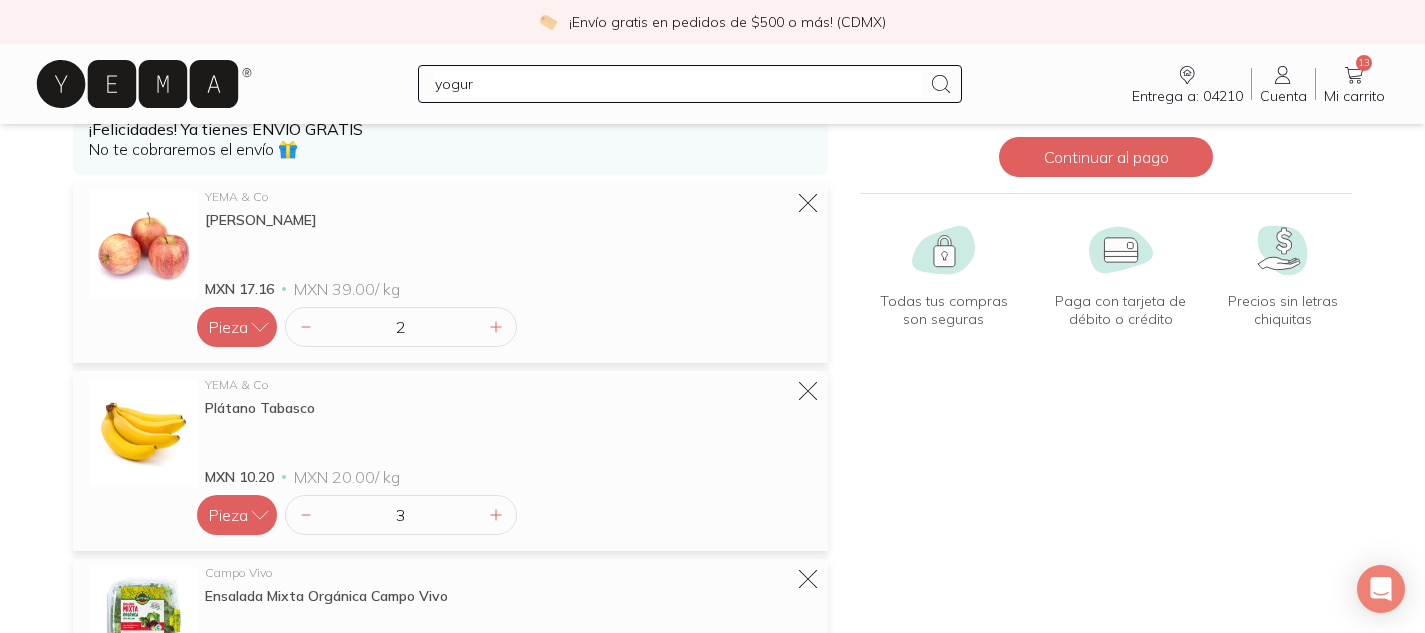 type on "yogurt" 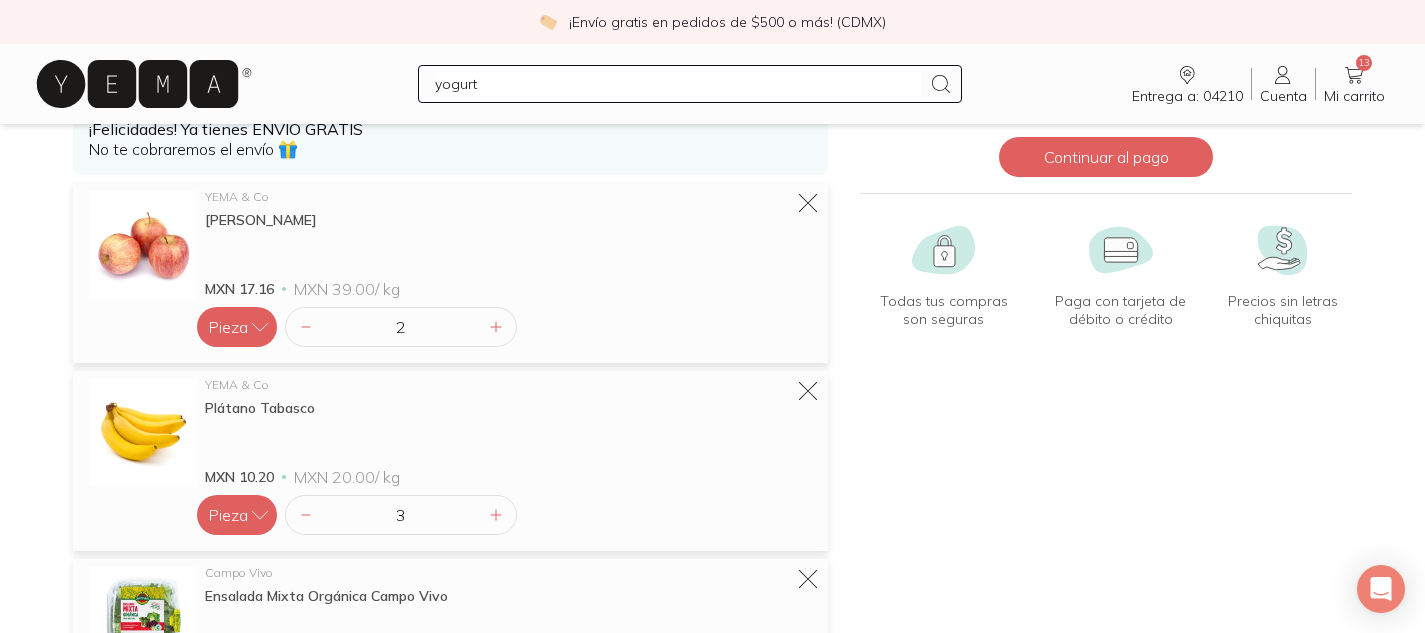 type 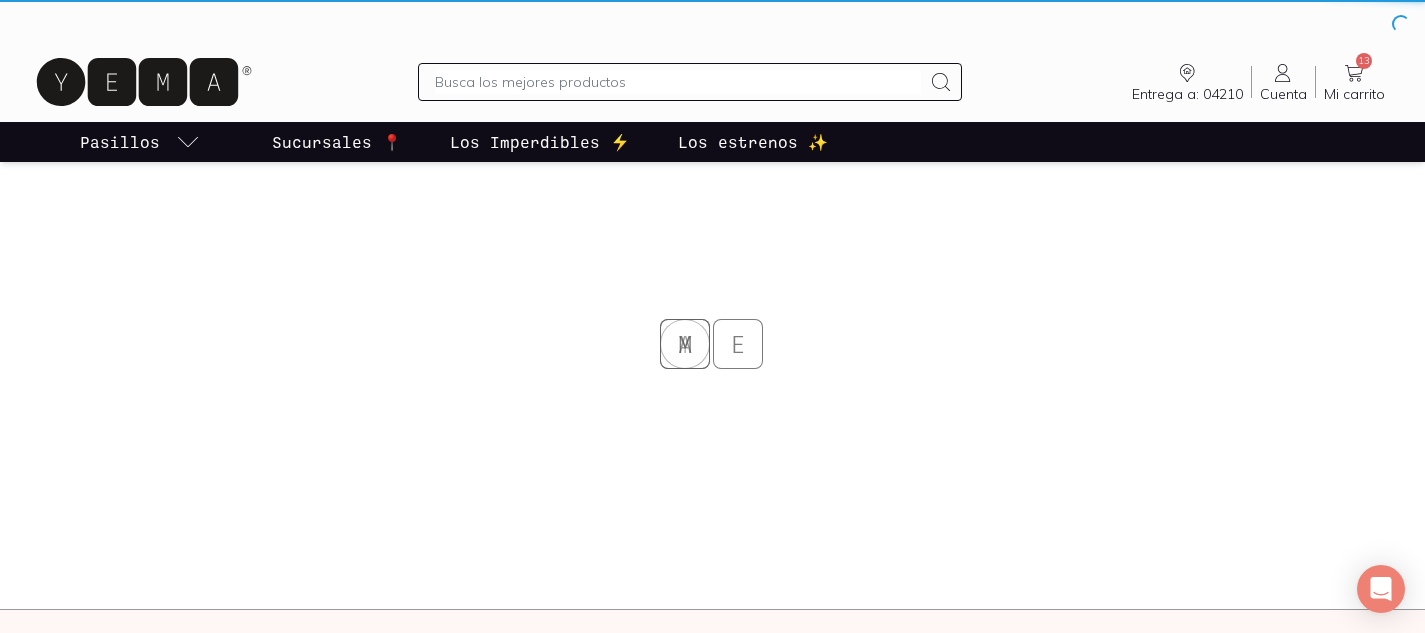 scroll, scrollTop: 0, scrollLeft: 0, axis: both 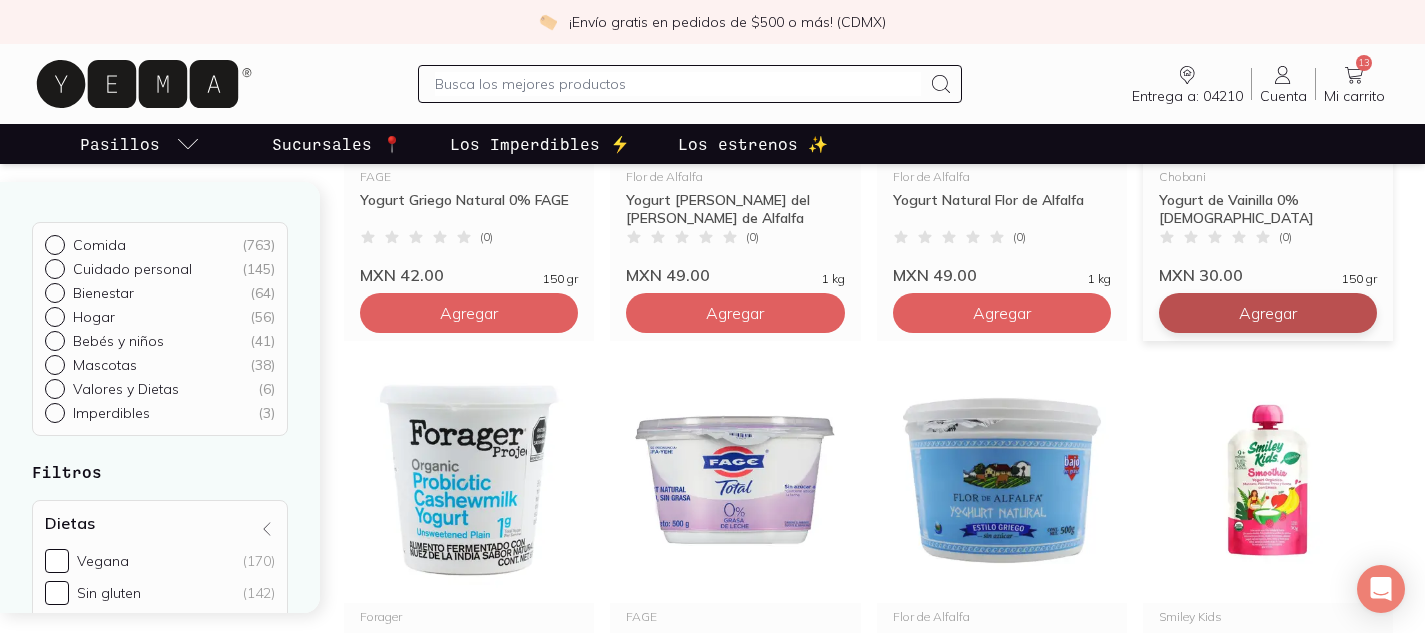 click on "Agregar" at bounding box center (469, -127) 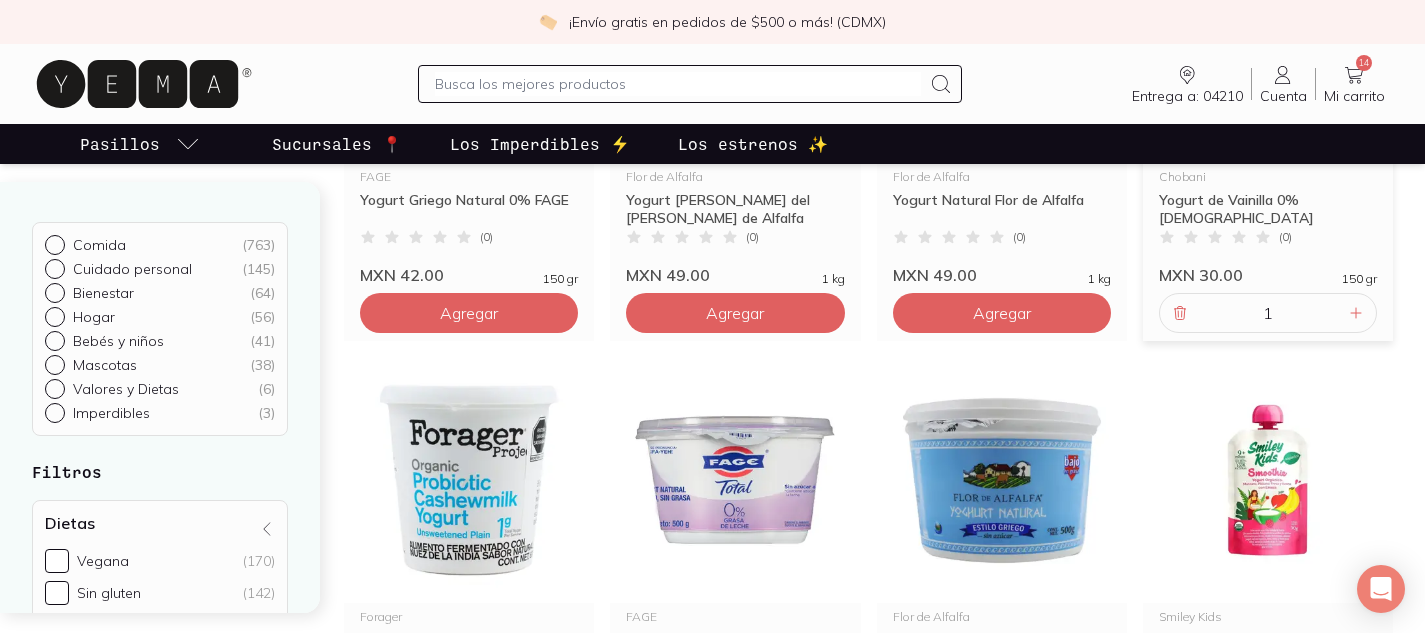 scroll, scrollTop: 1456, scrollLeft: 0, axis: vertical 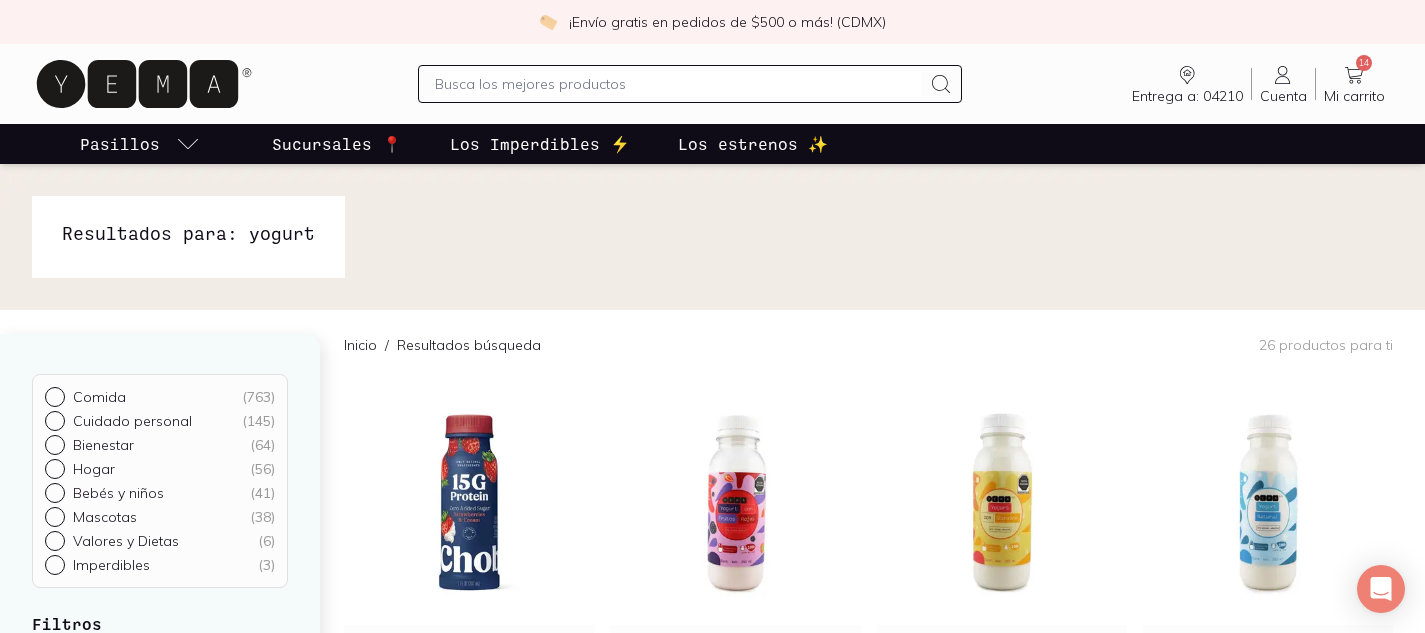 click on "14" at bounding box center (1364, 63) 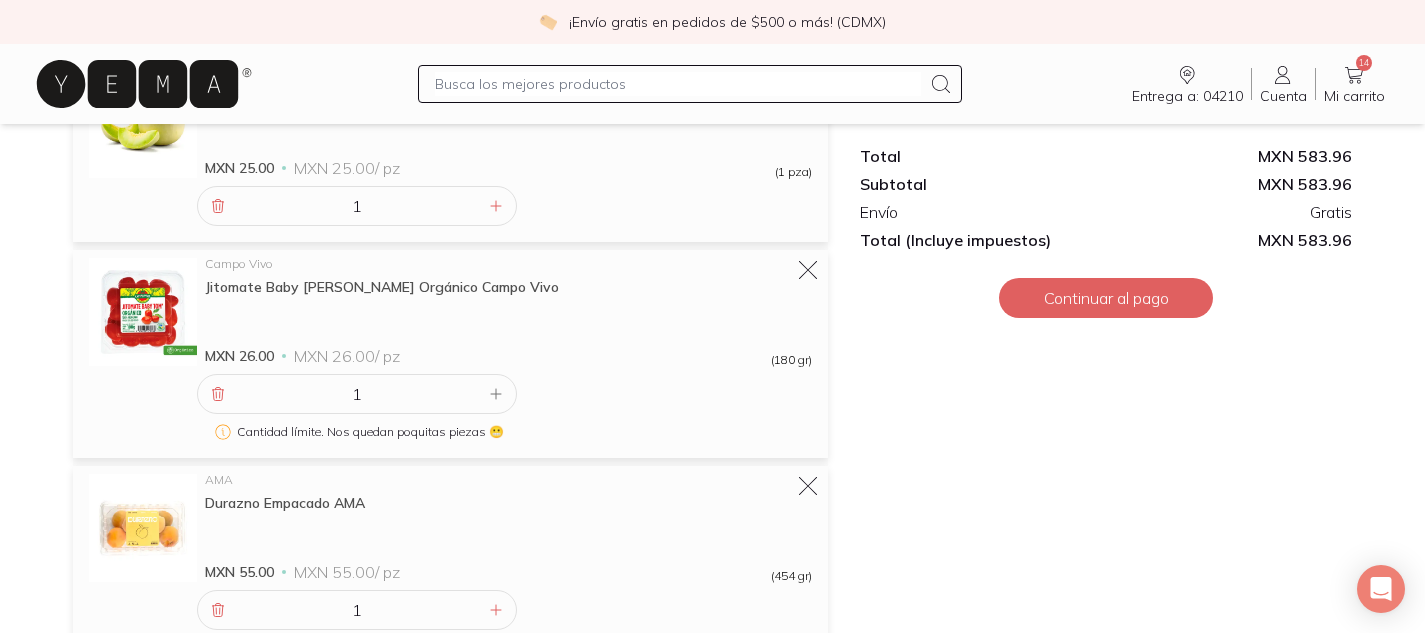scroll, scrollTop: 1885, scrollLeft: 0, axis: vertical 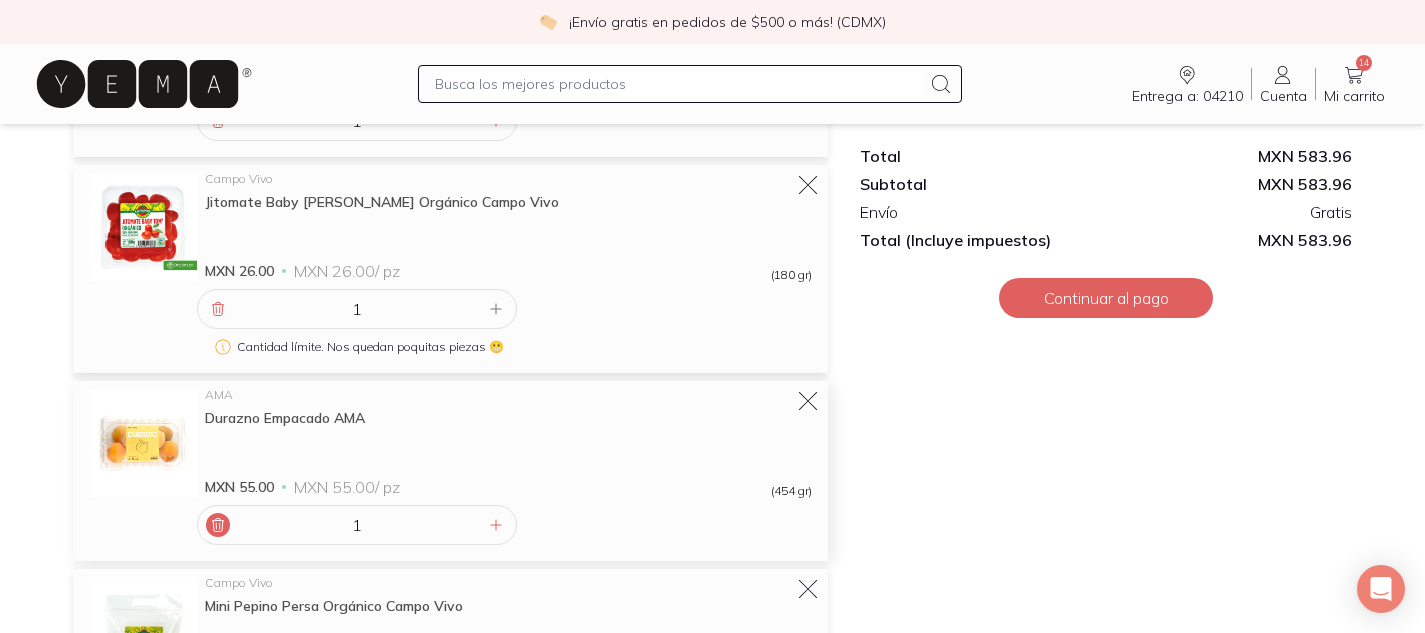 click 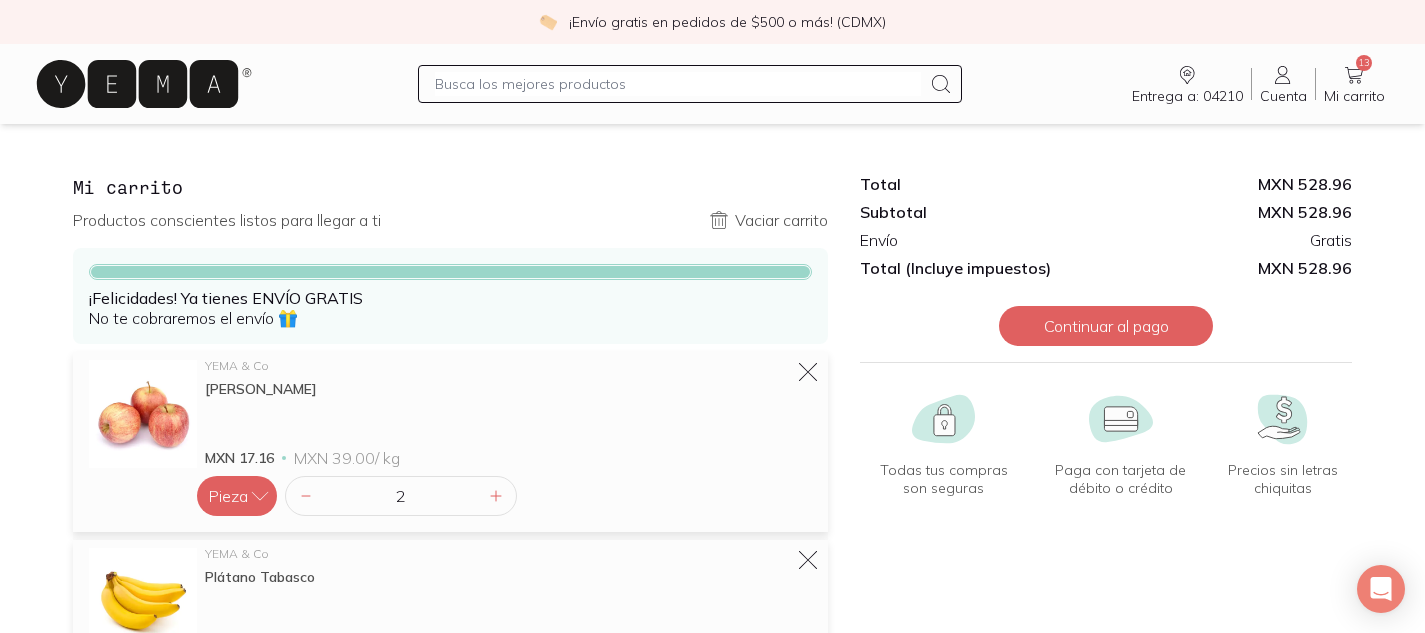scroll, scrollTop: 0, scrollLeft: 0, axis: both 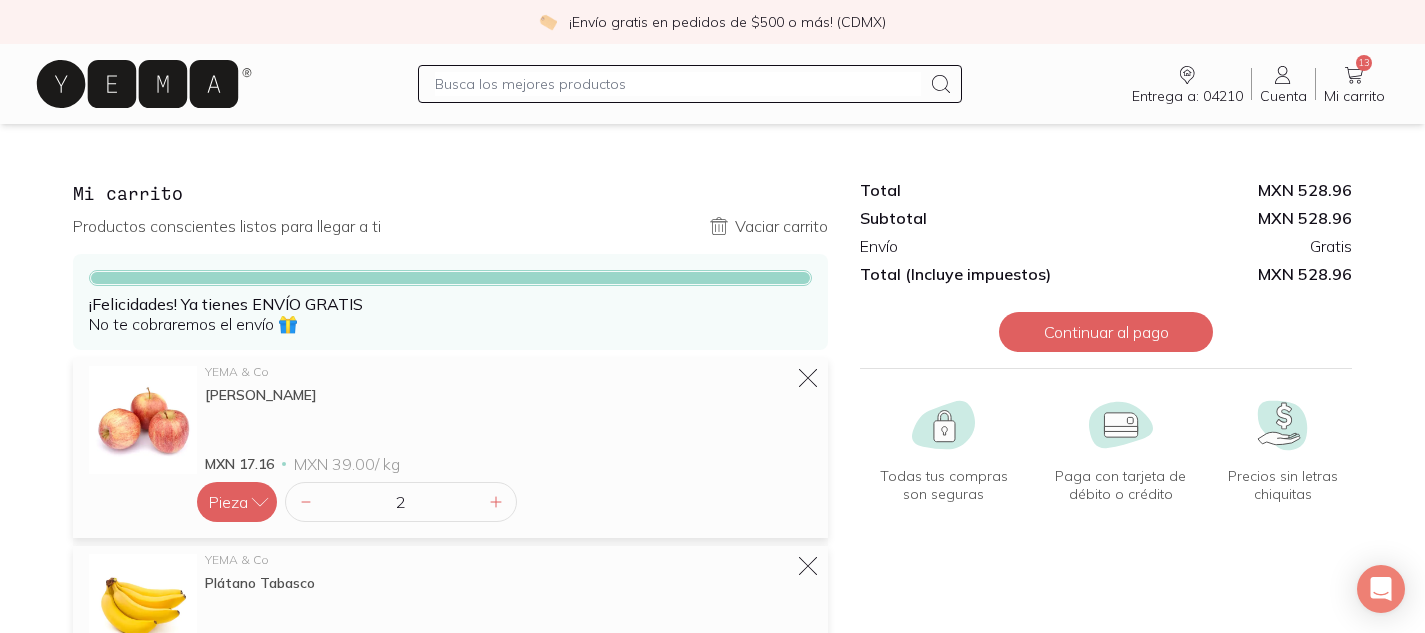 click 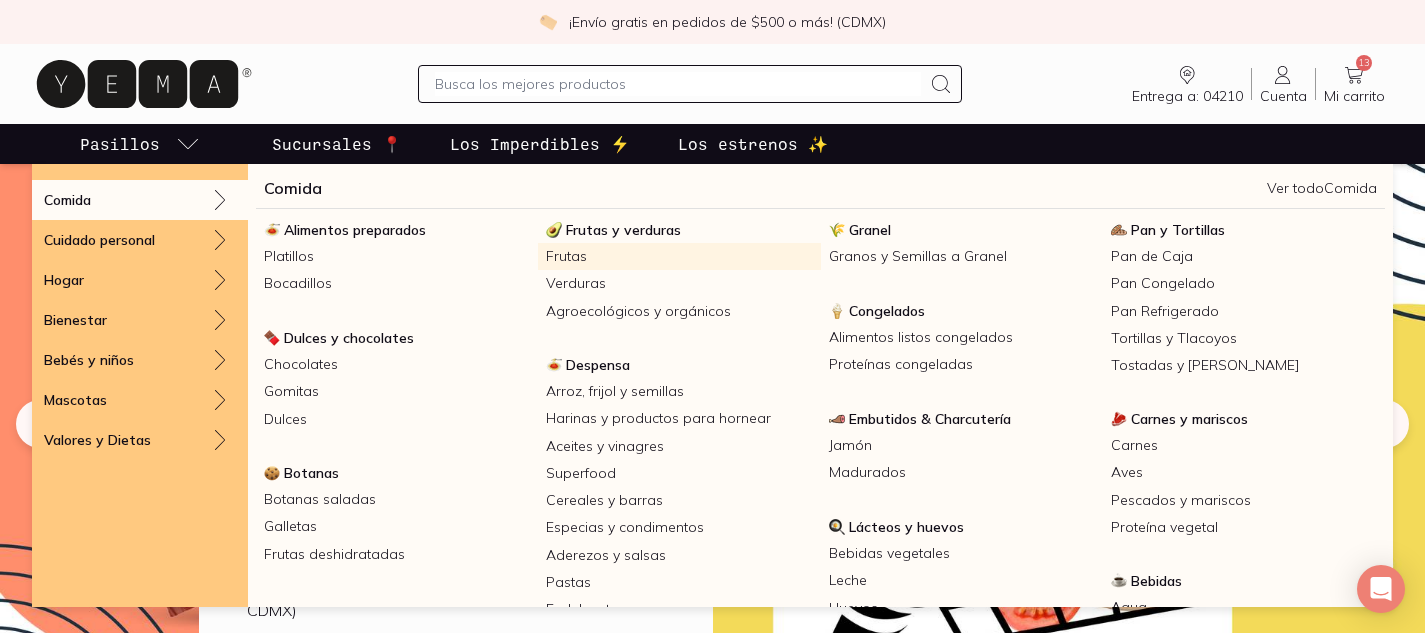 click on "Frutas" at bounding box center [679, 256] 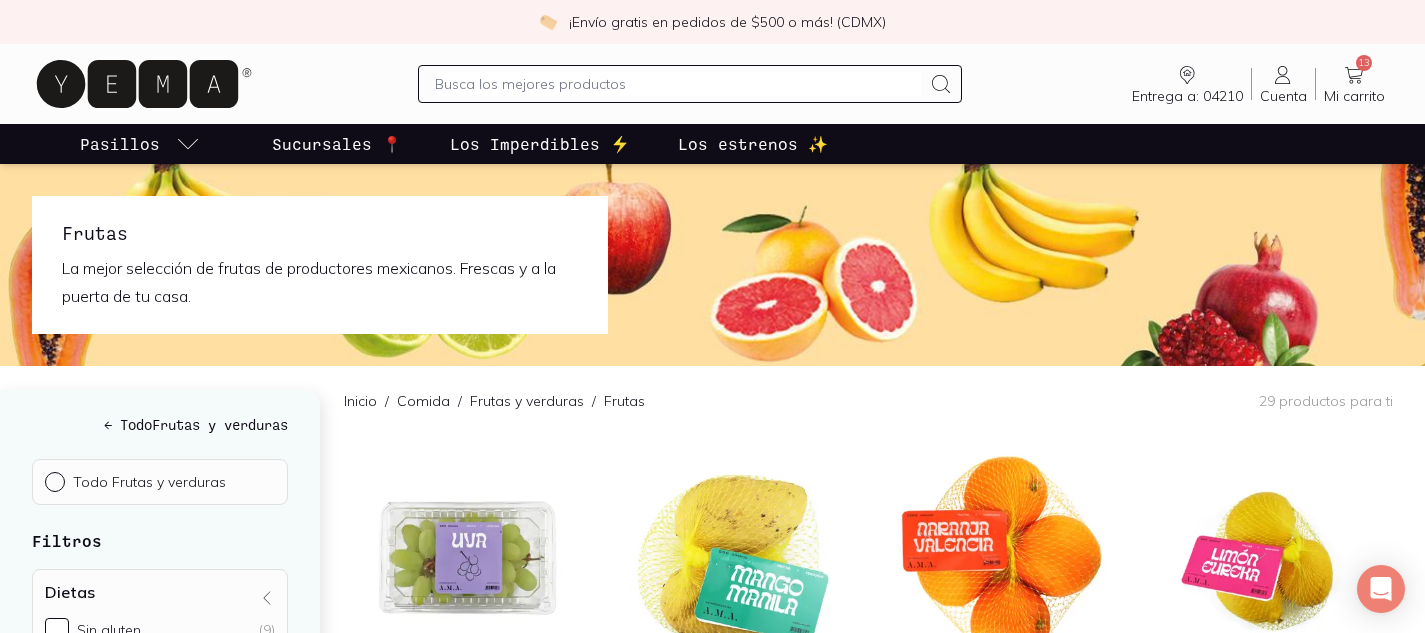 click on "¡Envío gratis en pedidos de $500 o más! (CDMX) Entrega a: 04210 04210 Buscar Buscar Cuenta Cuenta 13 Mi carrito Carrito Pasillos Sucursales 📍 Los Imperdibles ⚡️ Los estrenos ✨ Frutas La mejor selección de frutas de productores mexicanos. [PERSON_NAME] y a [PERSON_NAME] de tu casa. Frutas La mejor selección de frutas de productores mexicanos. [PERSON_NAME] y a [PERSON_NAME] de tu casa. ← Todo  Frutas y verduras Todo Frutas y verduras Filtros Dietas Sin gluten (9) Vegana (9) Vegetariana (9) Bajo en FODMAPS (7) [PERSON_NAME] (1) Marca AMA (15) YEMA & Co (14) Hecho en Hecho en [GEOGRAPHIC_DATA] (17) Certificaciones y sellos Comercio [PERSON_NAME] (4) Inicio / Comida / Frutas y verduras / Frutas 29   productos para ti AMA Uva ( 0 ) MXN 59.00 450 gr Agregar AMA Mango Manila Malla ( 0 ) MXN 23.00 500 gr Agregar AMA Naranja [GEOGRAPHIC_DATA] en Malla AMA ( 0 ) MXN 85.00 1 kg Agregar AMA [PERSON_NAME] Eureka en [GEOGRAPHIC_DATA] ( 0 ) MXN 38.00 500 gr Agregar AMA [PERSON_NAME] Sin Semilla Malla AMA ( 0 ) MXN 14.00 500 gr Agregar AMA Guayaba Empacada AMA ( 0 ) MXN 24.00 450 gr AMA (" at bounding box center [712, 2325] 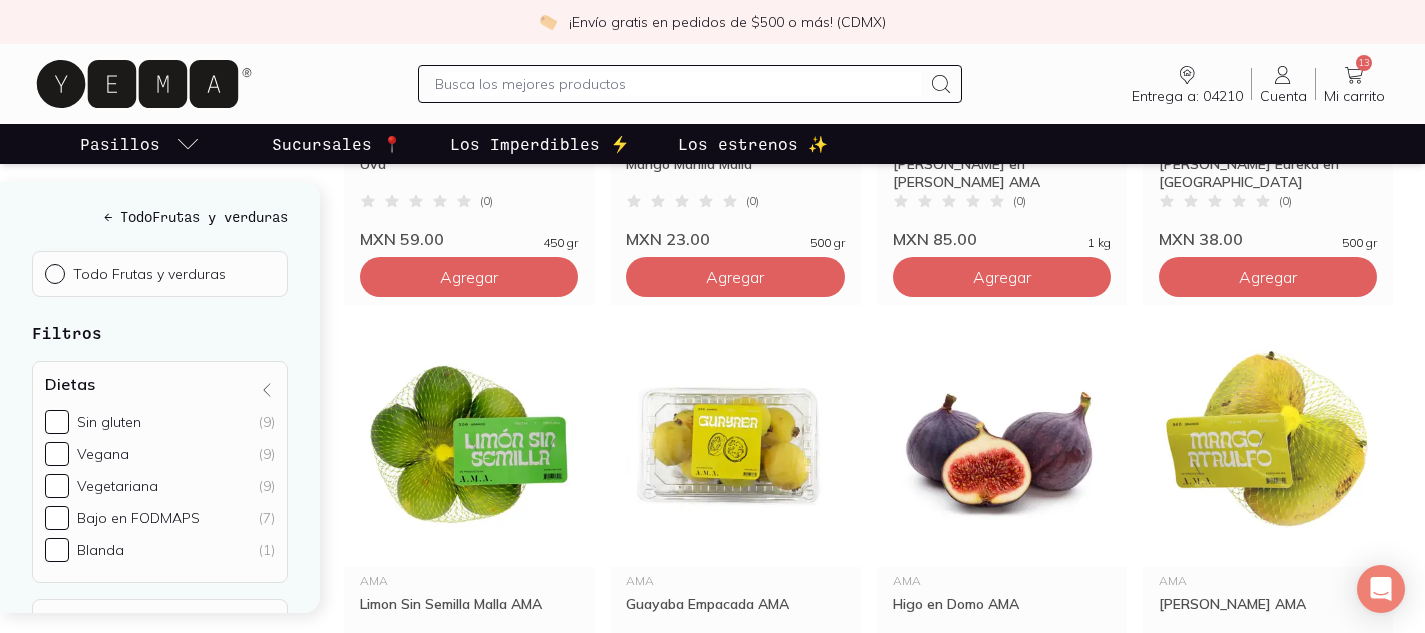 click on "¡Envío gratis en pedidos de $500 o más! (CDMX) Entrega a: 04210 04210 Buscar Buscar Cuenta Cuenta 13 Mi carrito Carrito Pasillos Sucursales 📍 Los Imperdibles ⚡️ Los estrenos ✨ Frutas La mejor selección de frutas de productores mexicanos. [PERSON_NAME] y a [PERSON_NAME] de tu casa. Frutas La mejor selección de frutas de productores mexicanos. [PERSON_NAME] y a [PERSON_NAME] de tu casa. ← Todo  Frutas y verduras Todo Frutas y verduras Filtros Dietas Sin gluten (9) Vegana (9) Vegetariana (9) Bajo en FODMAPS (7) [PERSON_NAME] (1) Marca AMA (15) YEMA & Co (14) Hecho en Hecho en [GEOGRAPHIC_DATA] (17) Certificaciones y sellos Comercio [PERSON_NAME] (4) Inicio / Comida / Frutas y verduras / Frutas 29   productos para ti AMA Uva ( 0 ) MXN 59.00 450 gr Agregar AMA Mango Manila Malla ( 0 ) MXN 23.00 500 gr Agregar AMA Naranja [GEOGRAPHIC_DATA] en Malla AMA ( 0 ) MXN 85.00 1 kg Agregar AMA [PERSON_NAME] Eureka en [GEOGRAPHIC_DATA] ( 0 ) MXN 38.00 500 gr Agregar AMA [PERSON_NAME] Sin Semilla Malla AMA ( 0 ) MXN 14.00 500 gr Agregar AMA Guayaba Empacada AMA ( 0 ) MXN 24.00 450 gr AMA (" at bounding box center (712, 1771) 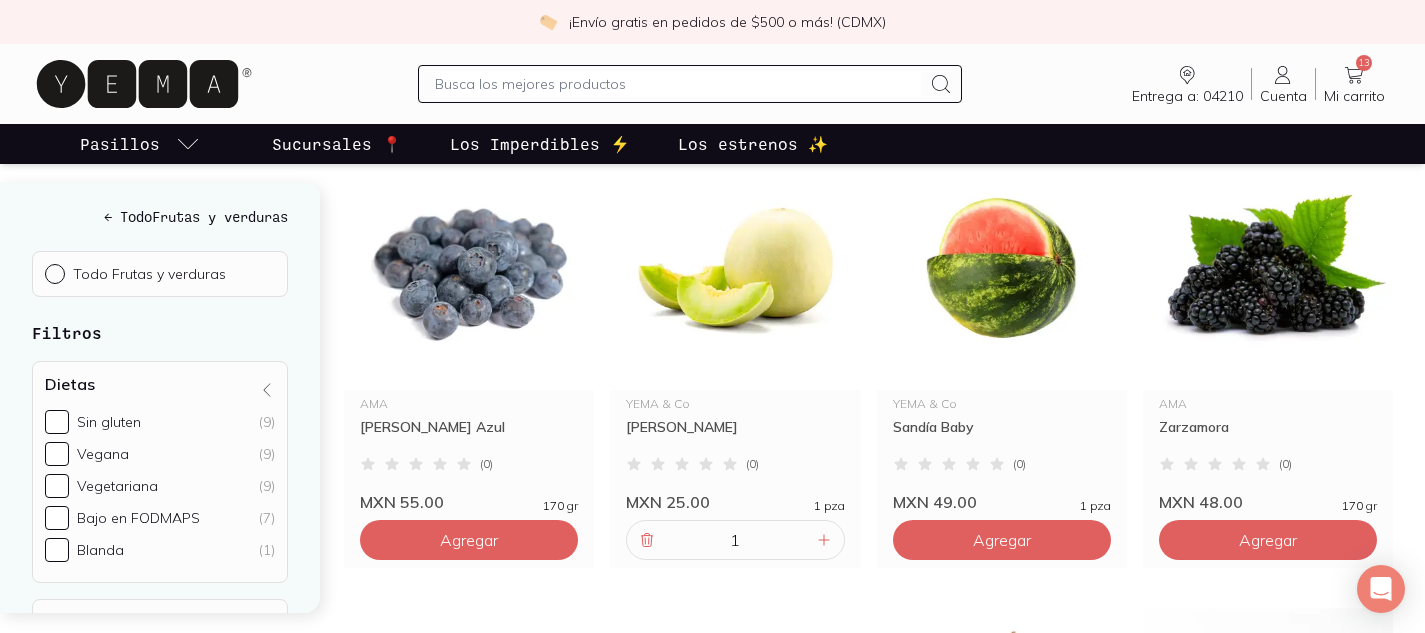 scroll, scrollTop: 1655, scrollLeft: 0, axis: vertical 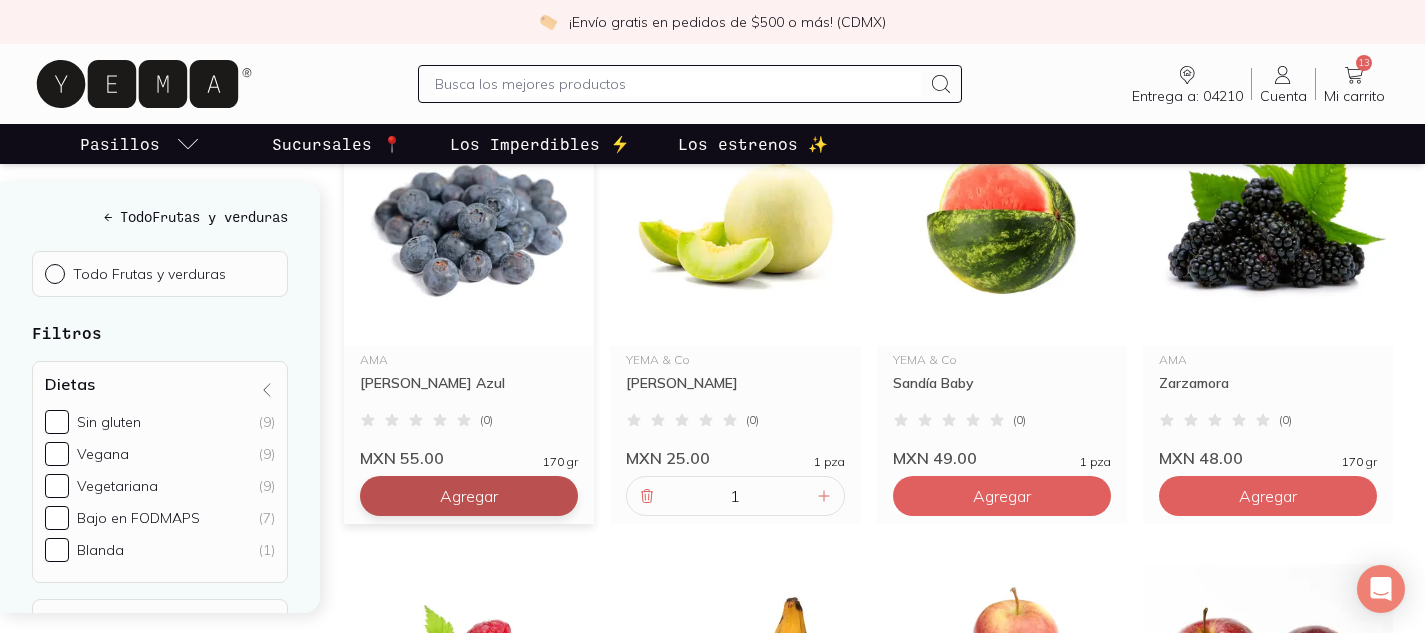 click on "Agregar" at bounding box center [469, -824] 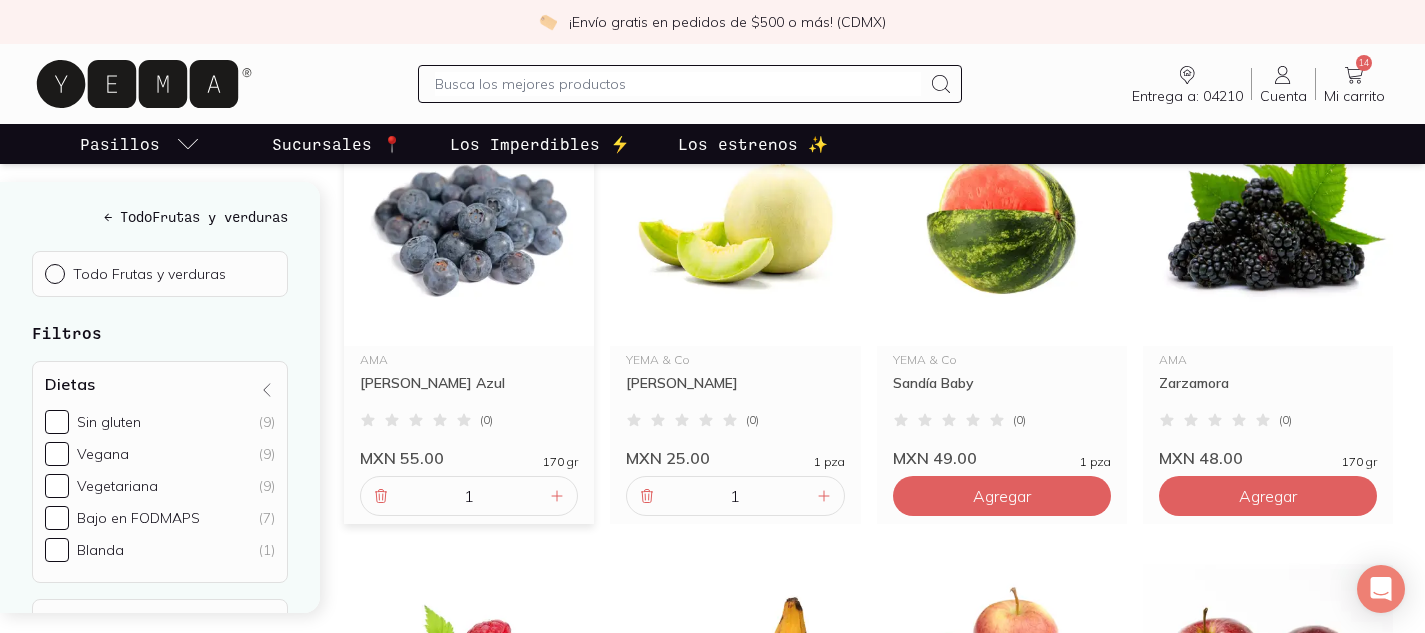 click at bounding box center (678, 84) 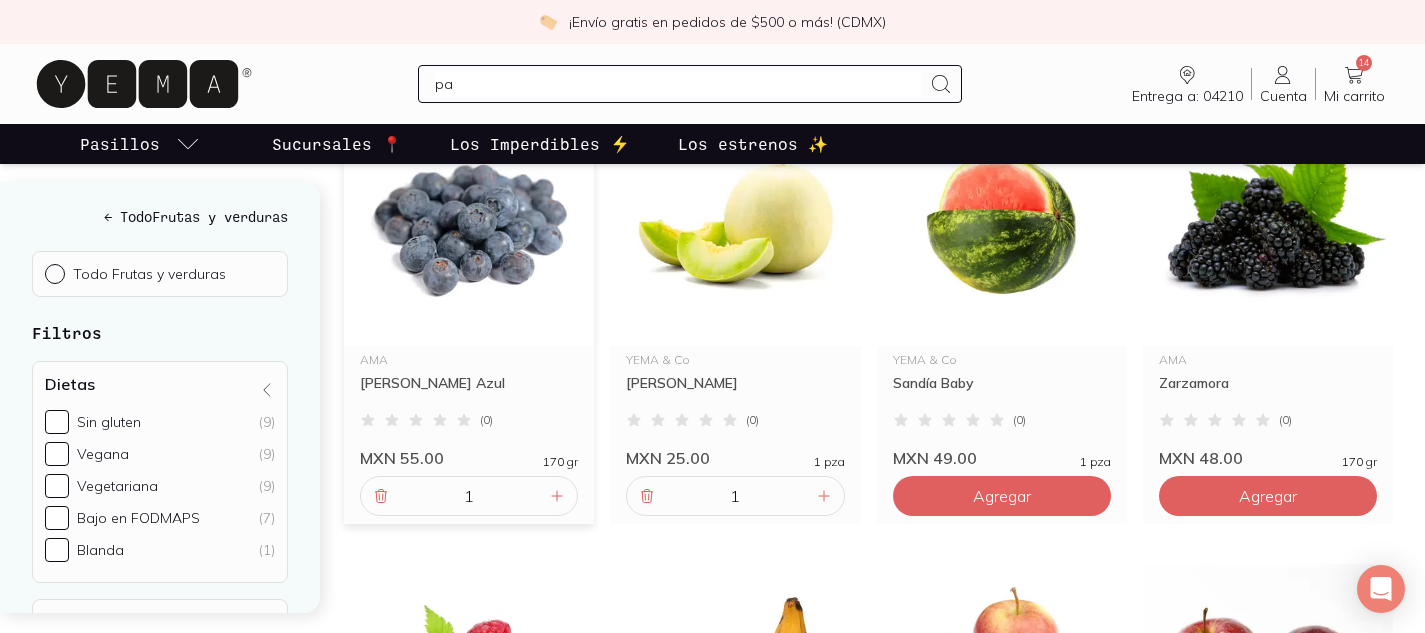 type on "pan" 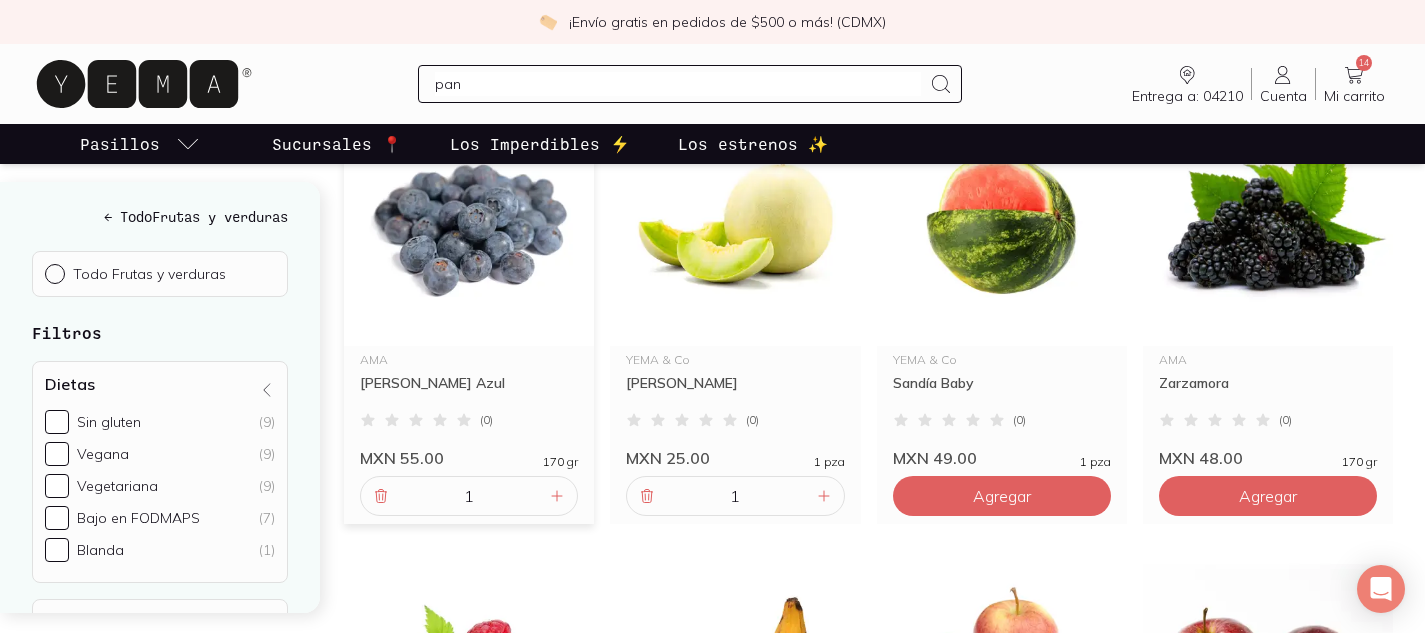 type 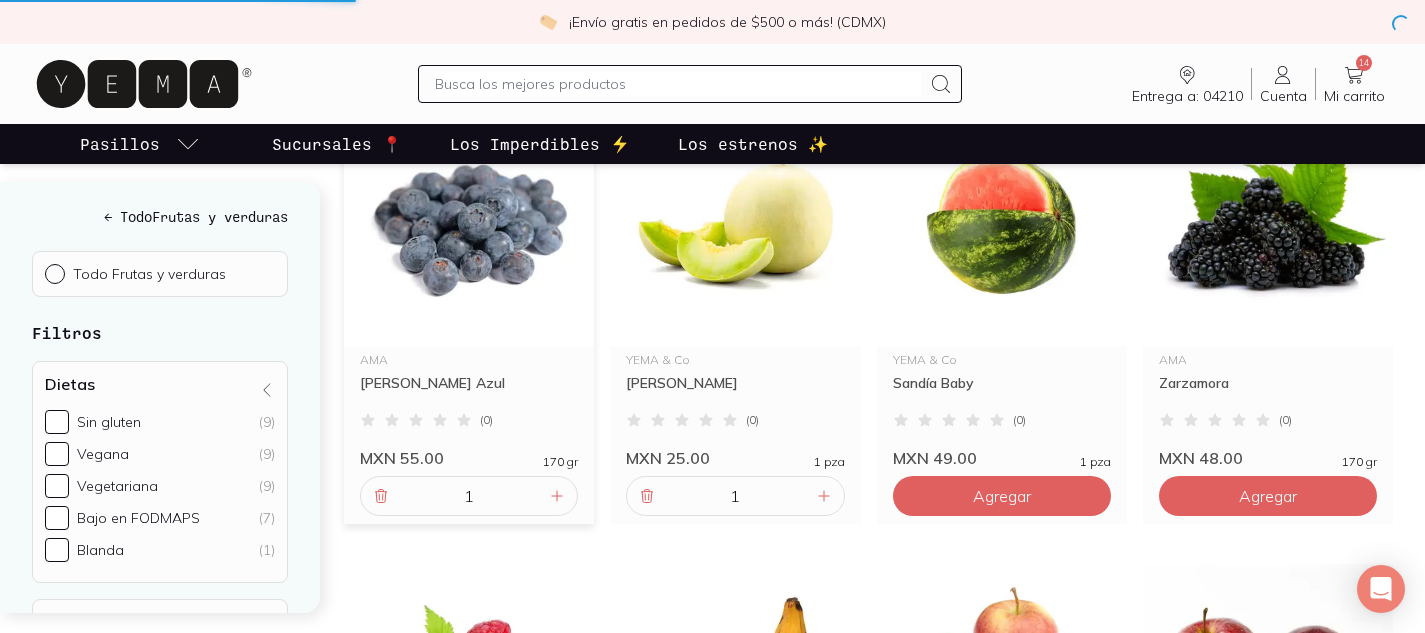scroll, scrollTop: 0, scrollLeft: 0, axis: both 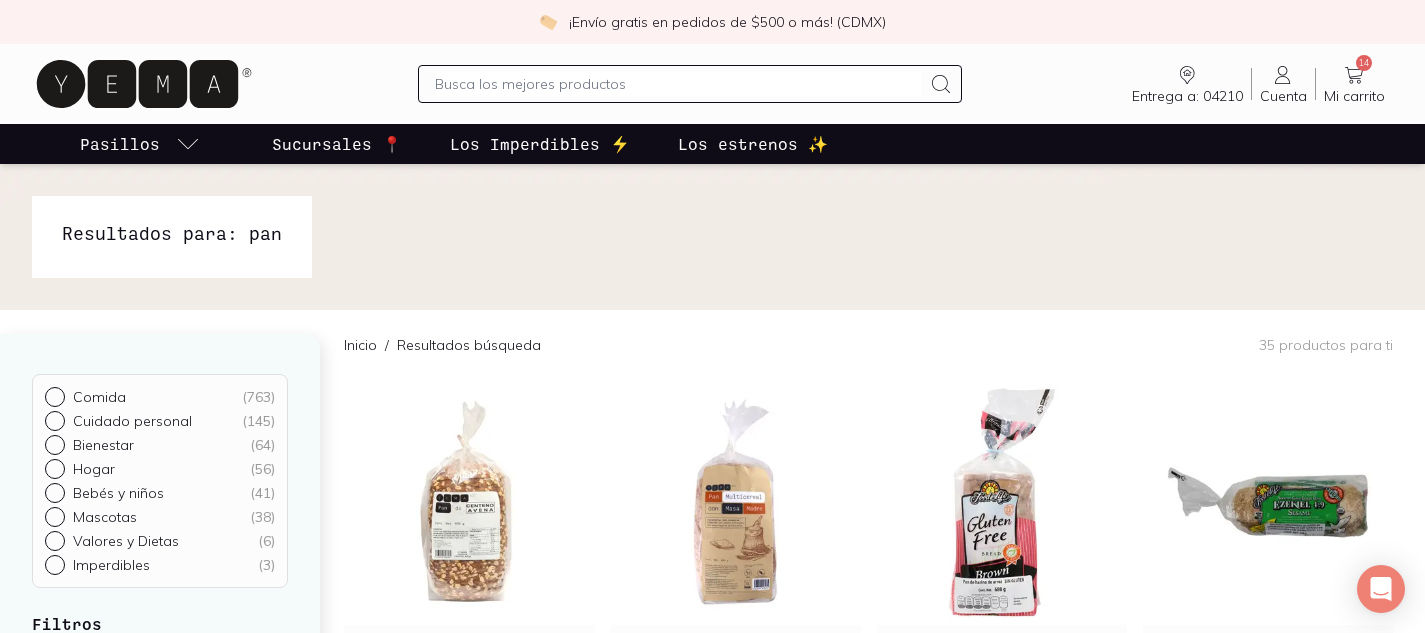 click on "¡Envío gratis en pedidos de $500 o más! (CDMX) Entrega a: 04210 04210 Buscar Buscar Cuenta Cuenta 14 Mi carrito Carrito Pasillos Sucursales 📍 Los Imperdibles ⚡️ Los estrenos ✨ Resultados para: pan Resultados para: pan Comida ( 763 ) Cuidado personal ( 145 ) Bienestar ( 64 ) Hogar ( 56 ) Bebés y niños ( 41 ) Mascotas ( 38 ) Valores y Dietas ( 6 ) Imperdibles ( 3 ) Filtros Dietas Vegana (170) Sin gluten (142) Vegetariana (115) Cetogénica (78) Orgánica (52) Bajo en FODMAPS (43) [PERSON_NAME] (22) Marca YEMA & Co (312) Campo Vivo (27) AMA (17) [PERSON_NAME] (15) [PERSON_NAME] Kids (13) Birdman (12) Tuny (12) [PERSON_NAME] (10) [PERSON_NAME] (9) Kuxtal (9) Ver todos Hecho en Hecho en [GEOGRAPHIC_DATA] (223) Hecho en [GEOGRAPHIC_DATA] (8) Hecho en [GEOGRAPHIC_DATA] (3) Hecho en [GEOGRAPHIC_DATA] (2) Hecho en E.U.A (2) Hecho en [GEOGRAPHIC_DATA] (1) Hecho en [GEOGRAPHIC_DATA] (1) Hecho en [GEOGRAPHIC_DATA] (1) Beneficio No irrita (7) [PERSON_NAME] (6) Hidratación (6) Limpieza (5) Suavidad (5) Brillo (4) Humectación (4) Nutrición (4) No reseca (2) Anti-frizz (1) Ver todos Medioambiental y social (57) (44)" at bounding box center [712, 2295] 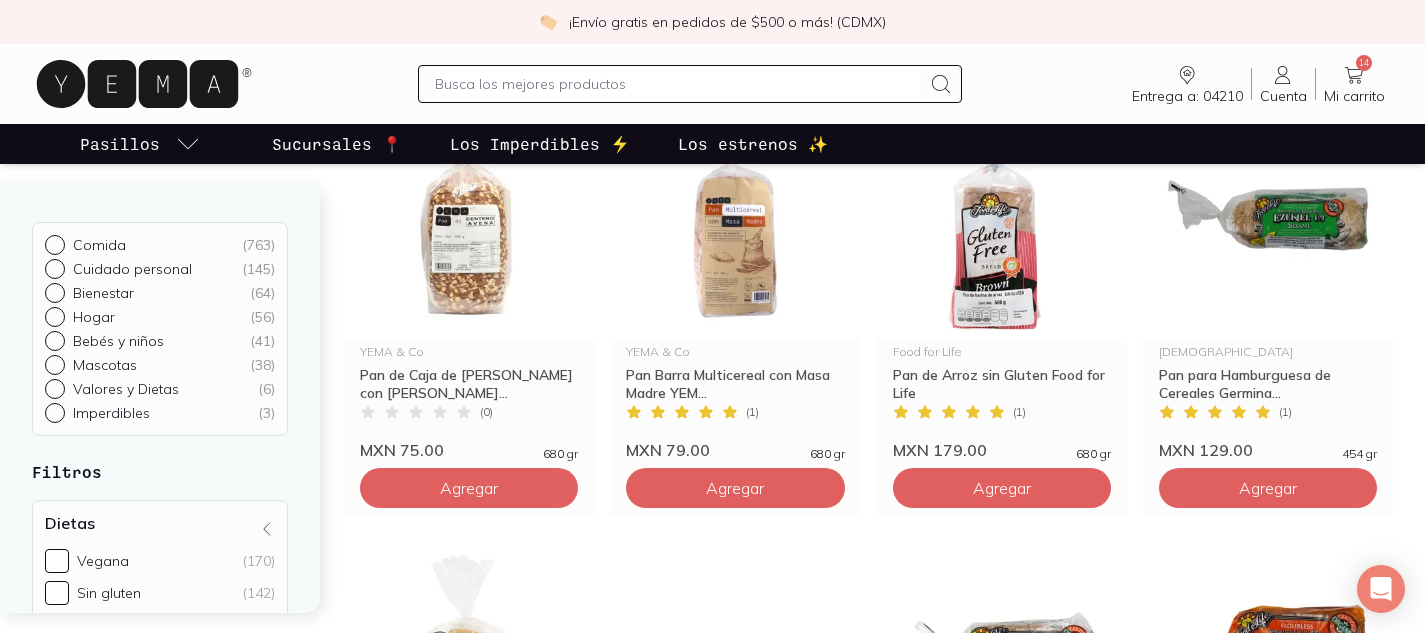 scroll, scrollTop: 280, scrollLeft: 0, axis: vertical 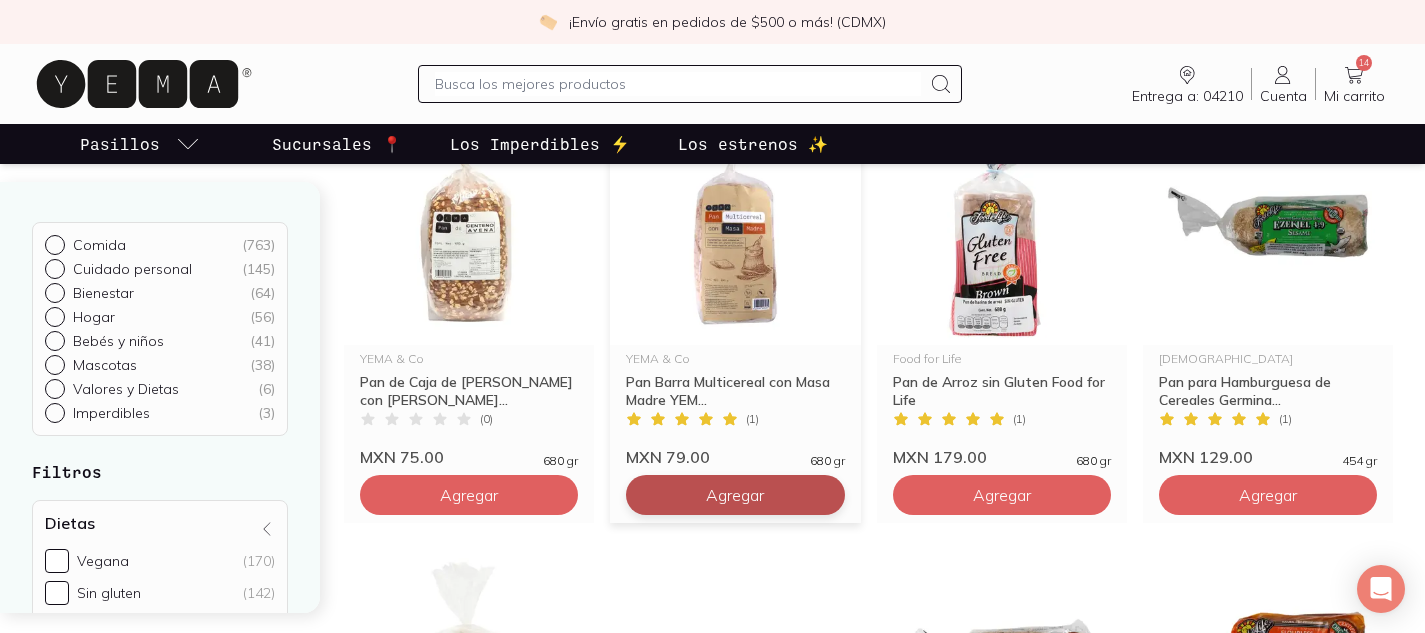 click on "Agregar" at bounding box center (469, 495) 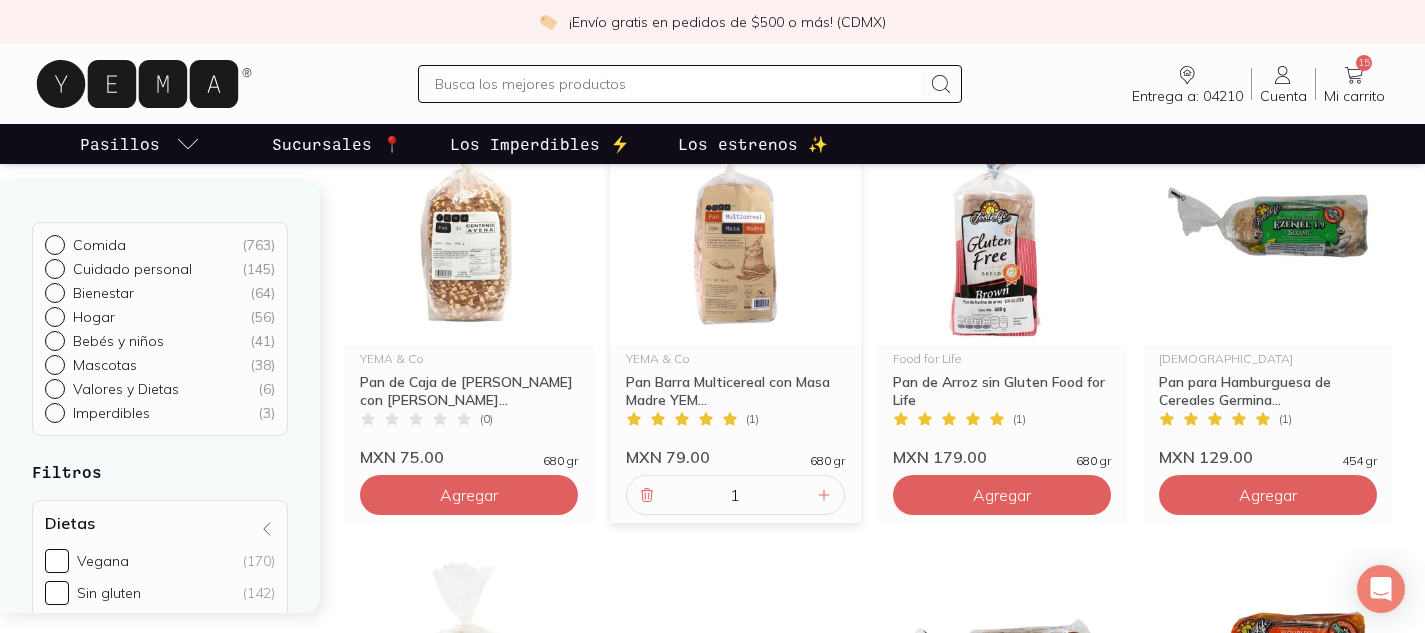 click on "15 Mi carrito Carrito" at bounding box center (1354, 84) 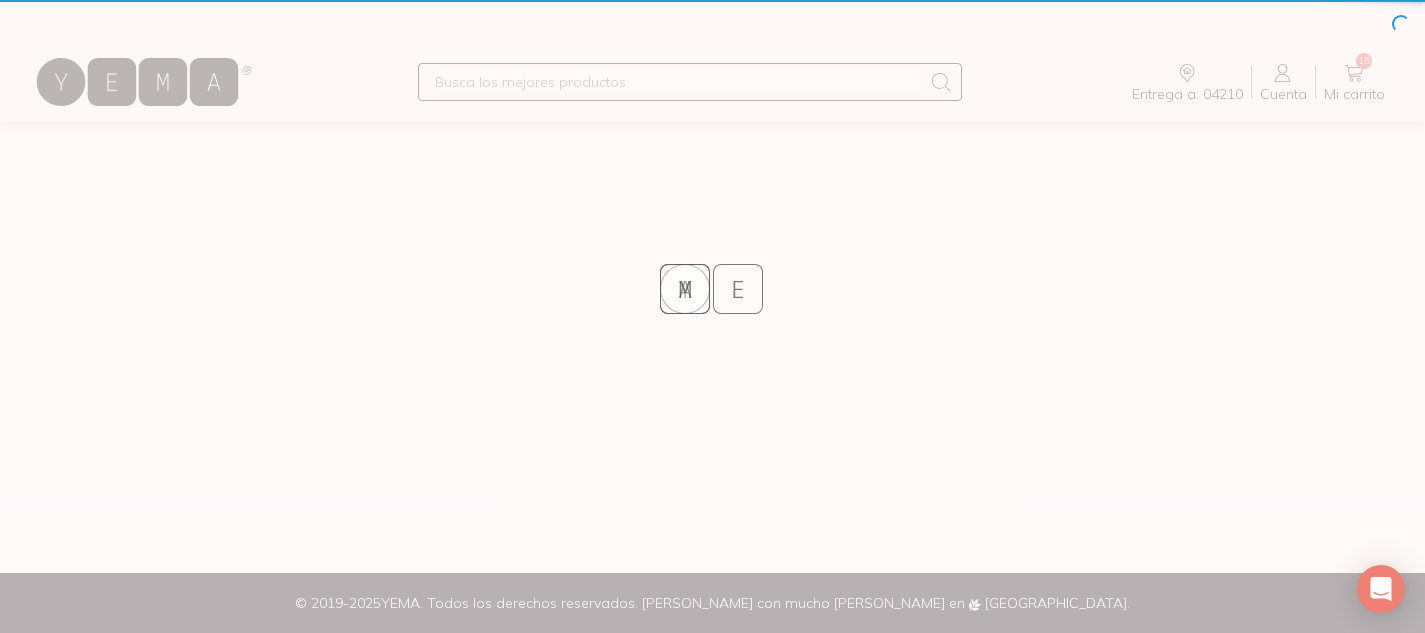 scroll, scrollTop: 0, scrollLeft: 0, axis: both 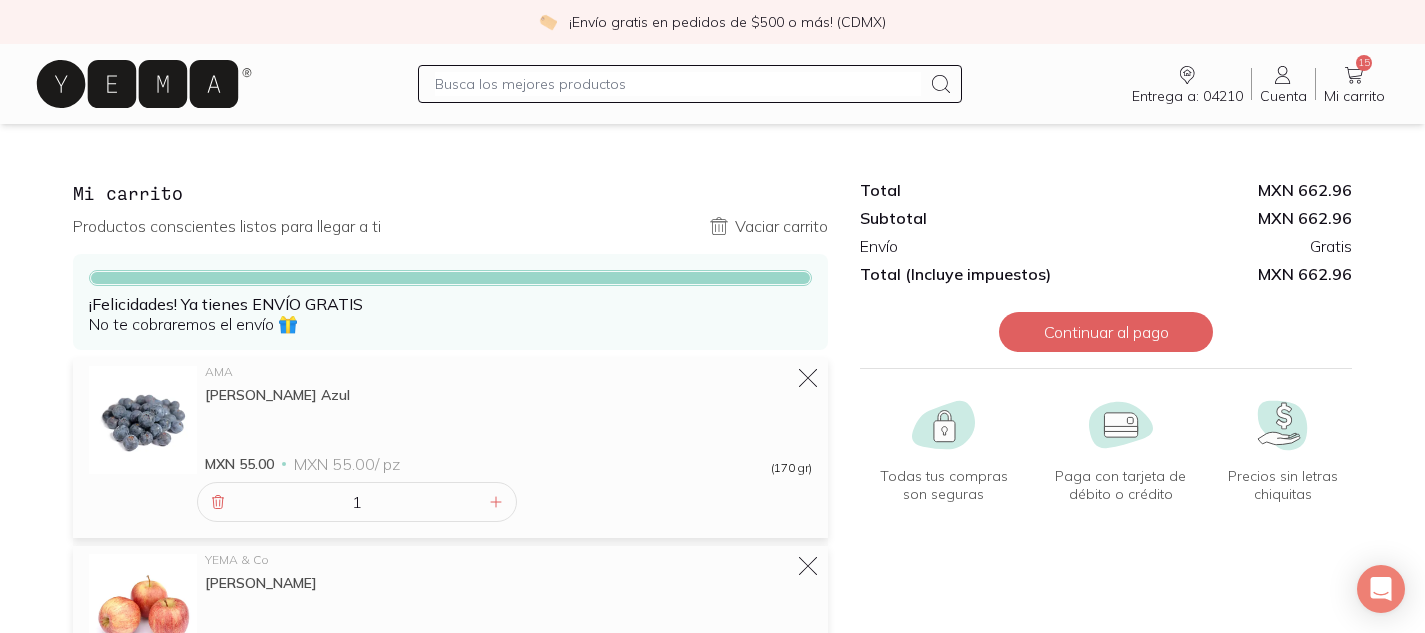 click on "¡Envío gratis en pedidos de $500 o más! (CDMX) Entrega a: 04210 04210 Buscar Buscar Cuenta Cuenta 15 Mi carrito Carrito Mi carrito Productos conscientes listos para llegar a ti Vaciar carrito ¡Felicidades! Ya tienes ENVÍO GRATIS No te cobraremos el envío 🎁 AMA [PERSON_NAME] Azul MXN 55.00 MXN 55.00  / pz (170 gr) 1 YEMA & Co Manzana Gala MXN 17.16 MXN 39.00  / kg Pieza   Peso 2 YEMA & Co Plátano Tabasco MXN 10.20 MXN 20.00  / kg Pieza   Peso 3 Campo Vivo Ensalada Mixta Orgánica Campo Vivo MXN 65.00 MXN 65.00  / pz (180 gr) 1 YEMA & Co Pan Barra Multicereal con Masa Madre YEMA MXN 79.00 MXN 79.00  / pz (680 gr) 1 YEMA & Co Trucha Arcoíris Sustentable MXN 129.00 MXN 129.00  / pz (350 gr) 1 AMA Pimiento Morrón Semáforo AMA MXN 56.00 MXN 56.00  / pz (1 pza) 1 Chobani Yogurt de Vainilla 0% Azúcar MXN 30.00 MXN 30.00  / pz (150 gr) 1 AMA Frambuesa MXN 59.00 MXN 59.00  / pz (170 gr) 1 Cidacos Garbanzos Extra Cidacos MXN 55.00 MXN 55.00  / pz (570 gr) 1 YEMA & Co Melón Valenciano MXN 25.00 MXN 25.00  / pz 1 1" at bounding box center [712, 1665] 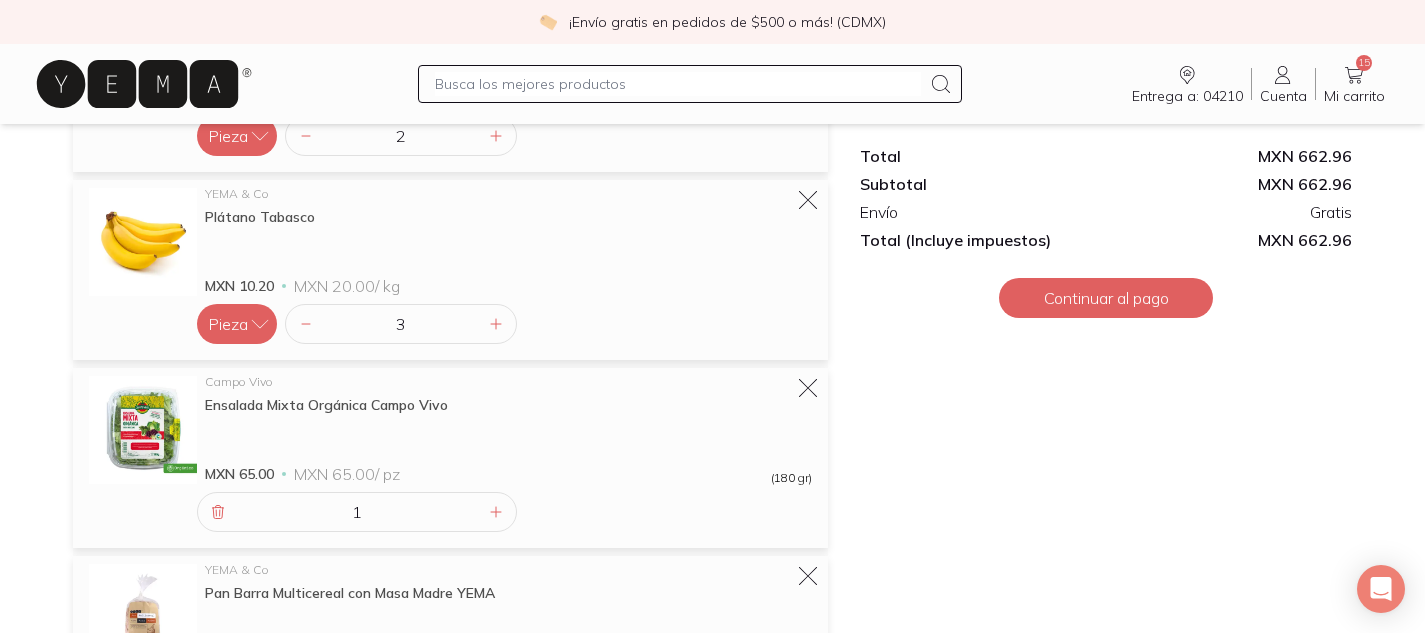 click on "¡Envío gratis en pedidos de $500 o más! (CDMX) Entrega a: 04210 04210 Buscar Buscar Cuenta Cuenta 15 Mi carrito Carrito Mi carrito Productos conscientes listos para llegar a ti Vaciar carrito ¡Felicidades! Ya tienes ENVÍO GRATIS No te cobraremos el envío 🎁 AMA [PERSON_NAME] Azul MXN 55.00 MXN 55.00  / pz (170 gr) 1 YEMA & Co Manzana Gala MXN 17.16 MXN 39.00  / kg Pieza   Peso 2 YEMA & Co Plátano Tabasco MXN 10.20 MXN 20.00  / kg Pieza   Peso 3 Campo Vivo Ensalada Mixta Orgánica Campo Vivo MXN 65.00 MXN 65.00  / pz (180 gr) 1 YEMA & Co Pan Barra Multicereal con Masa Madre YEMA MXN 79.00 MXN 79.00  / pz (680 gr) 1 YEMA & Co Trucha Arcoíris Sustentable MXN 129.00 MXN 129.00  / pz (350 gr) 1 AMA Pimiento Morrón Semáforo AMA MXN 56.00 MXN 56.00  / pz (1 pza) 1 Chobani Yogurt de Vainilla 0% Azúcar MXN 30.00 MXN 30.00  / pz (150 gr) 1 AMA Frambuesa MXN 59.00 MXN 59.00  / pz (170 gr) 1 Cidacos Garbanzos Extra Cidacos MXN 55.00 MXN 55.00  / pz (570 gr) 1 YEMA & Co Melón Valenciano MXN 25.00 MXN 25.00  / pz 1 1" at bounding box center [712, 1111] 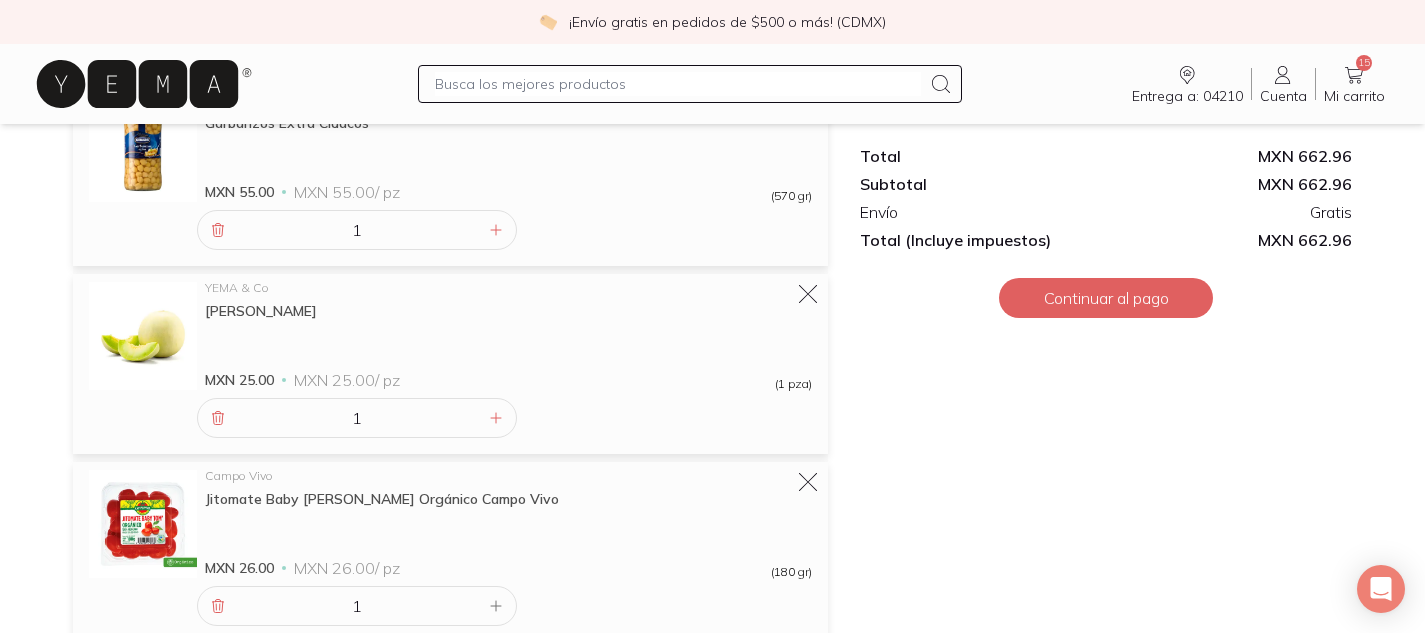 scroll, scrollTop: 2190, scrollLeft: 0, axis: vertical 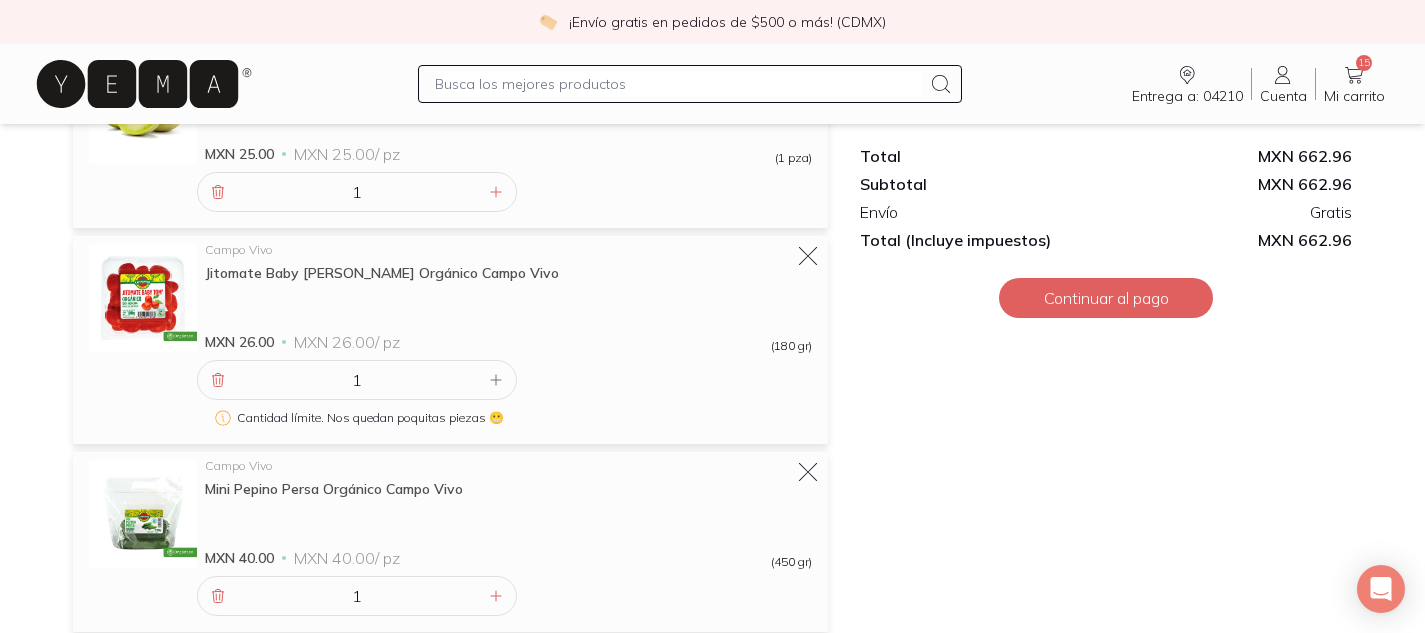 click at bounding box center (678, 84) 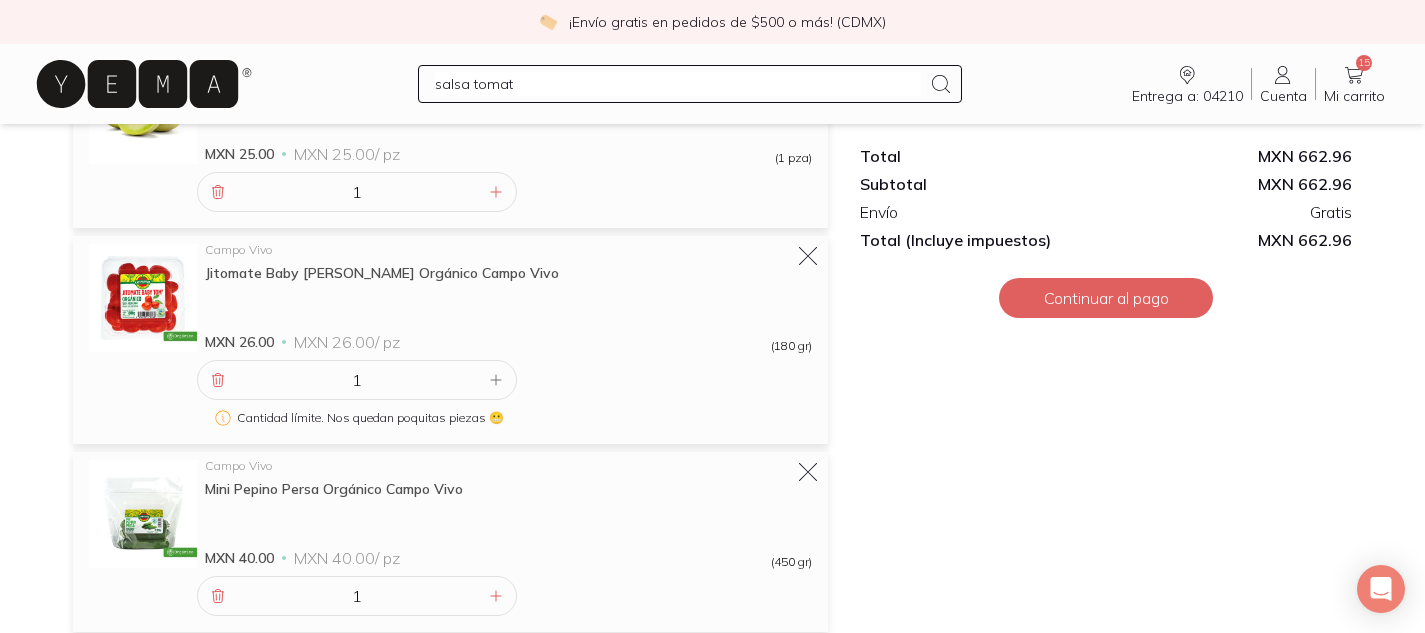 type on "salsa tomate" 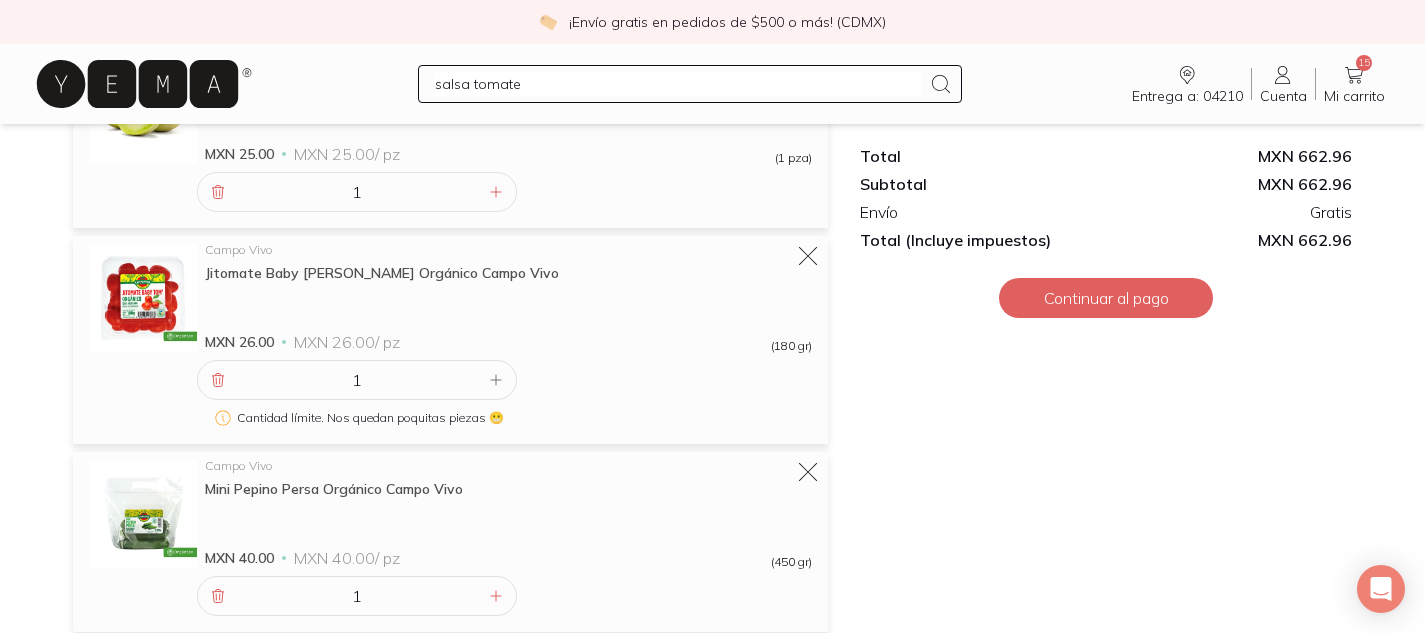 type 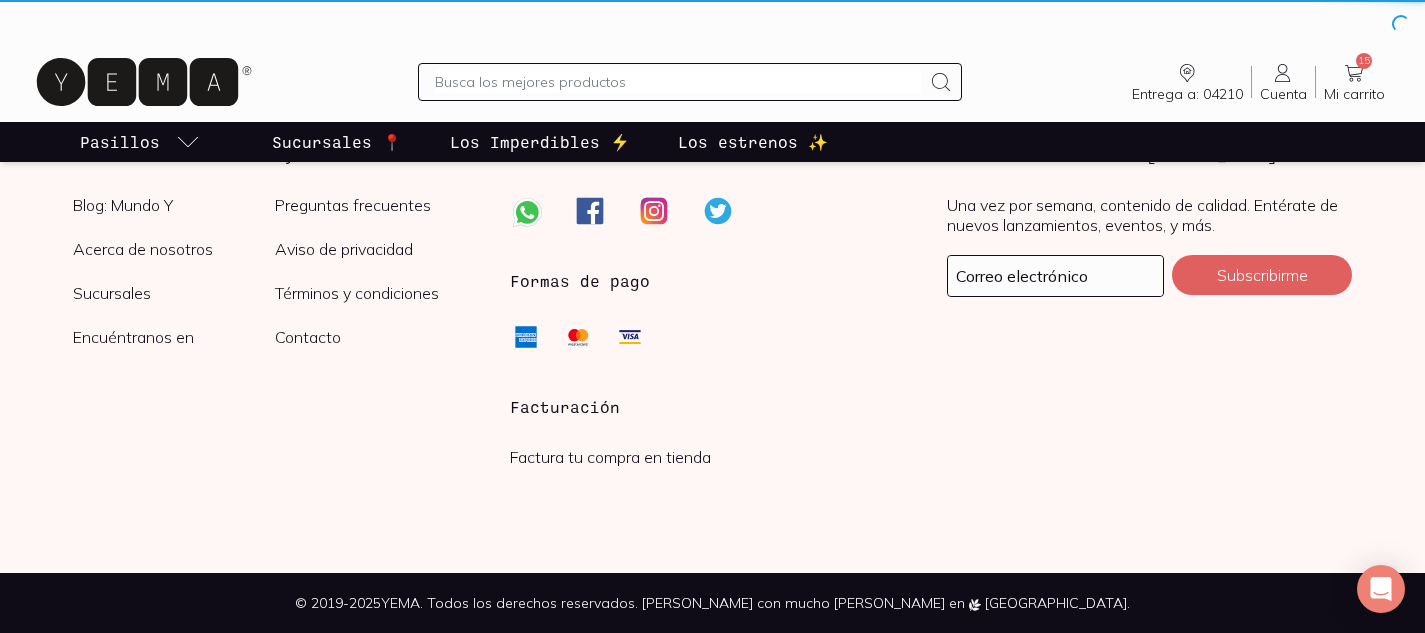 scroll, scrollTop: 0, scrollLeft: 0, axis: both 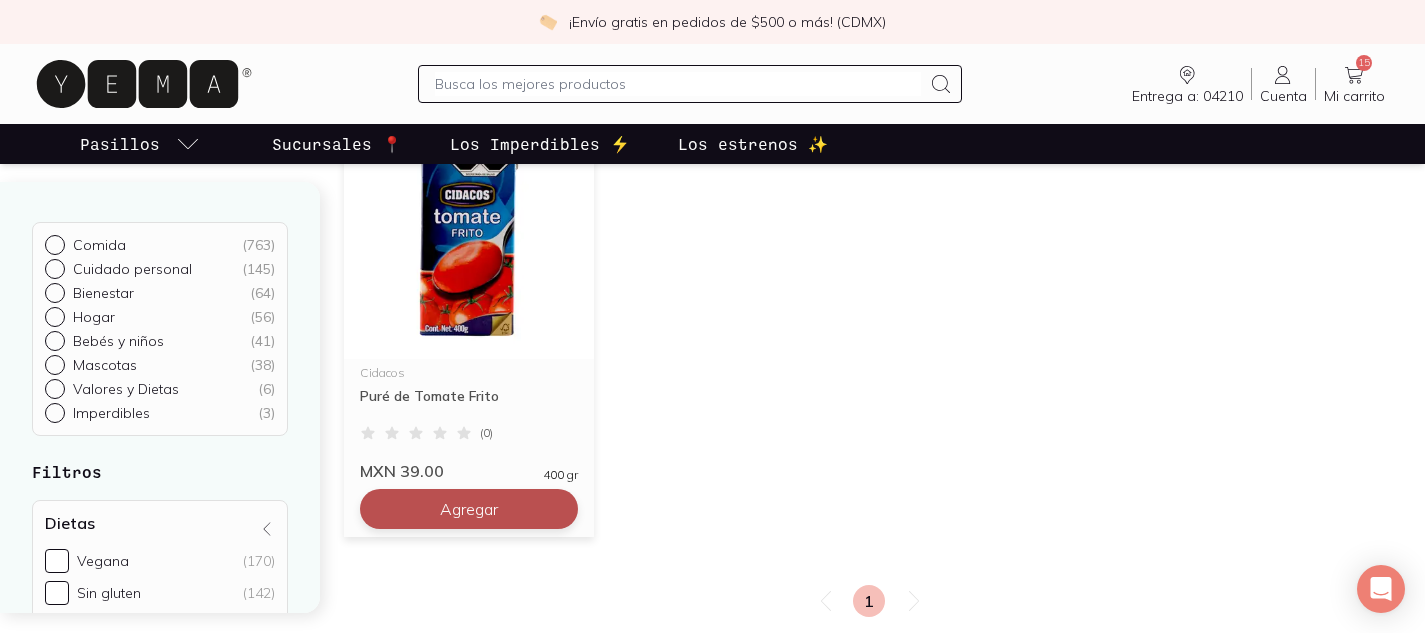 click on "Agregar" at bounding box center [469, 69] 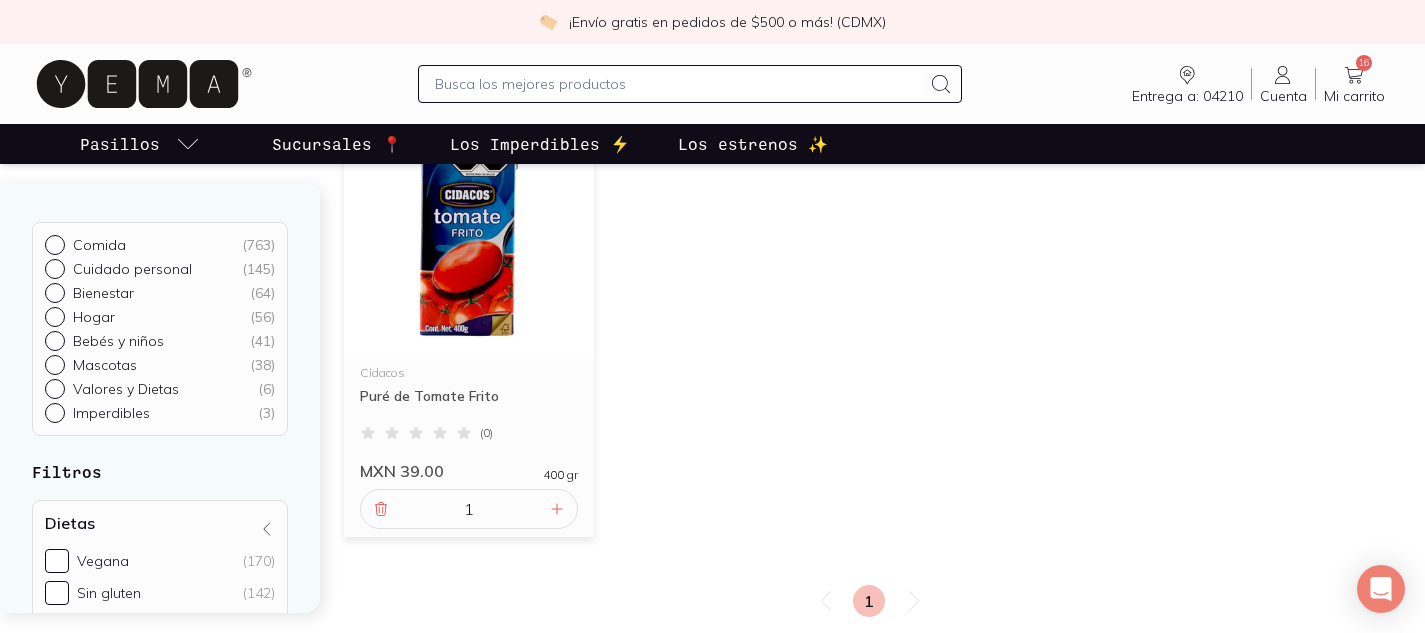 click 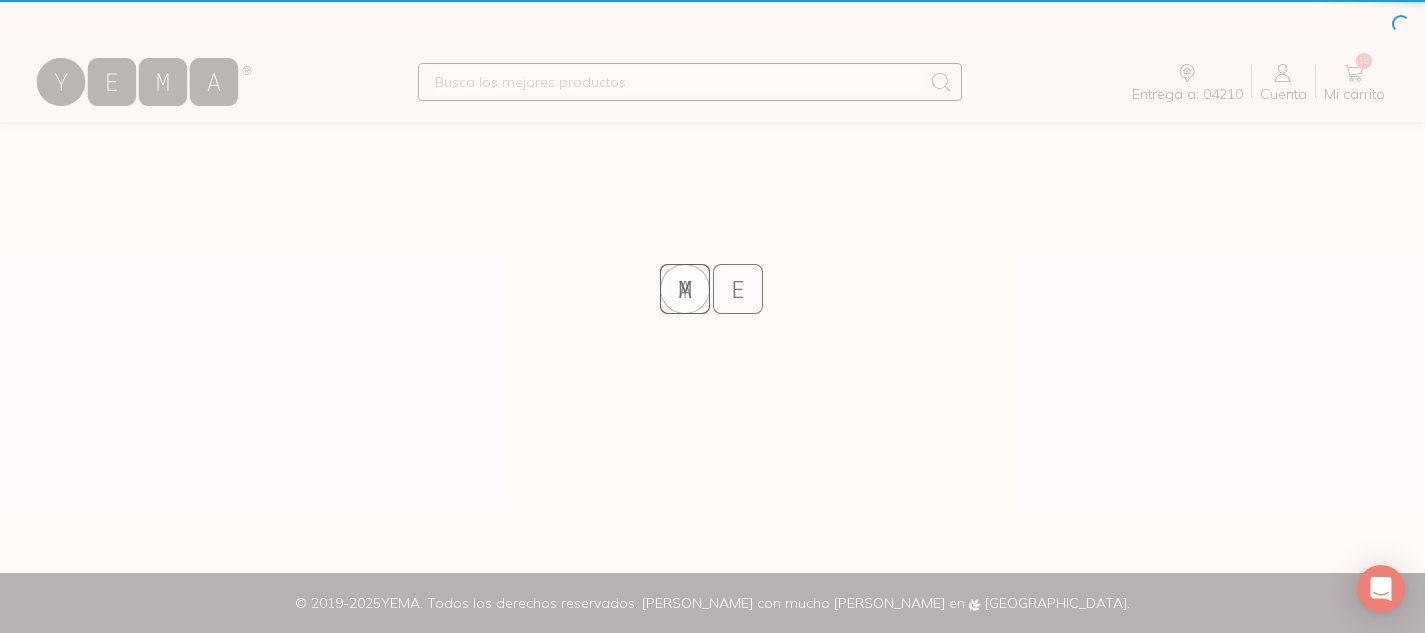 scroll, scrollTop: 0, scrollLeft: 0, axis: both 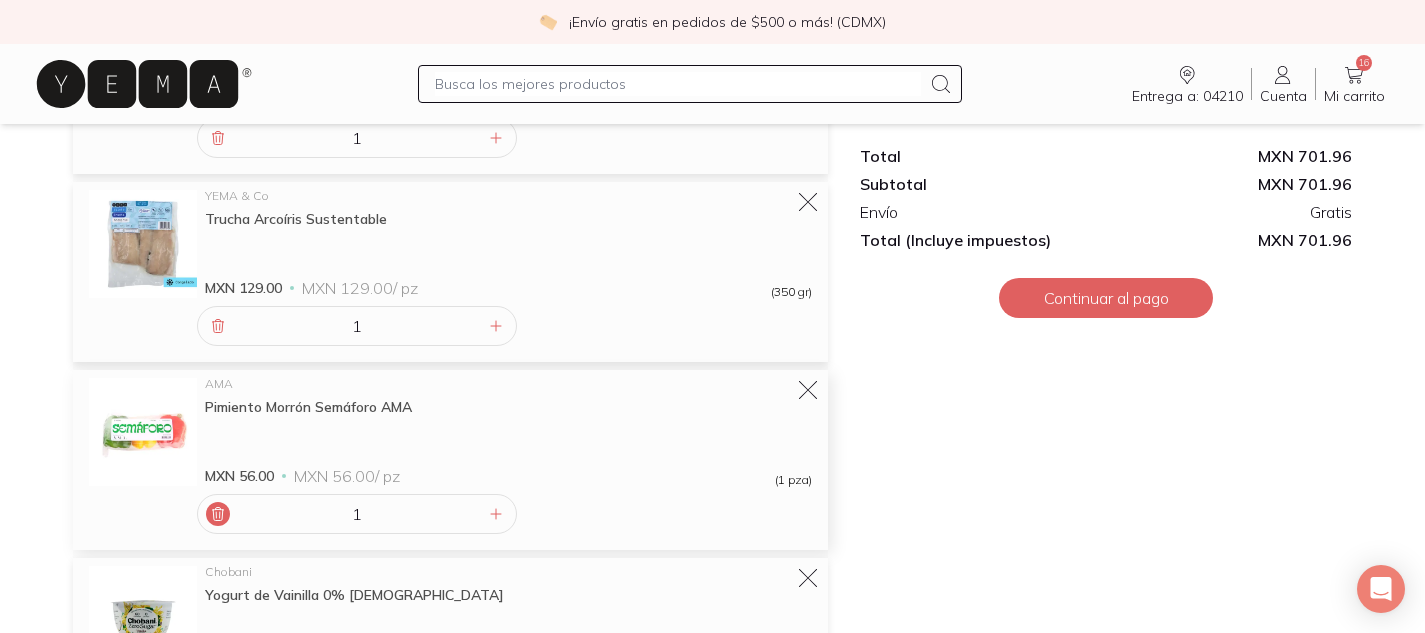 click 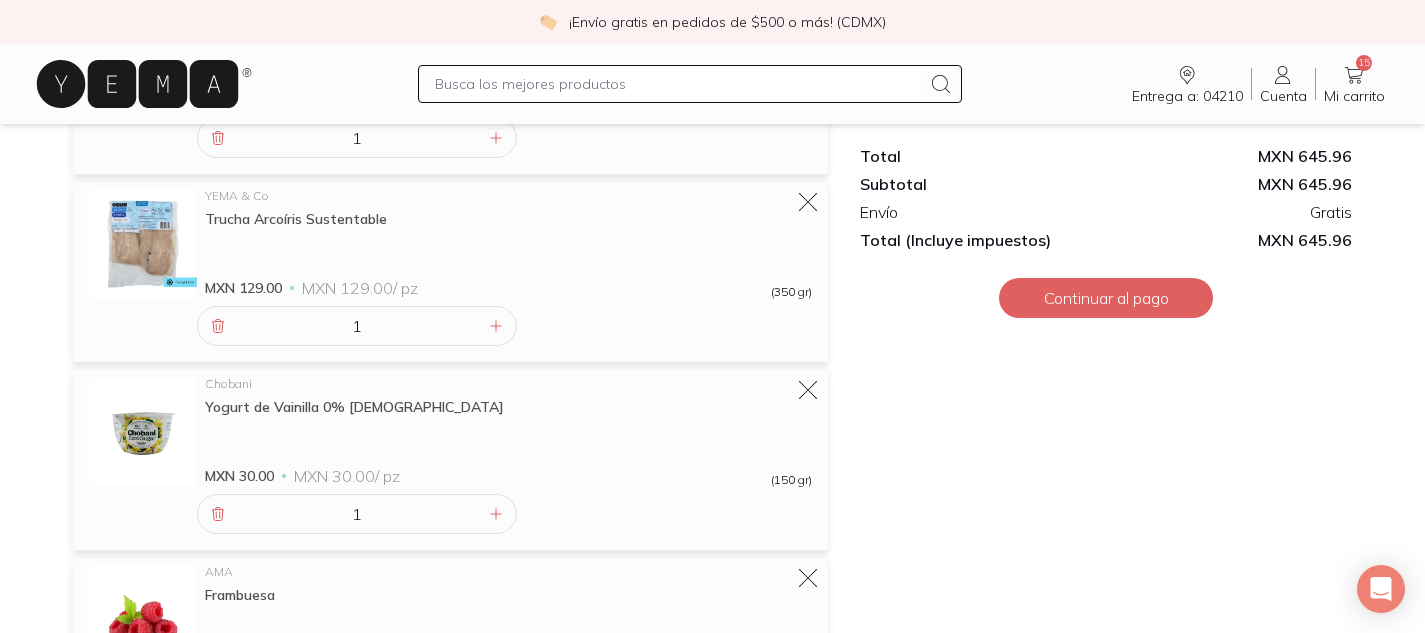 drag, startPoint x: 1426, startPoint y: 283, endPoint x: 1439, endPoint y: 323, distance: 42.059483 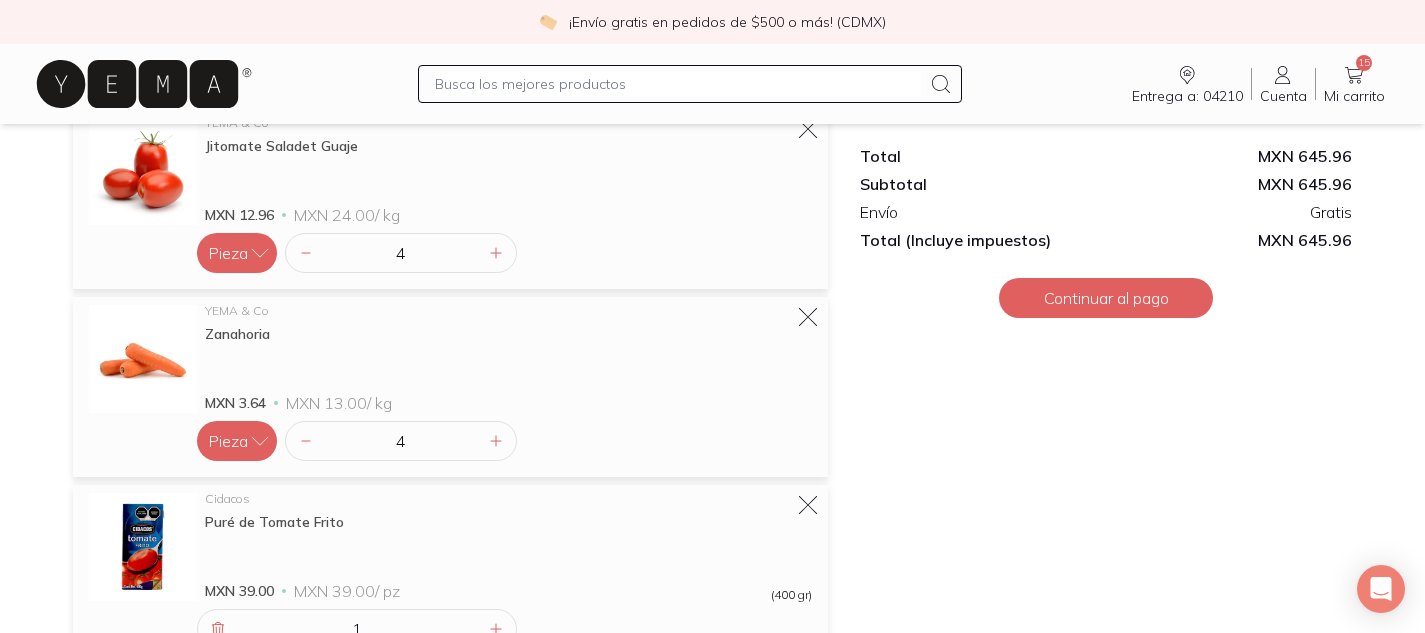 scroll, scrollTop: 2618, scrollLeft: 0, axis: vertical 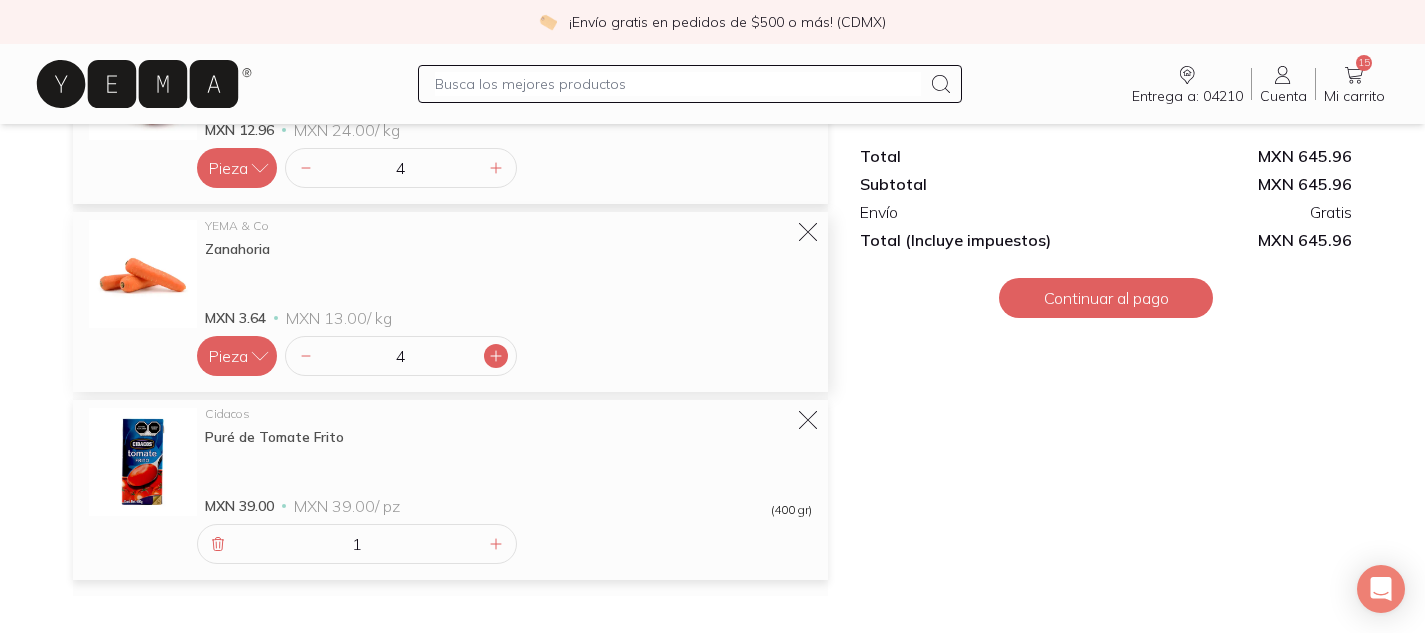 click at bounding box center (496, 356) 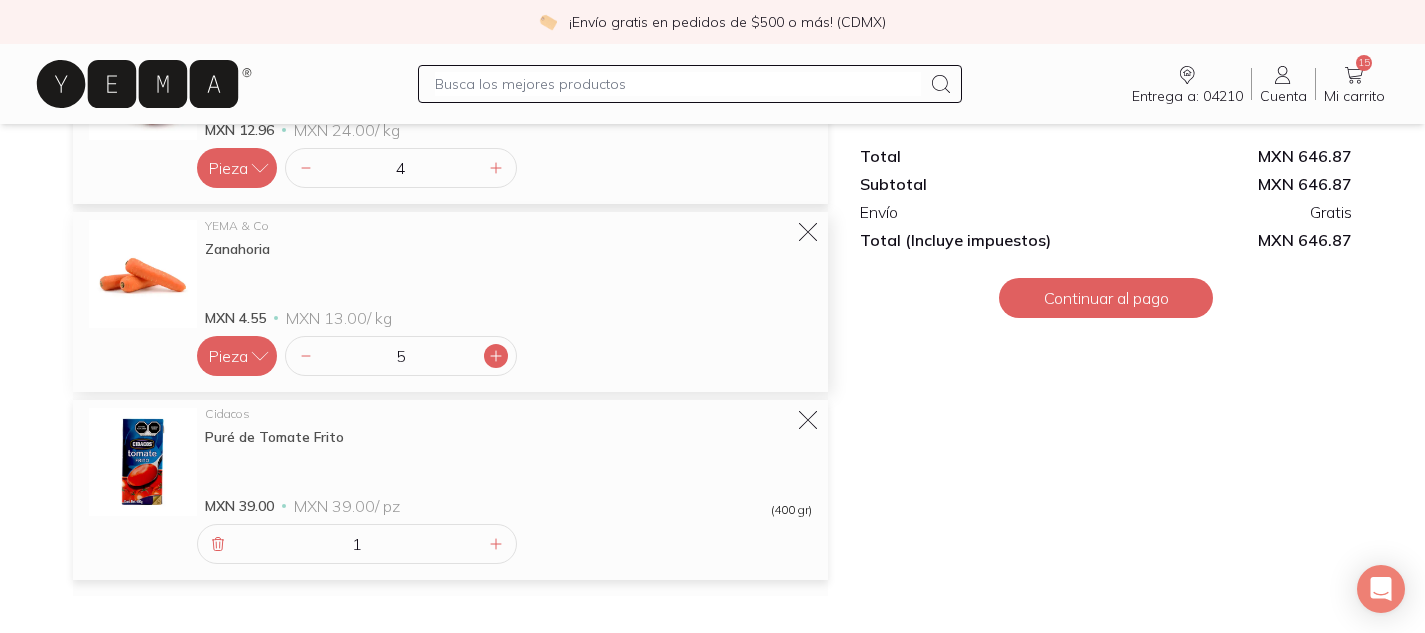 click at bounding box center (496, 356) 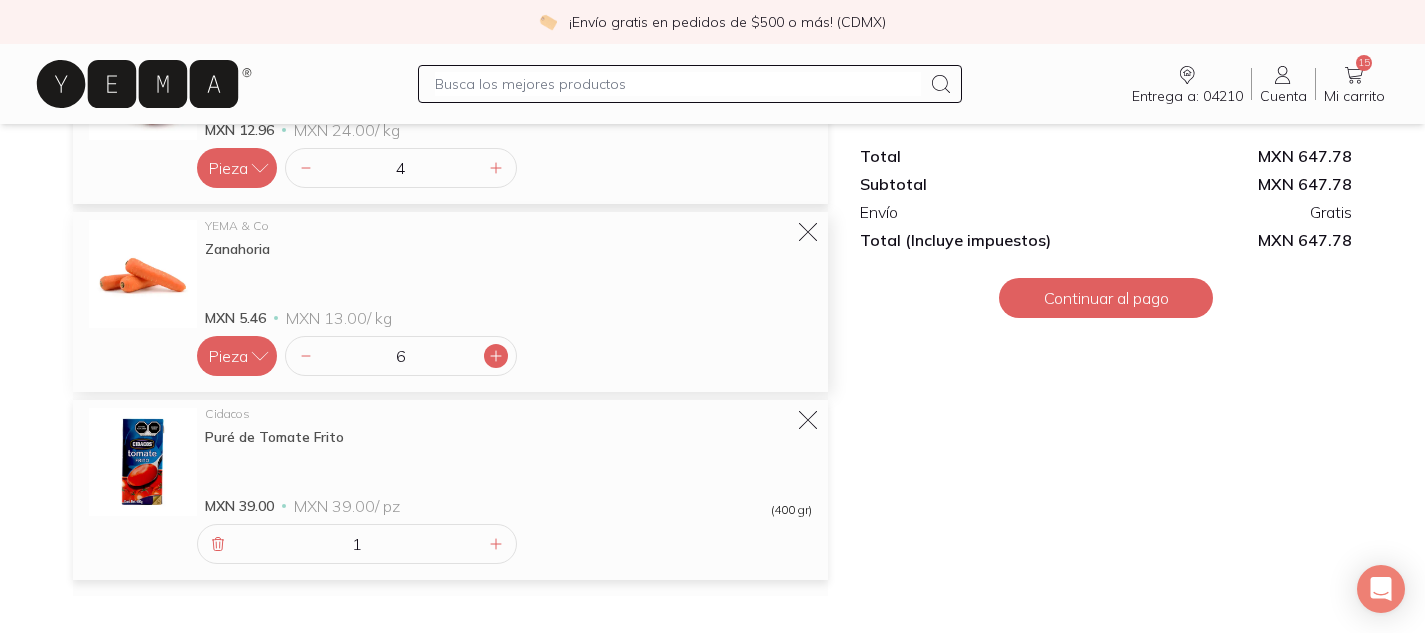 click at bounding box center [496, 356] 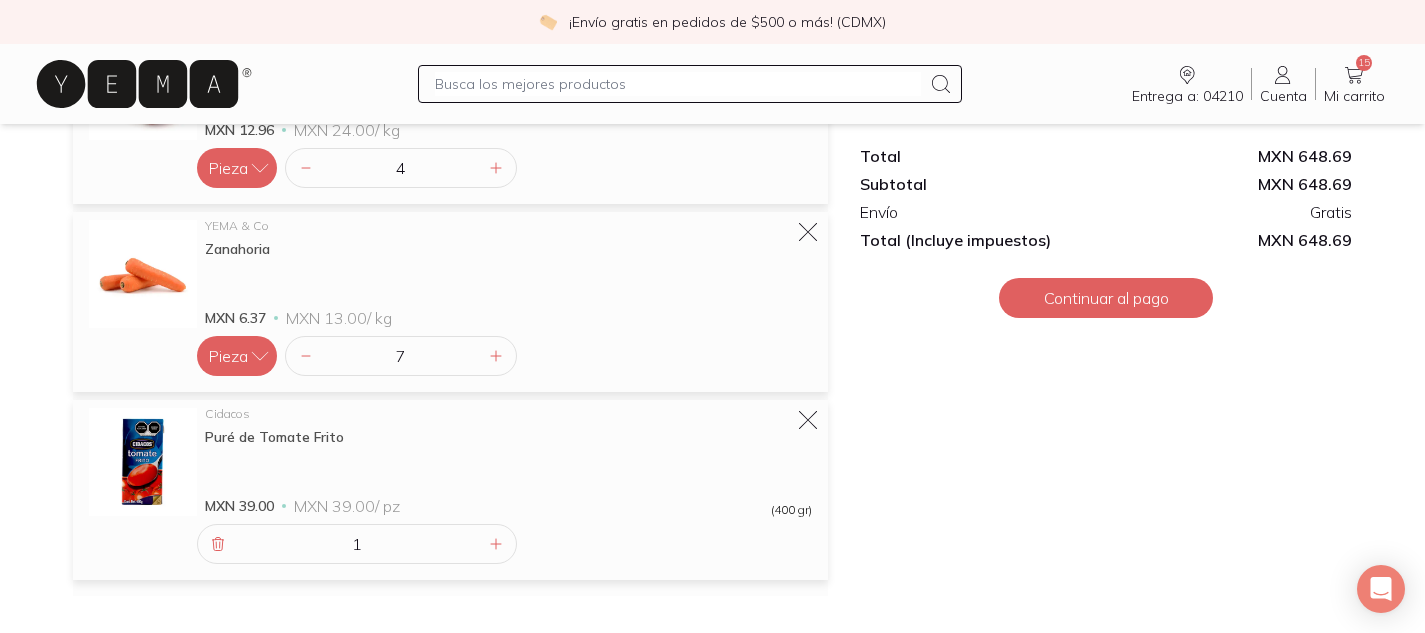 click at bounding box center [678, 84] 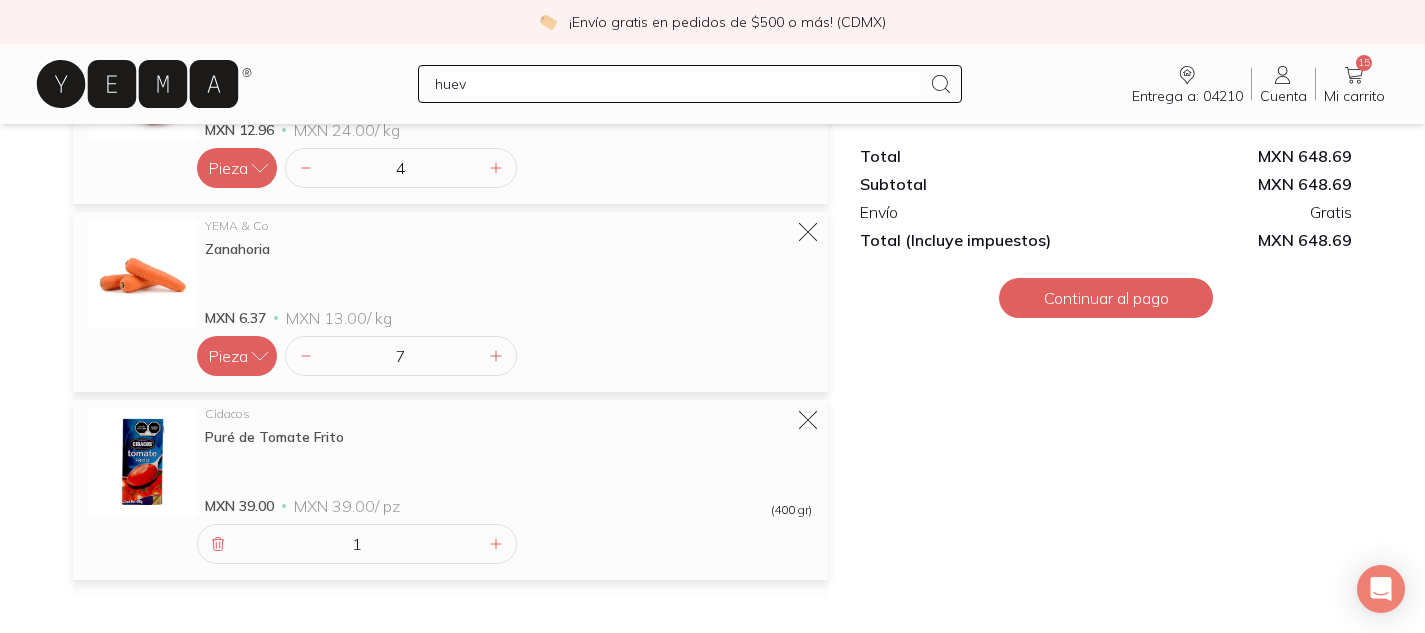 type on "huevo" 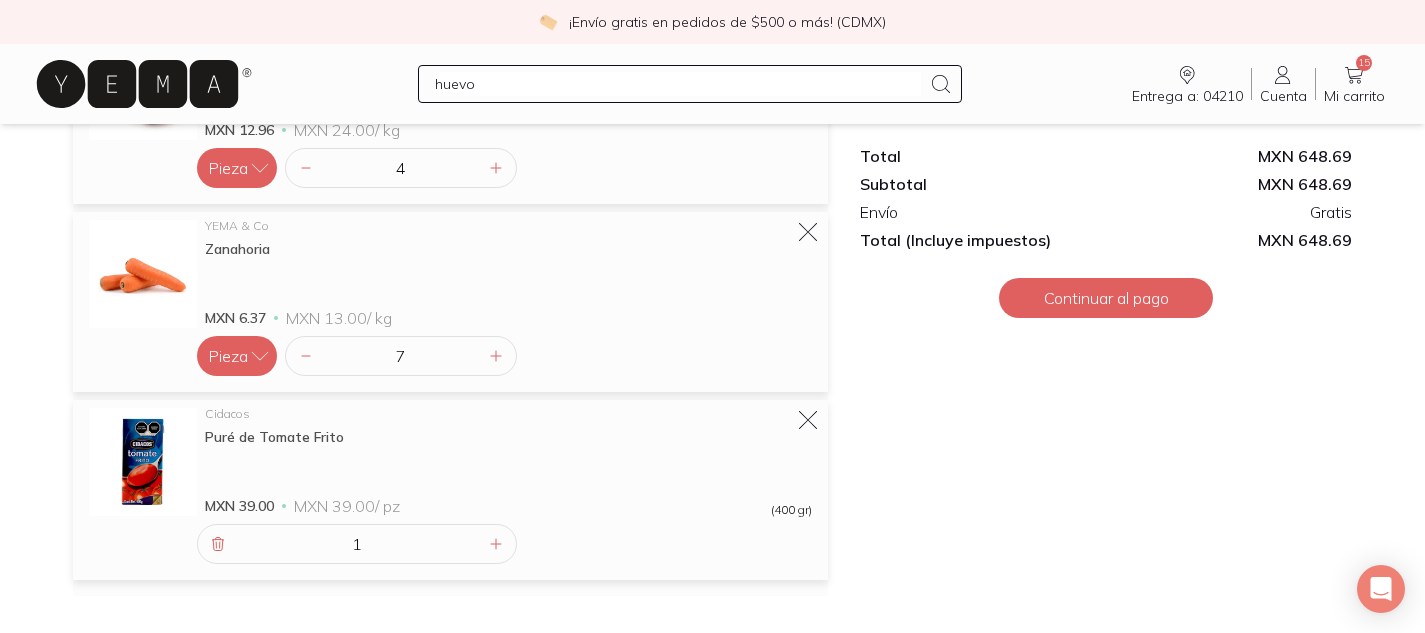 type 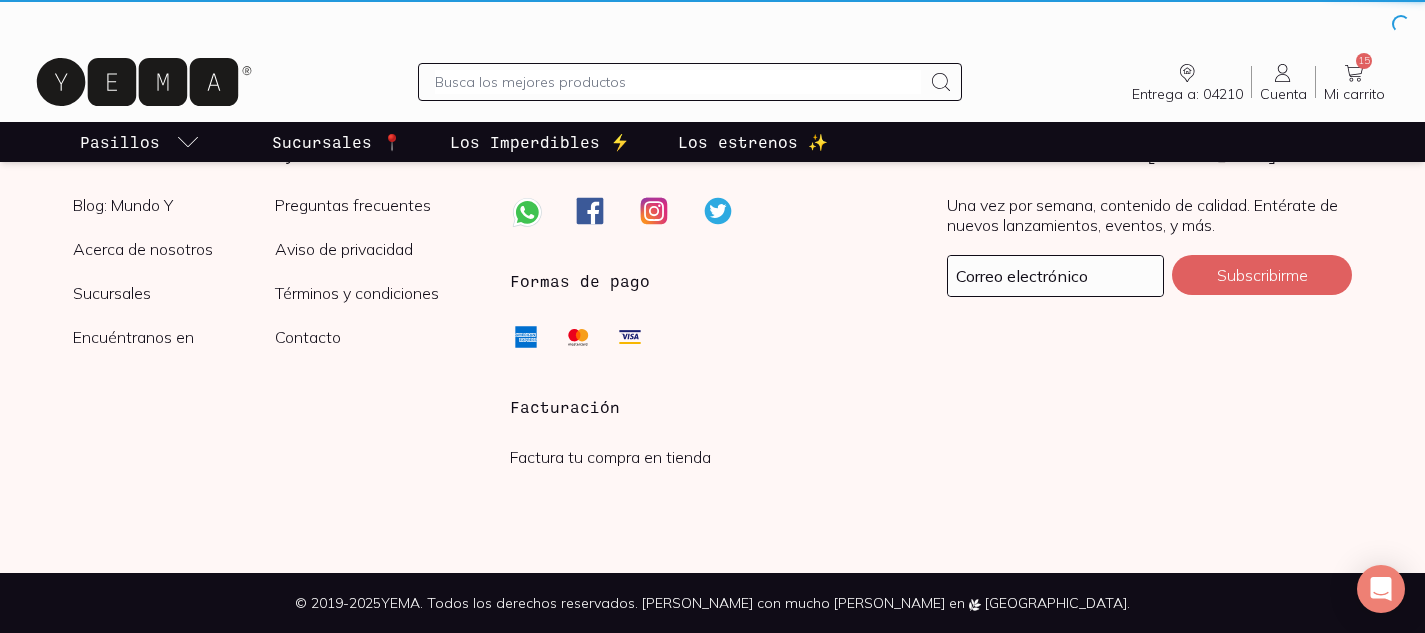 scroll, scrollTop: 0, scrollLeft: 0, axis: both 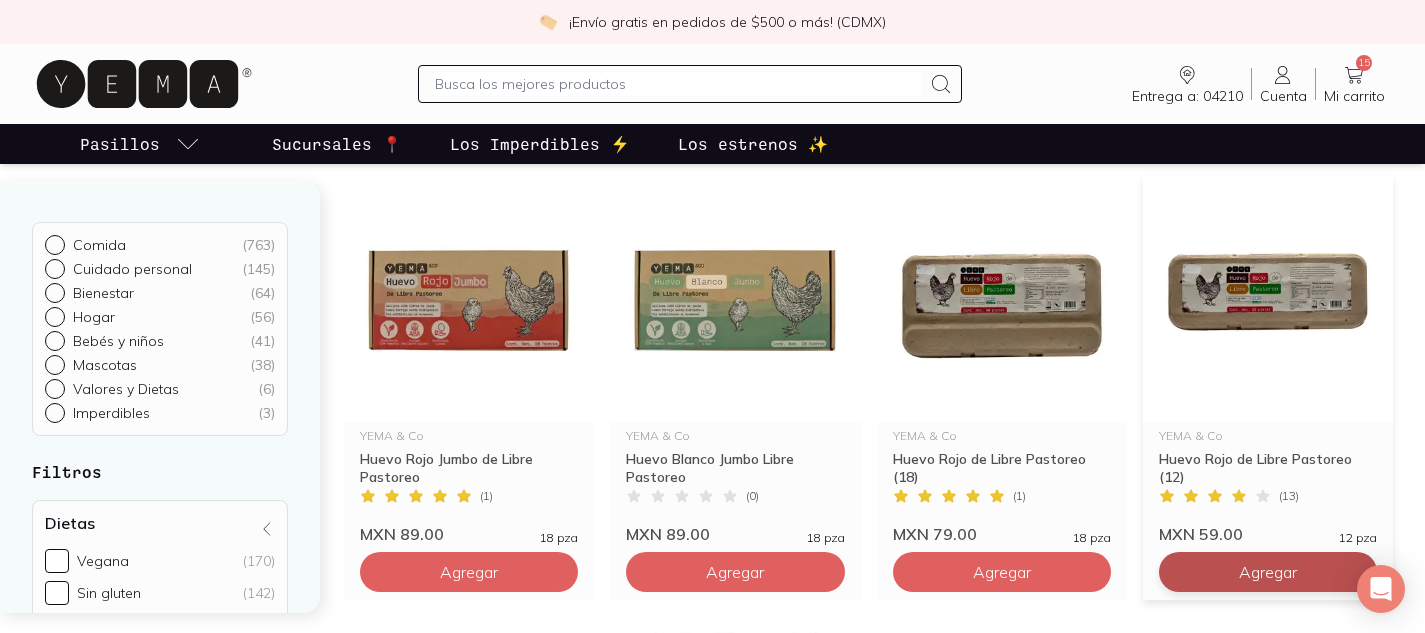 click on "Agregar" at bounding box center [469, 572] 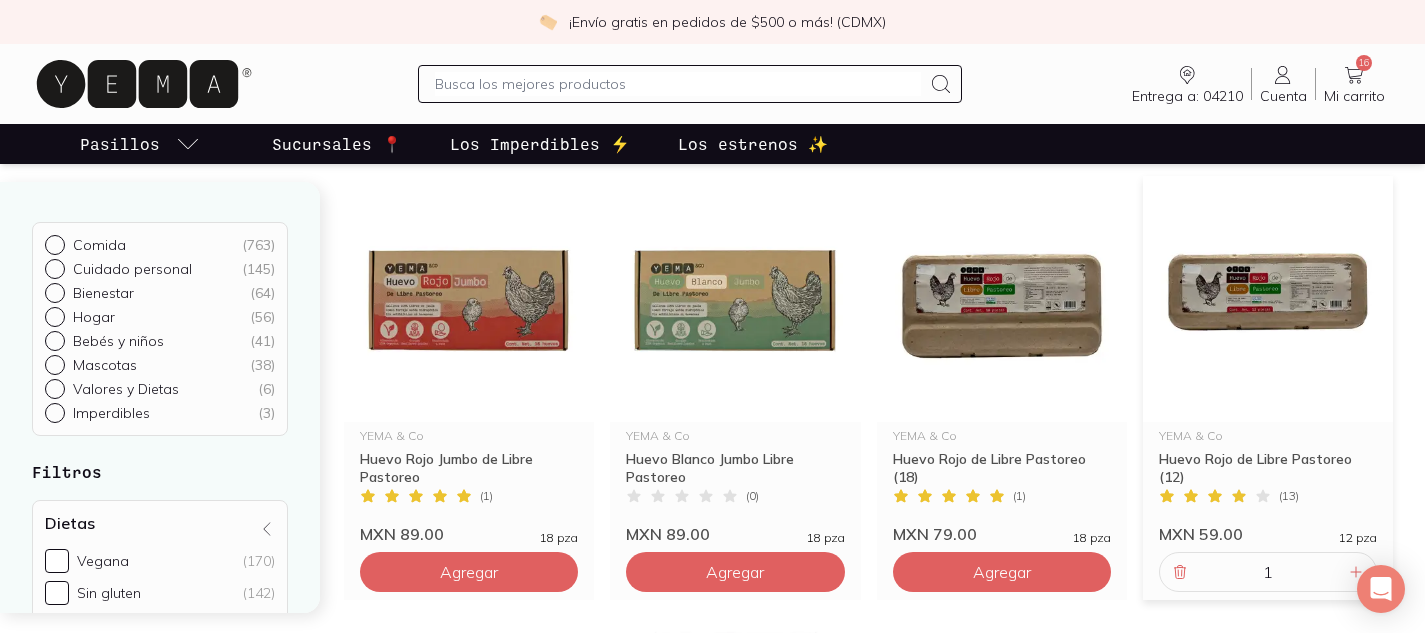 click 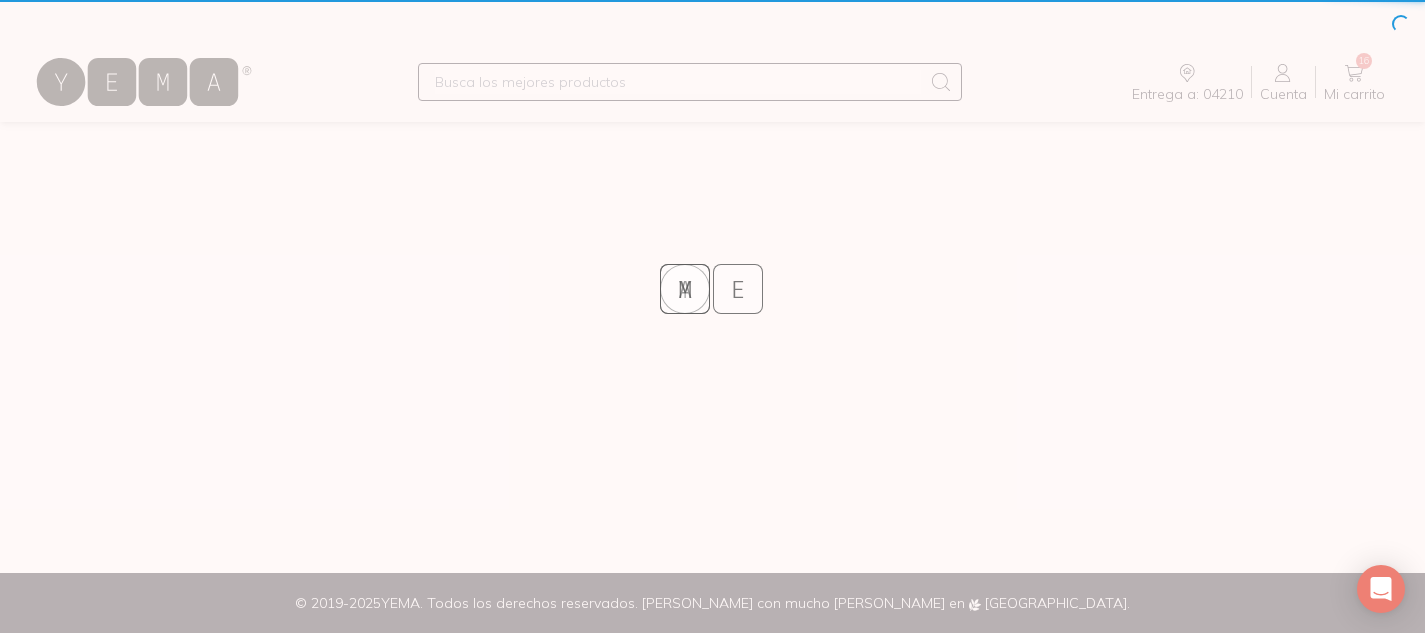 scroll, scrollTop: 0, scrollLeft: 0, axis: both 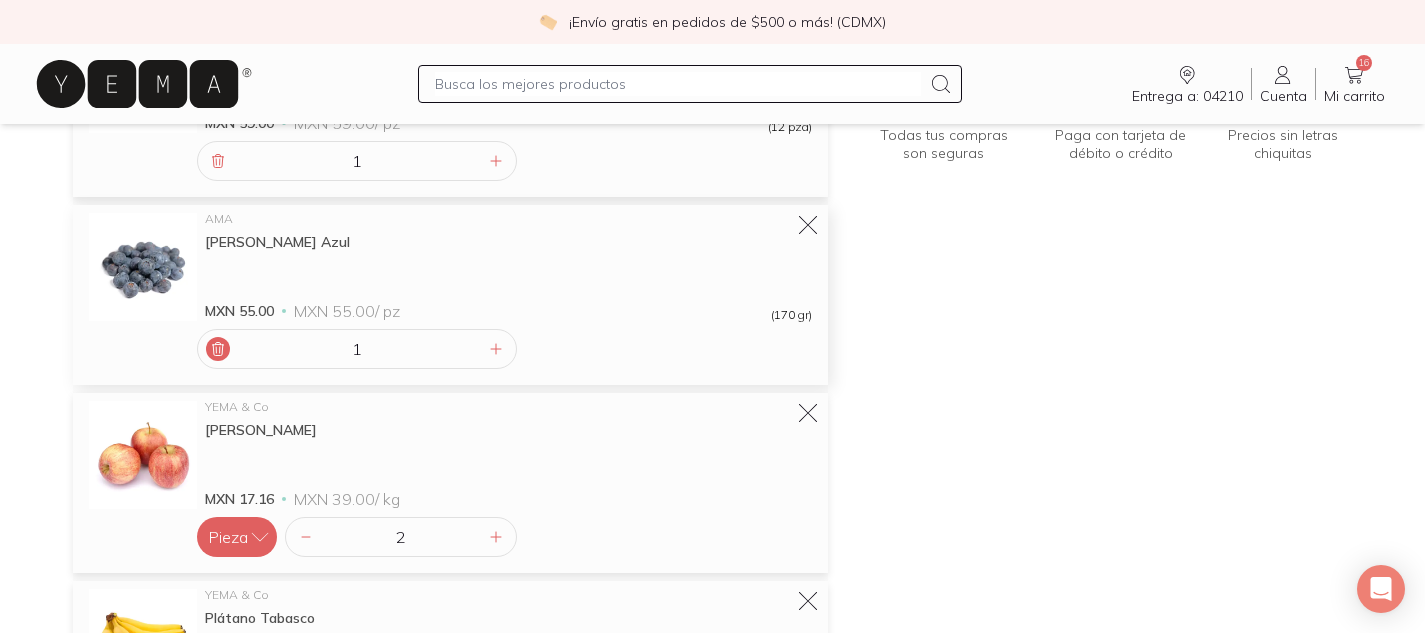 click 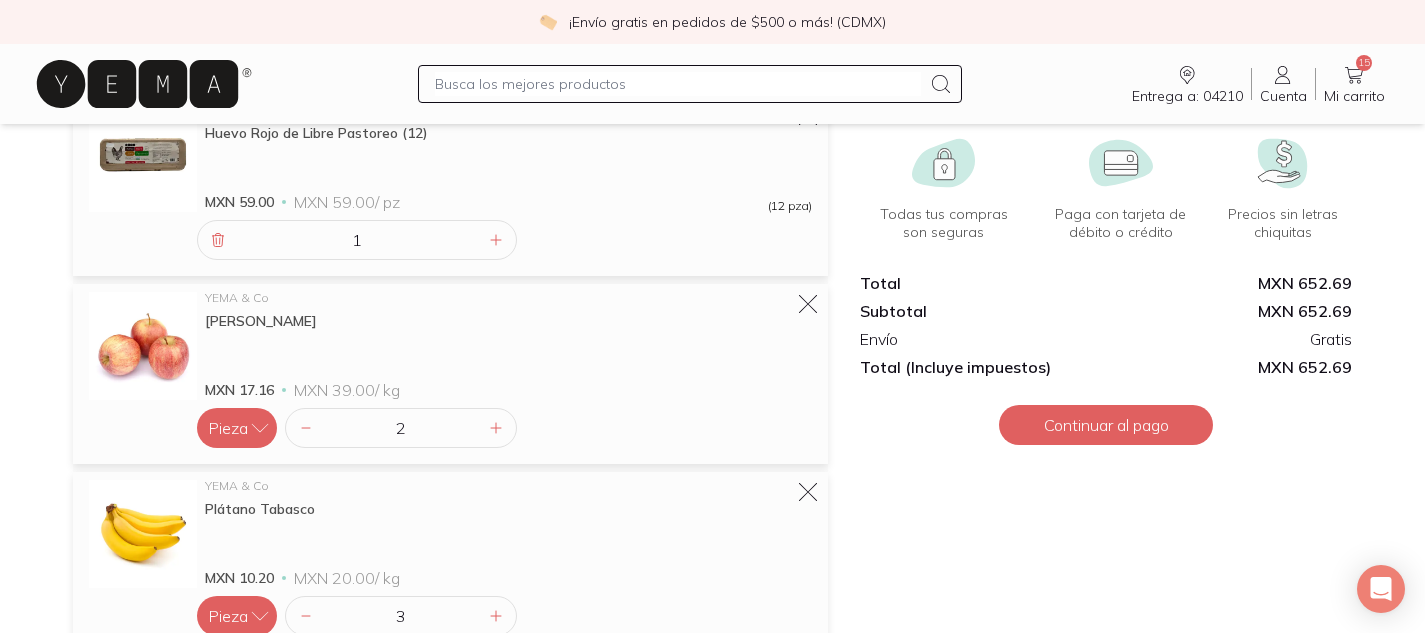 scroll, scrollTop: 0, scrollLeft: 0, axis: both 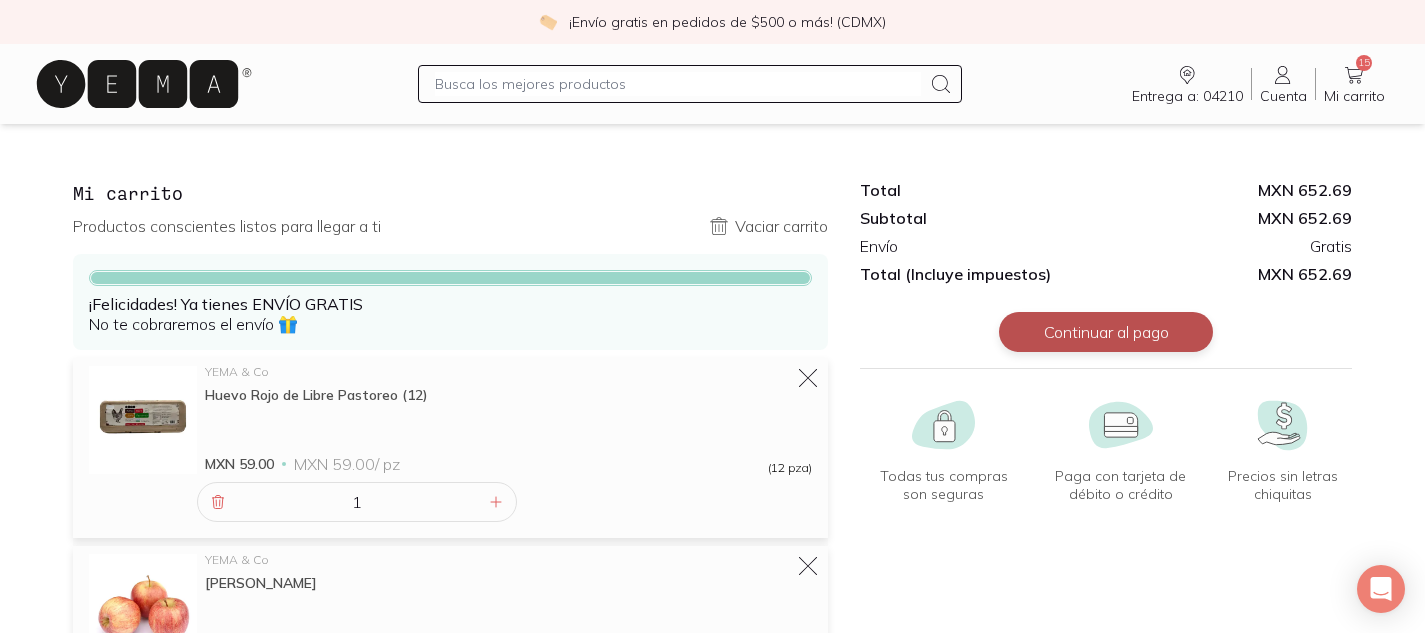 click on "Continuar al pago" at bounding box center (1106, 332) 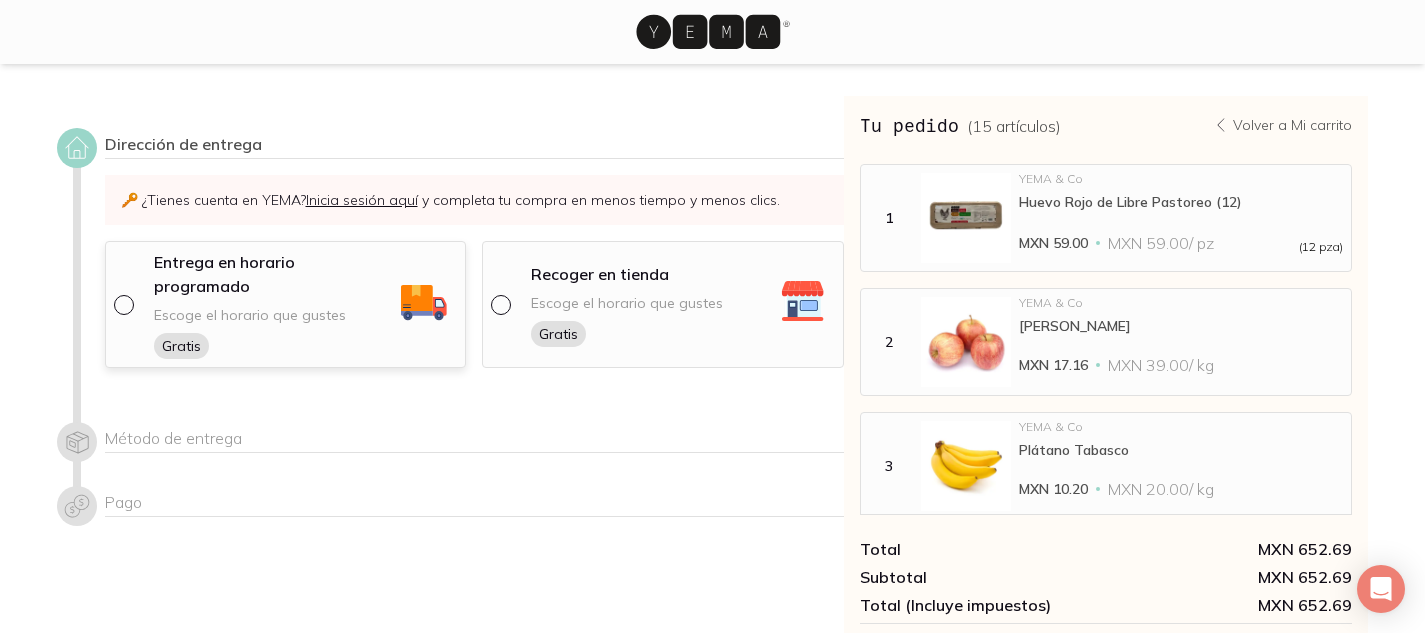 click on "Escoge el horario que gustes" at bounding box center [250, 315] 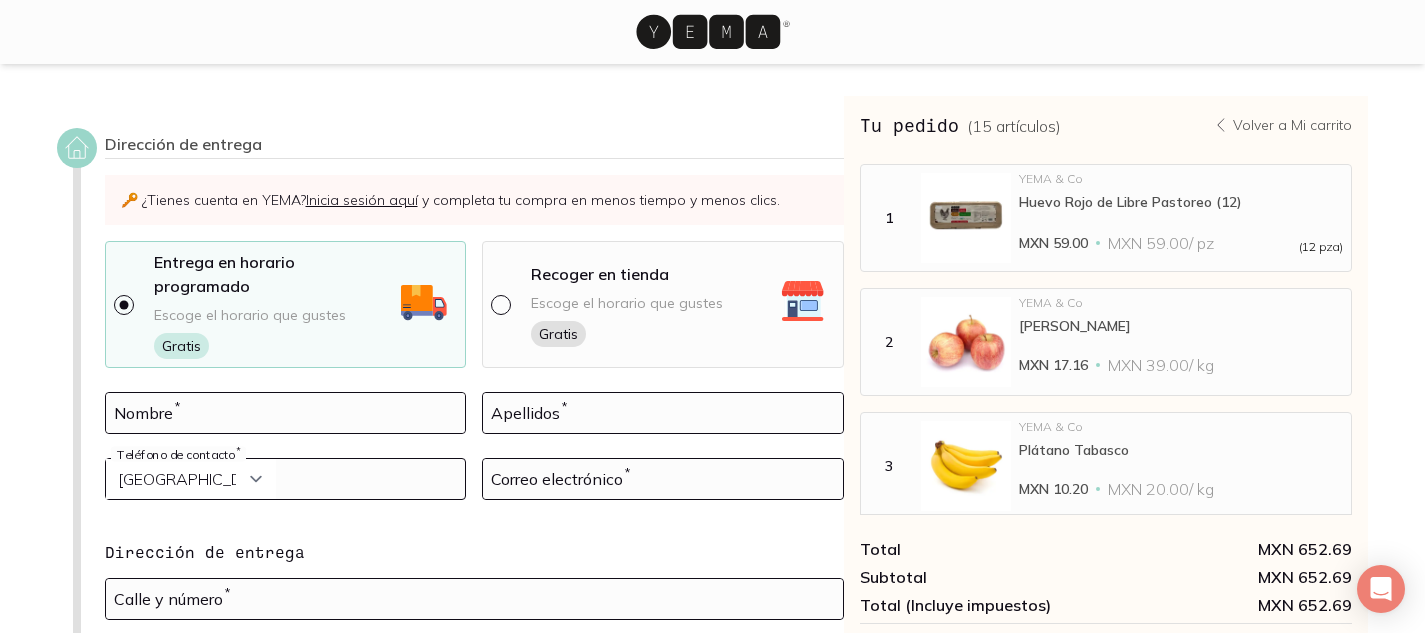 click on "Tu pedido ( 15   artículos ) Volver a Mi carrito" at bounding box center (1106, 125) 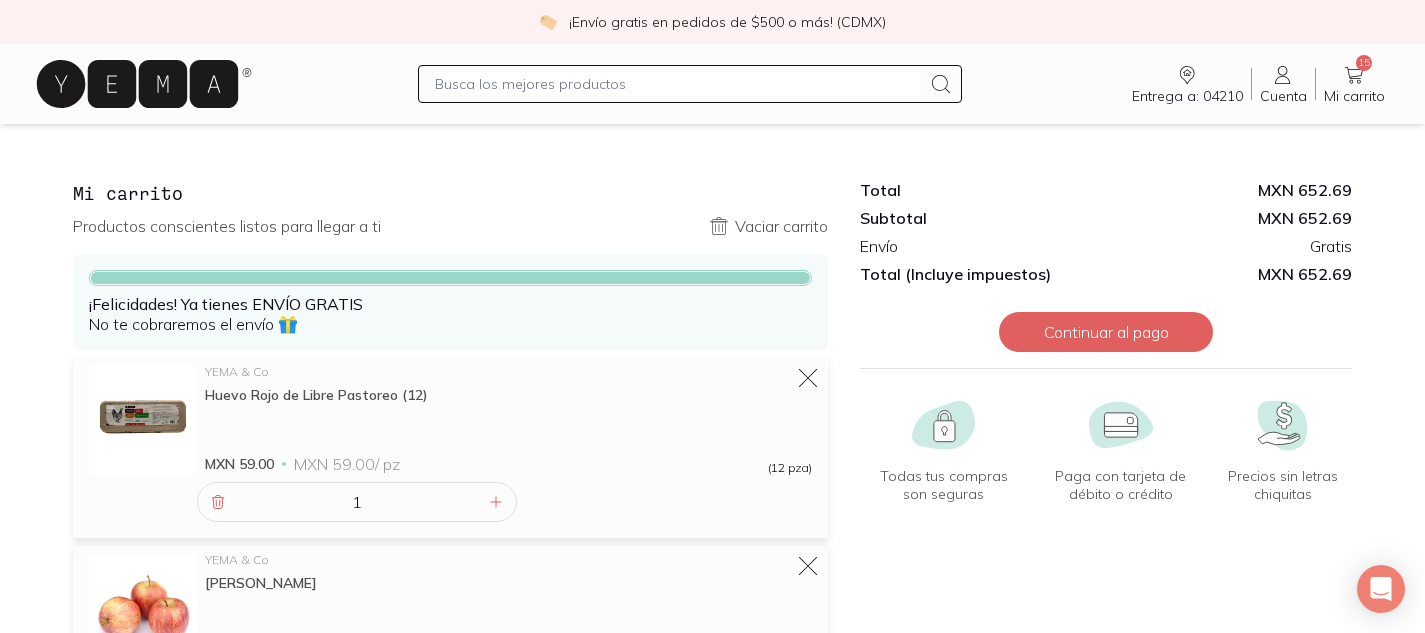 click on "Cuenta Cuenta" at bounding box center [1283, 84] 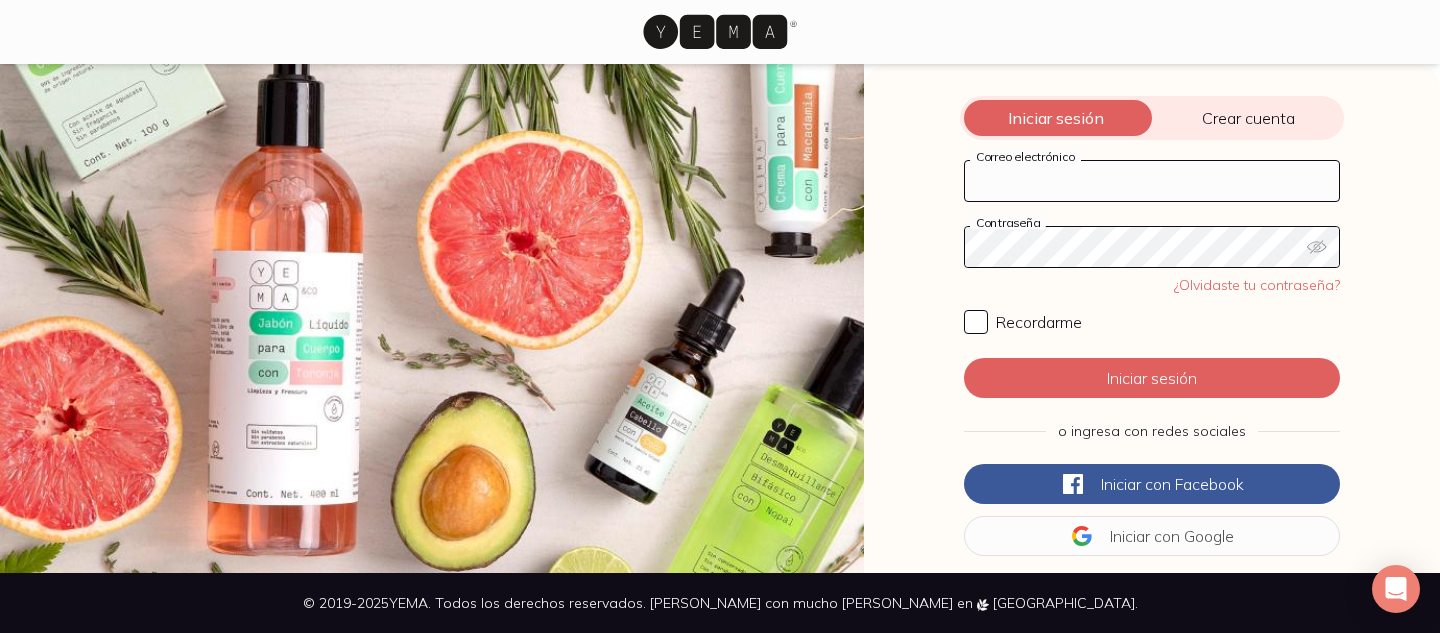 click on "Correo electrónico" at bounding box center (1152, 181) 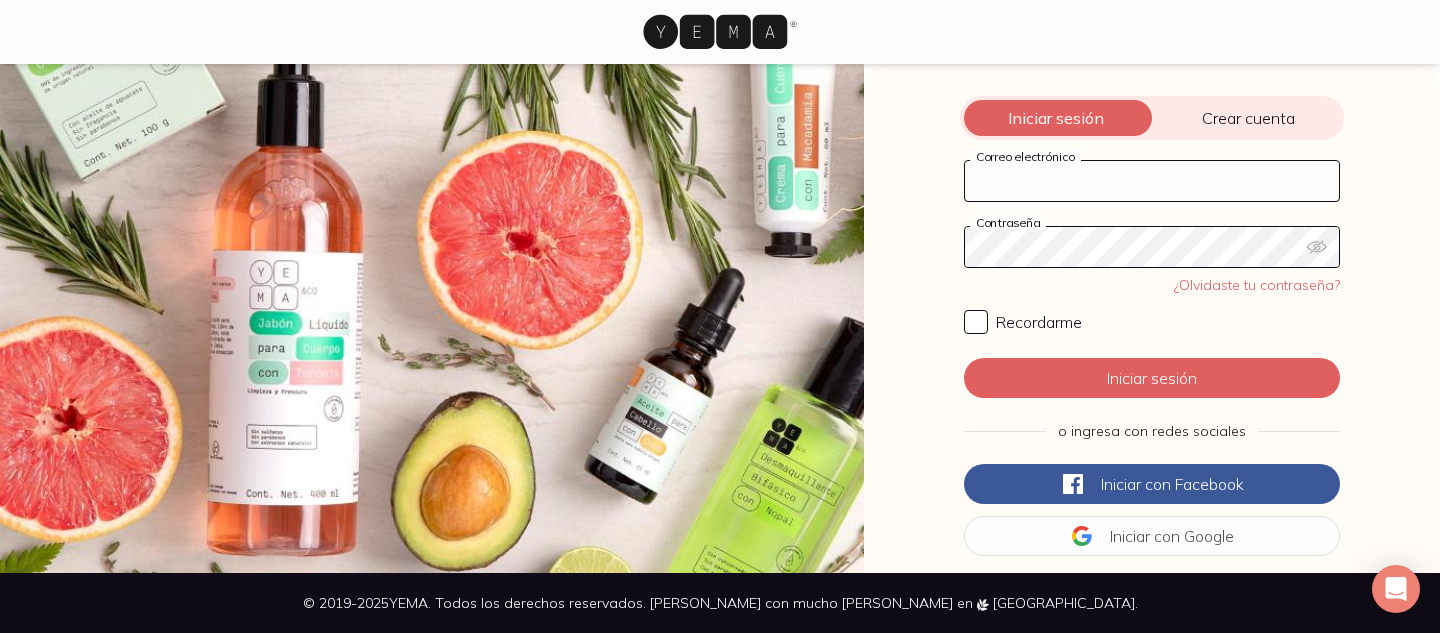 type on "[PERSON_NAME][EMAIL_ADDRESS][PERSON_NAME][DOMAIN_NAME]" 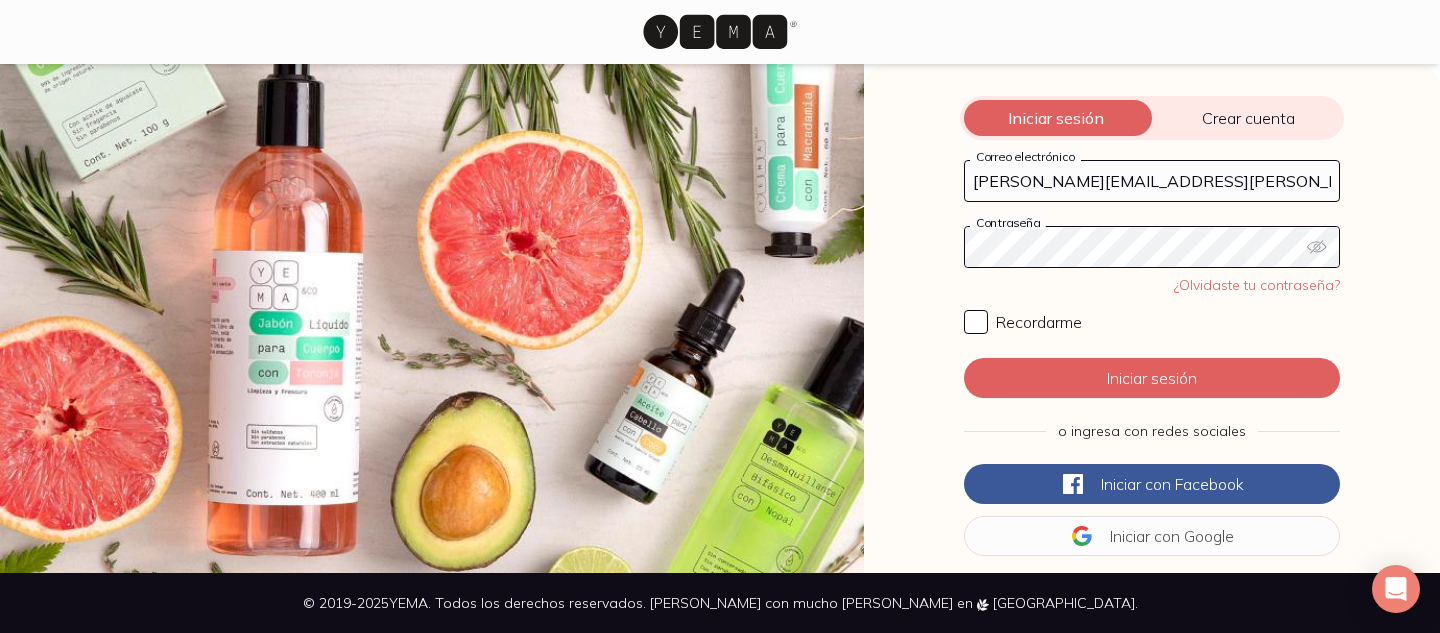click on "Iniciar sesión" at bounding box center (1152, 378) 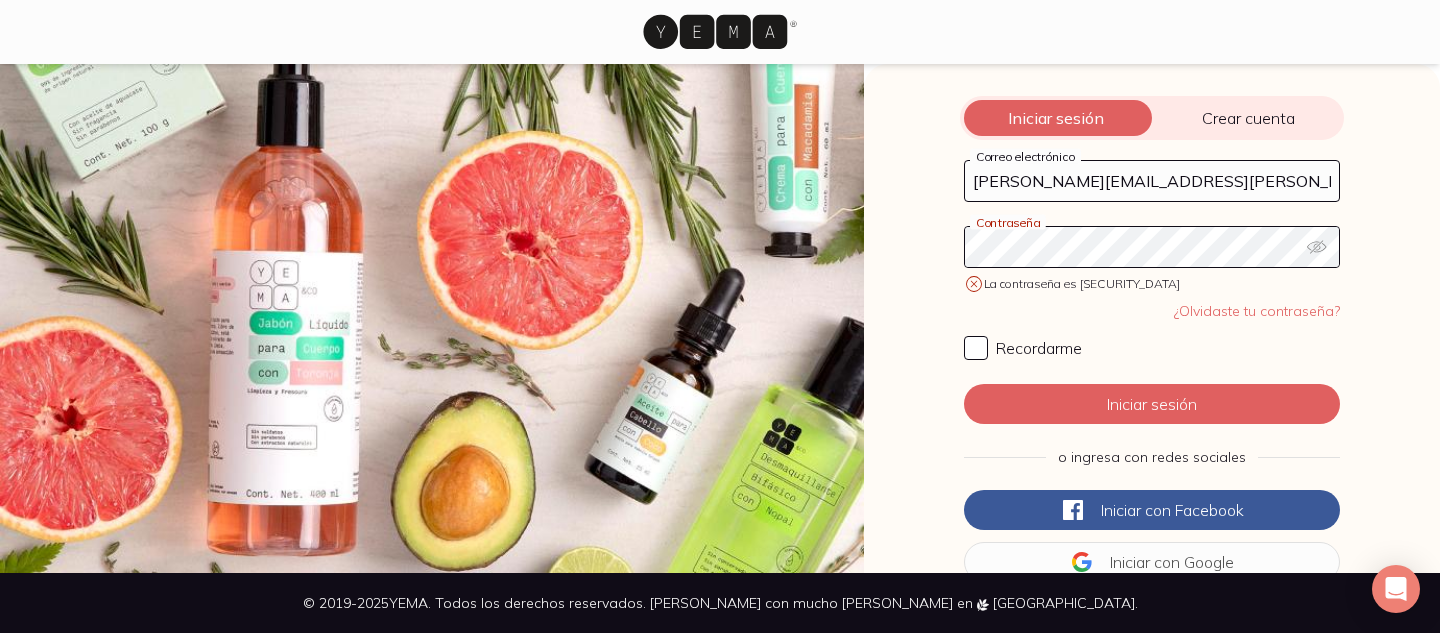 click 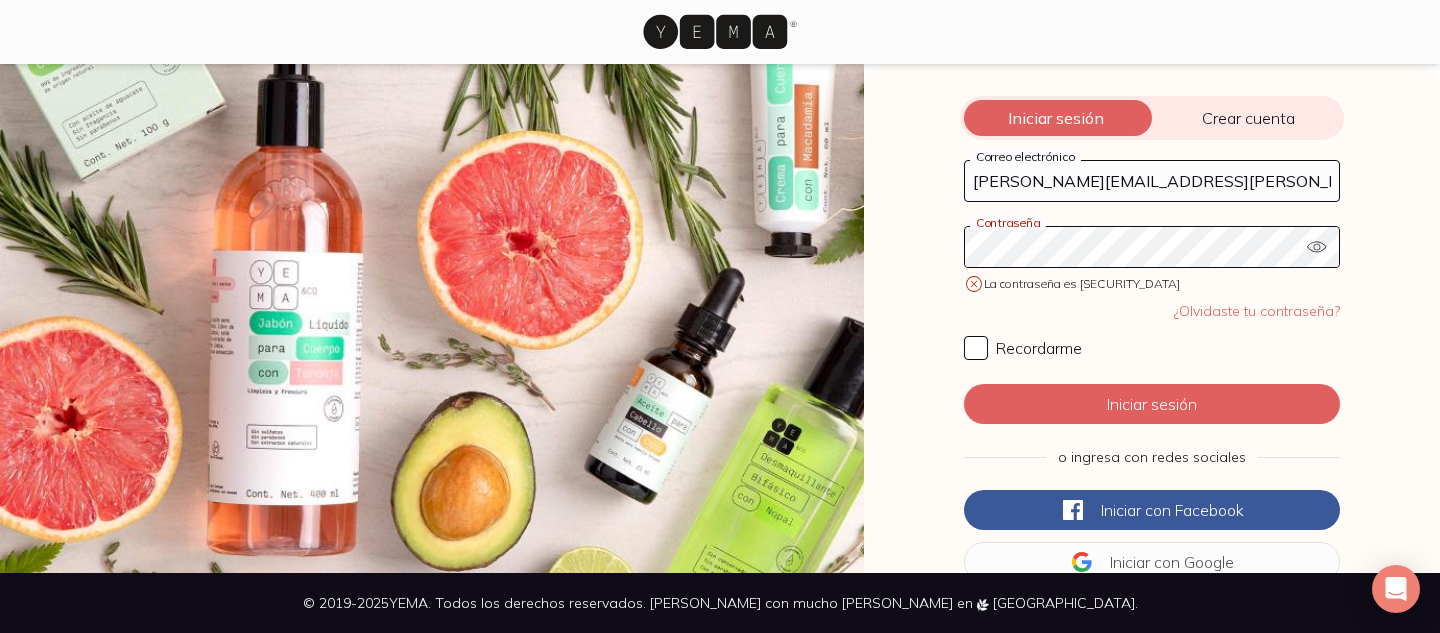 click on "Iniciar sesión" at bounding box center [1152, 404] 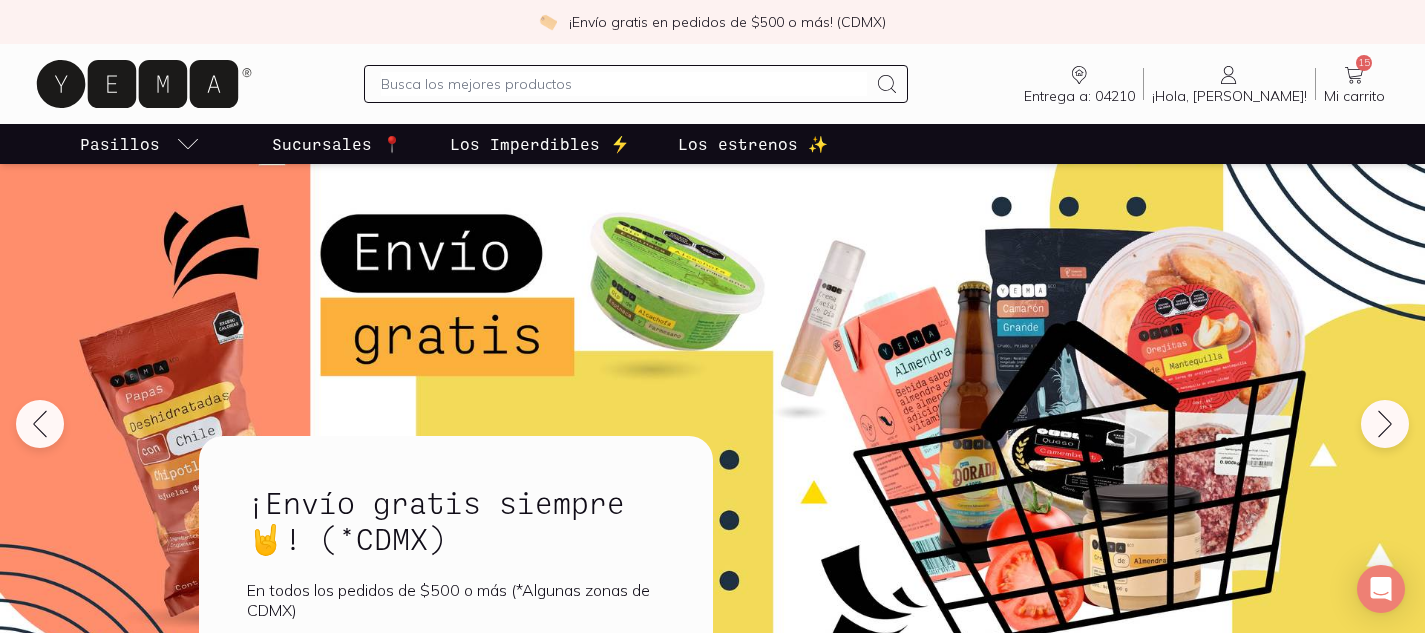 click 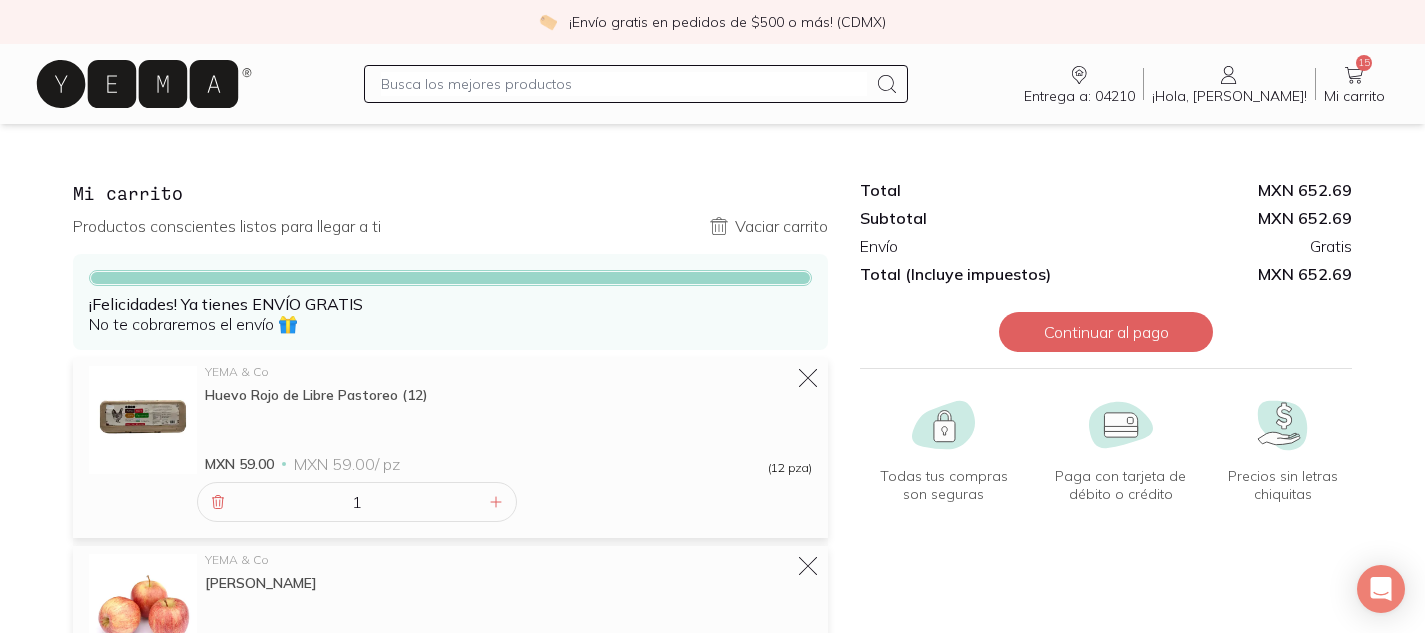 click on "¡Envío gratis en pedidos de $500 o más! (CDMX) Entrega a: 04210 04210 Buscar Buscar ¡Hola, [PERSON_NAME]! [PERSON_NAME] 15 Mi carrito Carrito Mi carrito Productos conscientes listos para llegar a ti Vaciar carrito ¡Felicidades! Ya tienes ENVÍO GRATIS No te cobraremos el envío 🎁 YEMA & Co Huevo Rojo de Libre Pastoreo (12) MXN 59.00 MXN 59.00  / pz (12 pza) 1 YEMA & Co Manzana Gala MXN 17.16 MXN 39.00  / kg Pieza   Peso 2 YEMA & Co Plátano Tabasco MXN 10.20 MXN 20.00  / kg Pieza   Peso 3 Campo Vivo Ensalada Mixta Orgánica Campo Vivo MXN 65.00 MXN 65.00  / pz (180 gr) 1 YEMA & Co Pan Barra Multicereal con Masa Madre YEMA MXN 79.00 MXN 79.00  / pz (680 gr) 1 YEMA & Co Trucha Arcoíris Sustentable MXN 129.00 MXN 129.00  / pz (350 gr) 1 Chobani Yogurt de Vainilla 0% Azúcar MXN 30.00 MXN 30.00  / pz (150 gr) 1 AMA Frambuesa MXN 59.00 MXN 59.00  / pz (170 gr) 1 Cidacos Garbanzos Extra Cidacos MXN 55.00 MXN 55.00  / pz (570 gr) 1 YEMA & Co Melón Valenciano MXN 25.00 MXN 25.00  / pz (1 pza) 1 Campo Vivo MXN 26.00" at bounding box center [712, 1665] 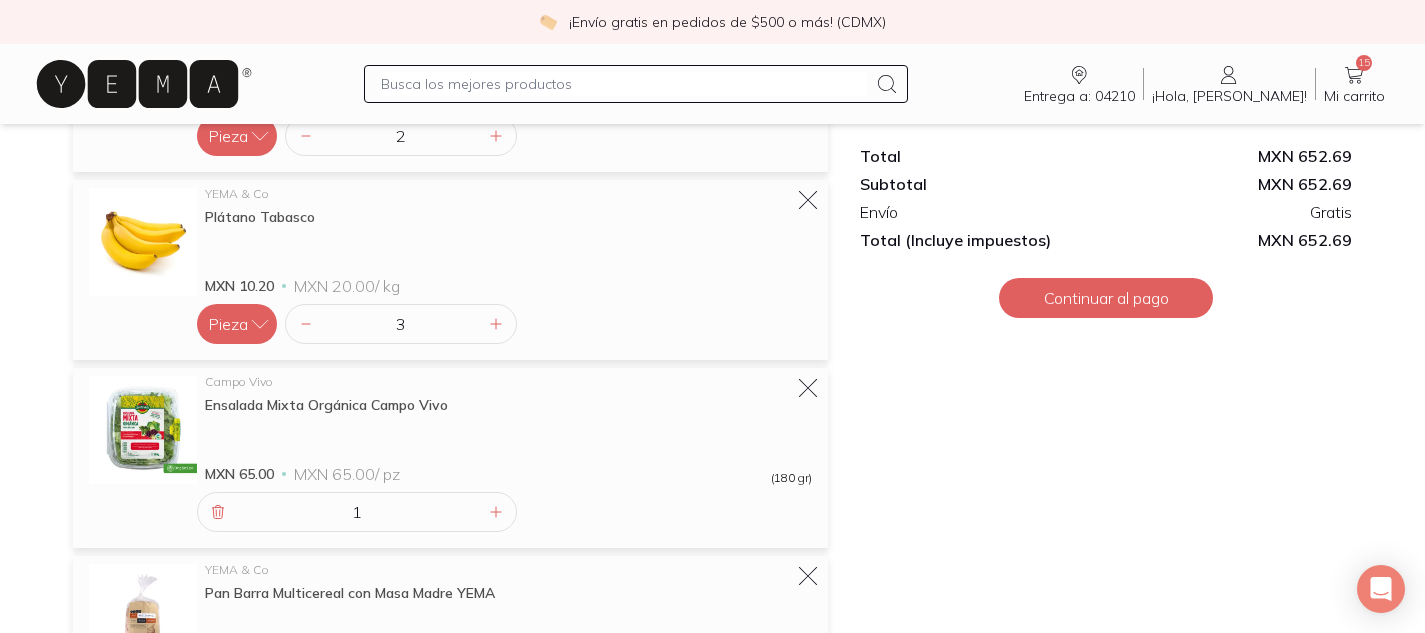 click on "¡Envío gratis en pedidos de $500 o más! (CDMX) Entrega a: 04210 04210 Buscar Buscar ¡Hola, [PERSON_NAME]! [PERSON_NAME] 15 Mi carrito Carrito Mi carrito Productos conscientes listos para llegar a ti Vaciar carrito ¡Felicidades! Ya tienes ENVÍO GRATIS No te cobraremos el envío 🎁 YEMA & Co Huevo Rojo de Libre Pastoreo (12) MXN 59.00 MXN 59.00  / pz (12 pza) 1 YEMA & Co Manzana Gala MXN 17.16 MXN 39.00  / kg Pieza   Peso 2 YEMA & Co Plátano Tabasco MXN 10.20 MXN 20.00  / kg Pieza   Peso 3 Campo Vivo Ensalada Mixta Orgánica Campo Vivo MXN 65.00 MXN 65.00  / pz (180 gr) 1 YEMA & Co Pan Barra Multicereal con Masa Madre YEMA MXN 79.00 MXN 79.00  / pz (680 gr) 1 YEMA & Co Trucha Arcoíris Sustentable MXN 129.00 MXN 129.00  / pz (350 gr) 1 Chobani Yogurt de Vainilla 0% Azúcar MXN 30.00 MXN 30.00  / pz (150 gr) 1 AMA Frambuesa MXN 59.00 MXN 59.00  / pz (170 gr) 1 Cidacos Garbanzos Extra Cidacos MXN 55.00 MXN 55.00  / pz (570 gr) 1 YEMA & Co Melón Valenciano MXN 25.00 MXN 25.00  / pz (1 pza) 1 Campo Vivo MXN 26.00" at bounding box center (712, 1111) 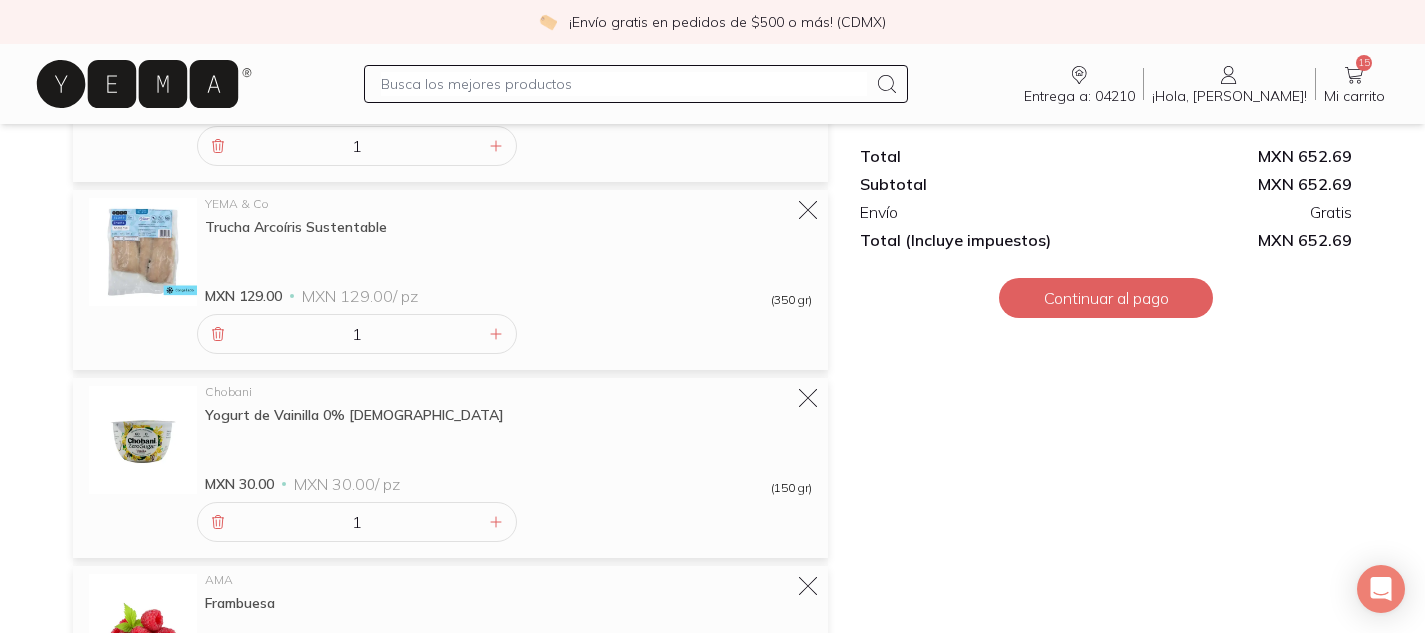 click on "¡Envío gratis en pedidos de $500 o más! (CDMX) Entrega a: 04210 04210 Buscar Buscar ¡Hola, [PERSON_NAME]! [PERSON_NAME] 15 Mi carrito Carrito Mi carrito Productos conscientes listos para llegar a ti Vaciar carrito ¡Felicidades! Ya tienes ENVÍO GRATIS No te cobraremos el envío 🎁 YEMA & Co Huevo Rojo de Libre Pastoreo (12) MXN 59.00 MXN 59.00  / pz (12 pza) 1 YEMA & Co Manzana Gala MXN 17.16 MXN 39.00  / kg Pieza   Peso 2 YEMA & Co Plátano Tabasco MXN 10.20 MXN 20.00  / kg Pieza   Peso 3 Campo Vivo Ensalada Mixta Orgánica Campo Vivo MXN 65.00 MXN 65.00  / pz (180 gr) 1 YEMA & Co Pan Barra Multicereal con Masa Madre YEMA MXN 79.00 MXN 79.00  / pz (680 gr) 1 YEMA & Co Trucha Arcoíris Sustentable MXN 129.00 MXN 129.00  / pz (350 gr) 1 Chobani Yogurt de Vainilla 0% Azúcar MXN 30.00 MXN 30.00  / pz (150 gr) 1 AMA Frambuesa MXN 59.00 MXN 59.00  / pz (170 gr) 1 Cidacos Garbanzos Extra Cidacos MXN 55.00 MXN 55.00  / pz (570 gr) 1 YEMA & Co Melón Valenciano MXN 25.00 MXN 25.00  / pz (1 pza) 1 Campo Vivo MXN 26.00" at bounding box center (712, 557) 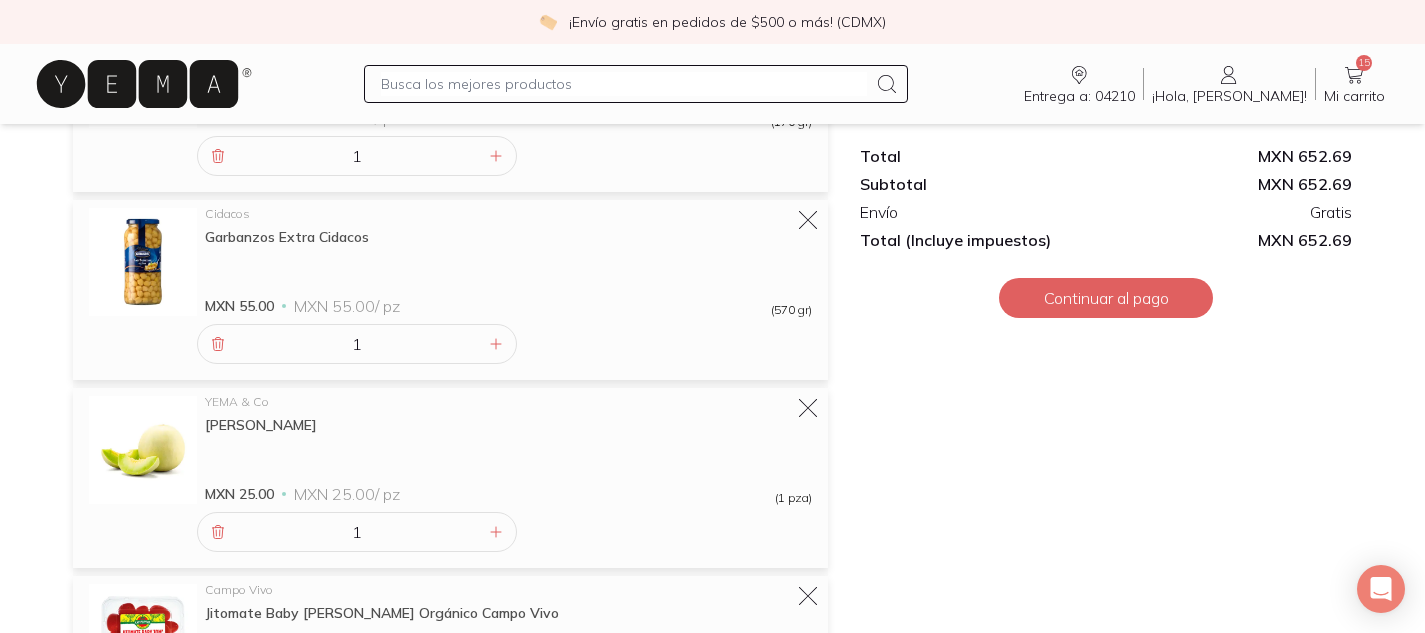 click on "¡Envío gratis en pedidos de $500 o más! (CDMX) Entrega a: 04210 04210 Buscar Buscar ¡Hola, [PERSON_NAME]! [PERSON_NAME] 15 Mi carrito Carrito Mi carrito Productos conscientes listos para llegar a ti Vaciar carrito ¡Felicidades! Ya tienes ENVÍO GRATIS No te cobraremos el envío 🎁 YEMA & Co Huevo Rojo de Libre Pastoreo (12) MXN 59.00 MXN 59.00  / pz (12 pza) 1 YEMA & Co Manzana Gala MXN 17.16 MXN 39.00  / kg Pieza   Peso 2 YEMA & Co Plátano Tabasco MXN 10.20 MXN 20.00  / kg Pieza   Peso 3 Campo Vivo Ensalada Mixta Orgánica Campo Vivo MXN 65.00 MXN 65.00  / pz (180 gr) 1 YEMA & Co Pan Barra Multicereal con Masa Madre YEMA MXN 79.00 MXN 79.00  / pz (680 gr) 1 YEMA & Co Trucha Arcoíris Sustentable MXN 129.00 MXN 129.00  / pz (350 gr) 1 Chobani Yogurt de Vainilla 0% Azúcar MXN 30.00 MXN 30.00  / pz (150 gr) 1 AMA Frambuesa MXN 59.00 MXN 59.00  / pz (170 gr) 1 Cidacos Garbanzos Extra Cidacos MXN 55.00 MXN 55.00  / pz (570 gr) 1 YEMA & Co Melón Valenciano MXN 25.00 MXN 25.00  / pz (1 pza) 1 Campo Vivo MXN 26.00" at bounding box center (712, 3) 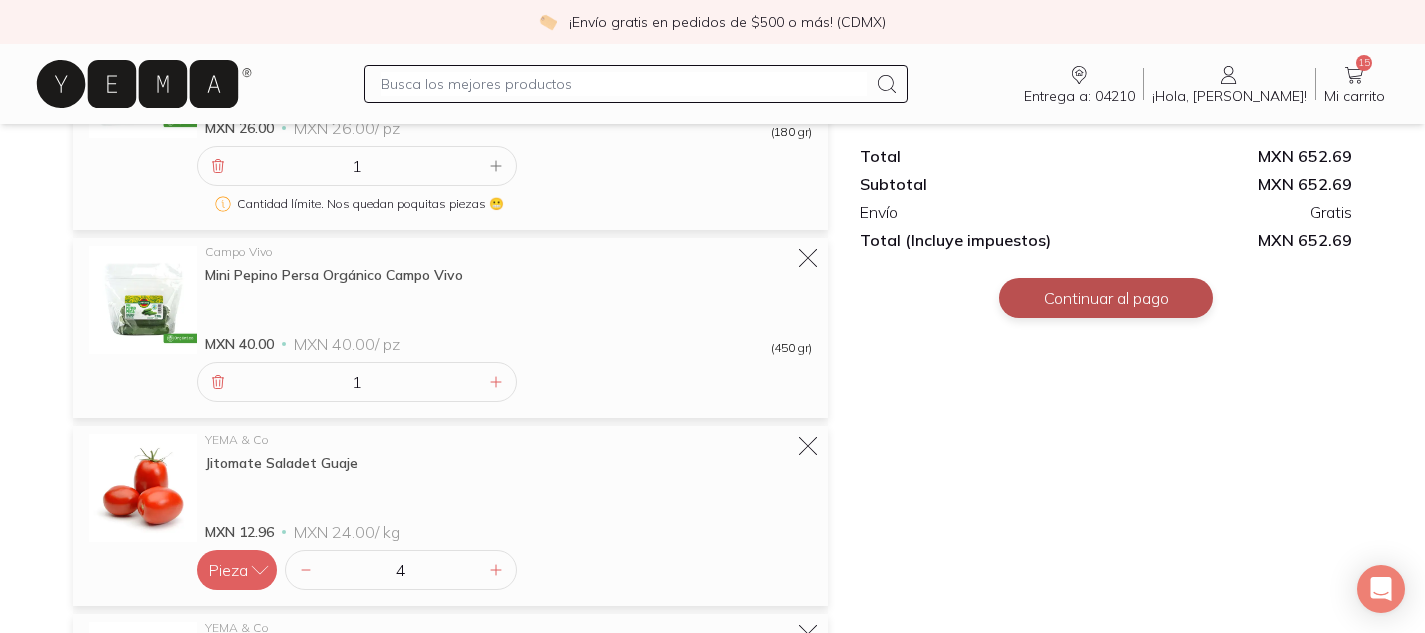 click on "Continuar al pago" at bounding box center (1106, 298) 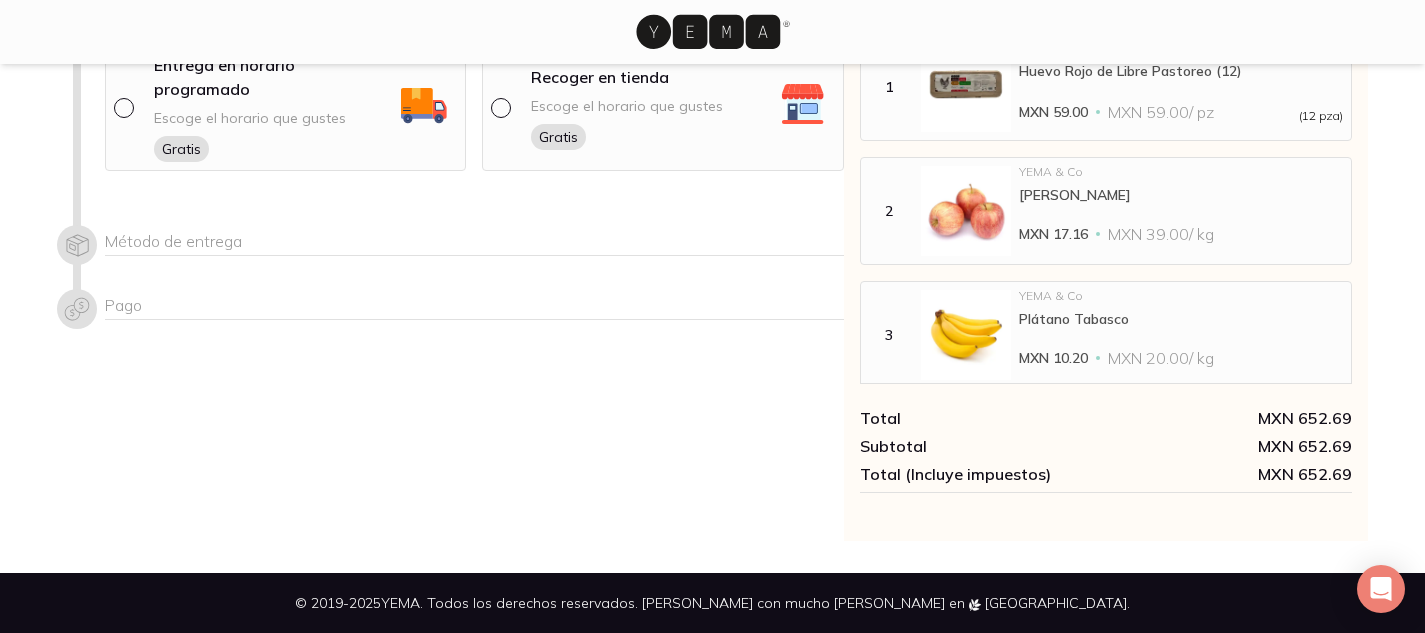 scroll, scrollTop: 0, scrollLeft: 0, axis: both 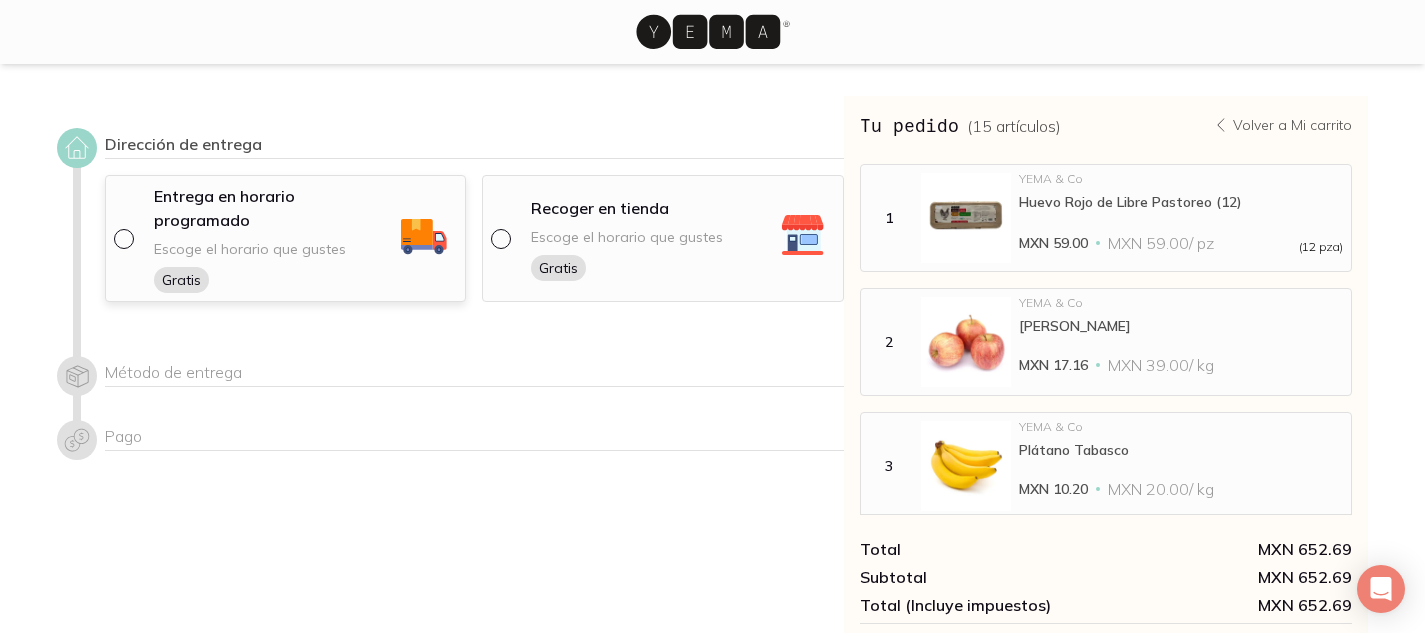click on "Entrega en horario programado" at bounding box center (274, 208) 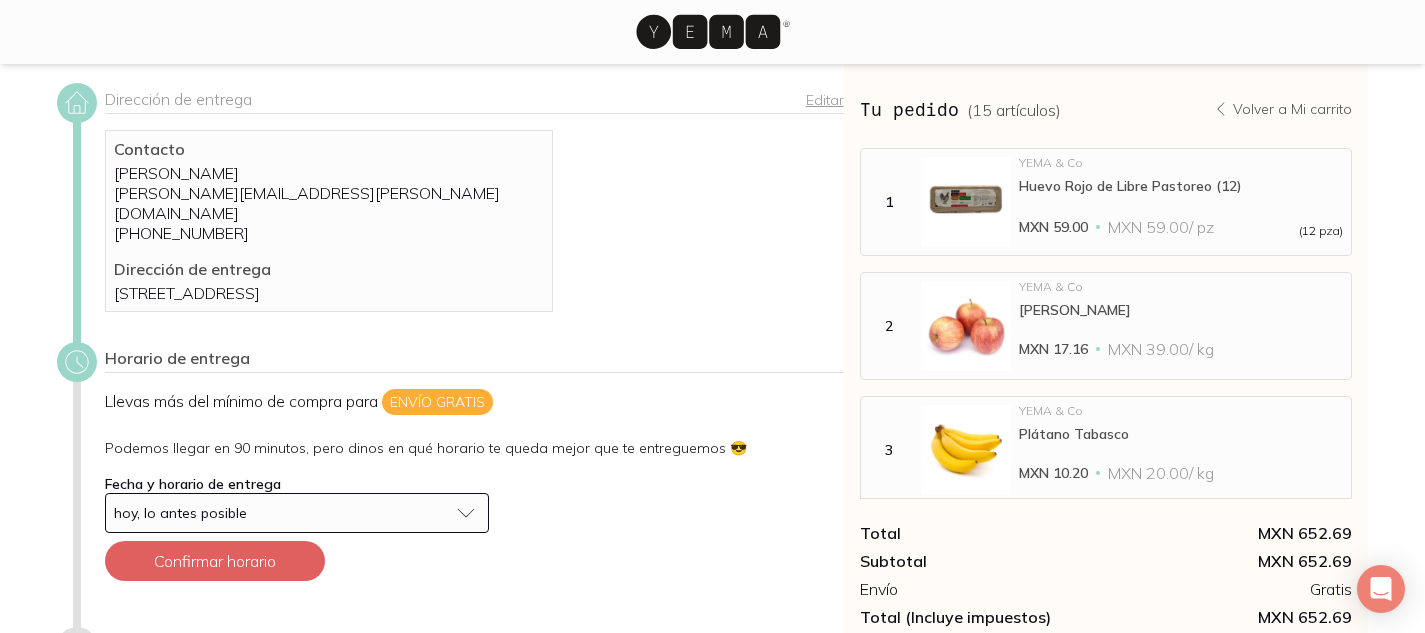 scroll, scrollTop: 46, scrollLeft: 0, axis: vertical 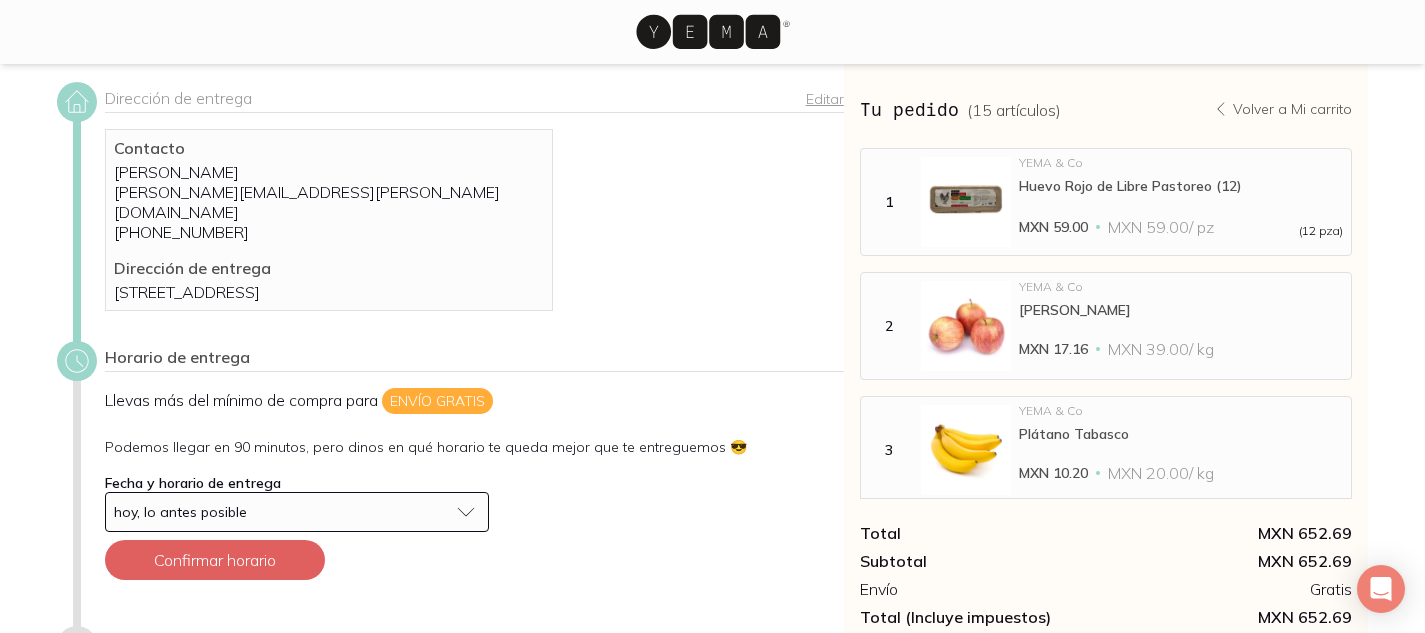 click on "hoy, lo antes posible" at bounding box center (281, 512) 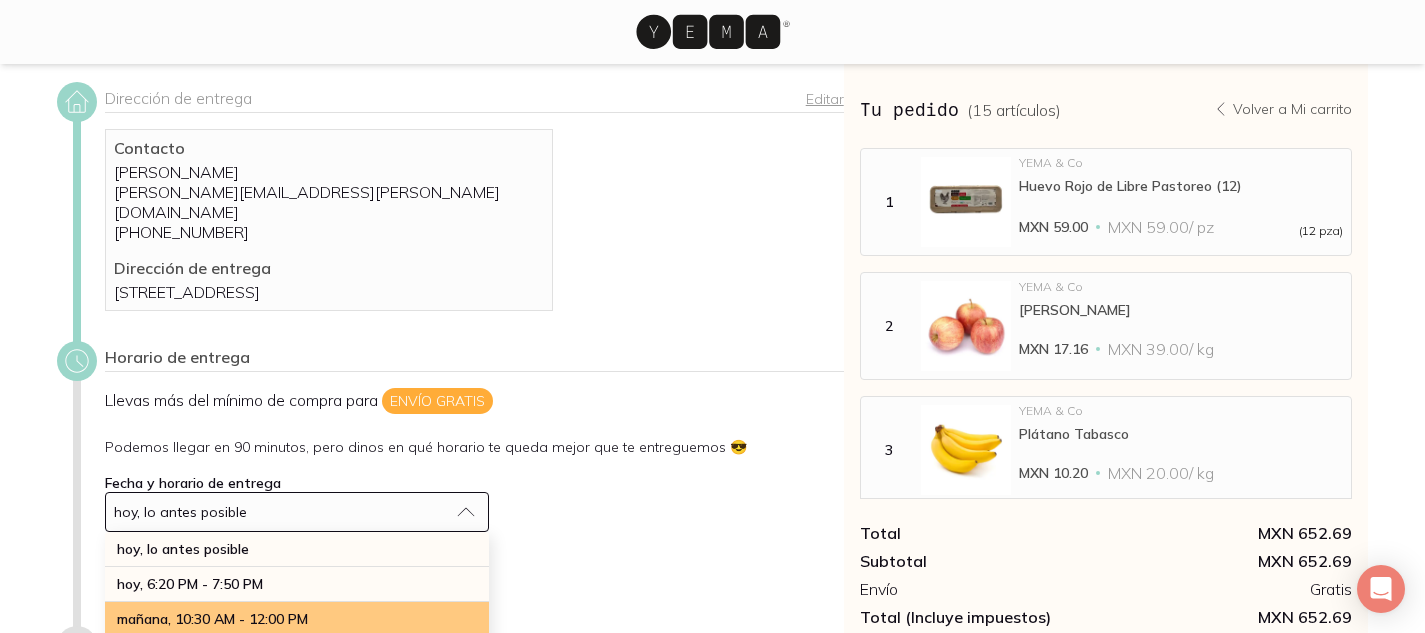click on "mañana, 10:30 AM - 12:00 PM" at bounding box center [297, 619] 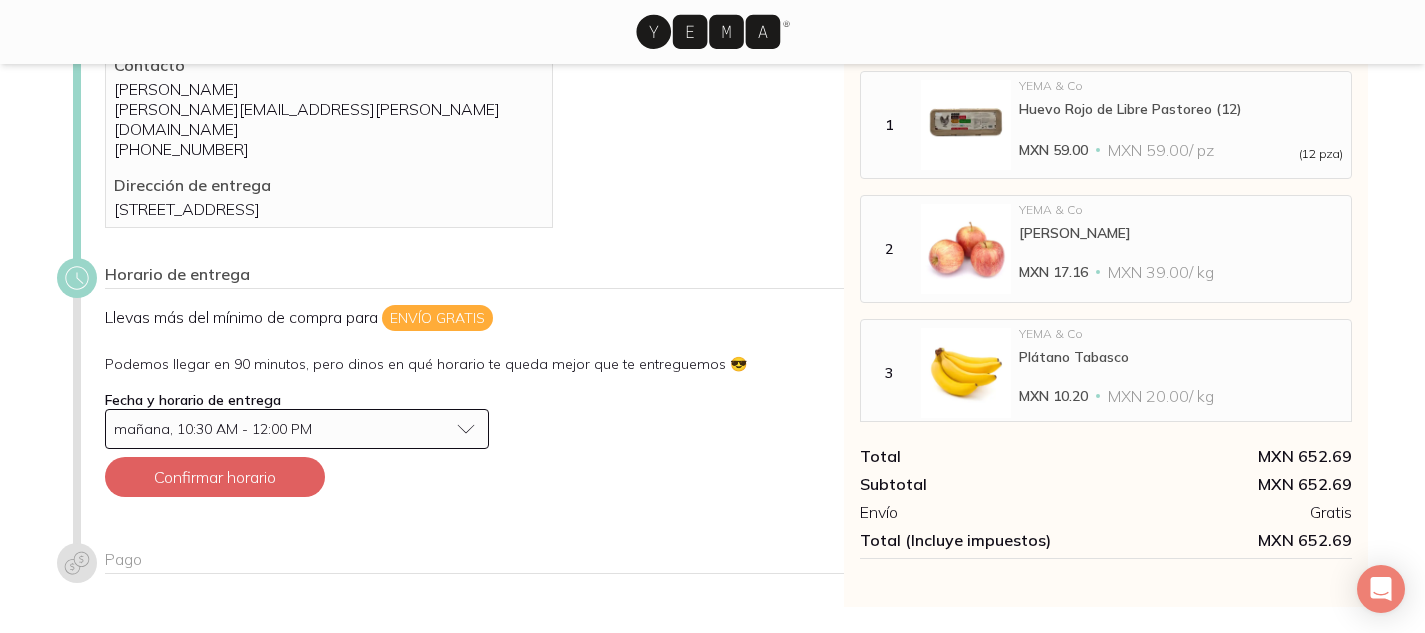 scroll, scrollTop: 145, scrollLeft: 0, axis: vertical 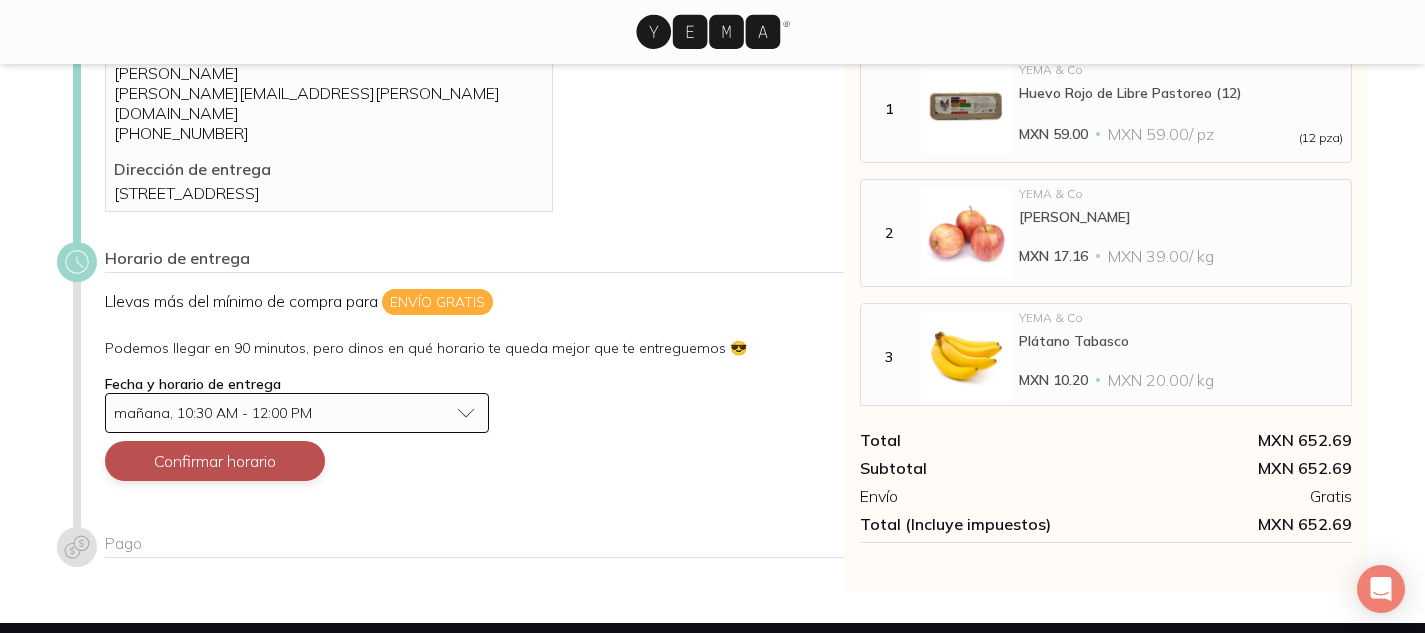 click on "Confirmar horario" at bounding box center [215, 461] 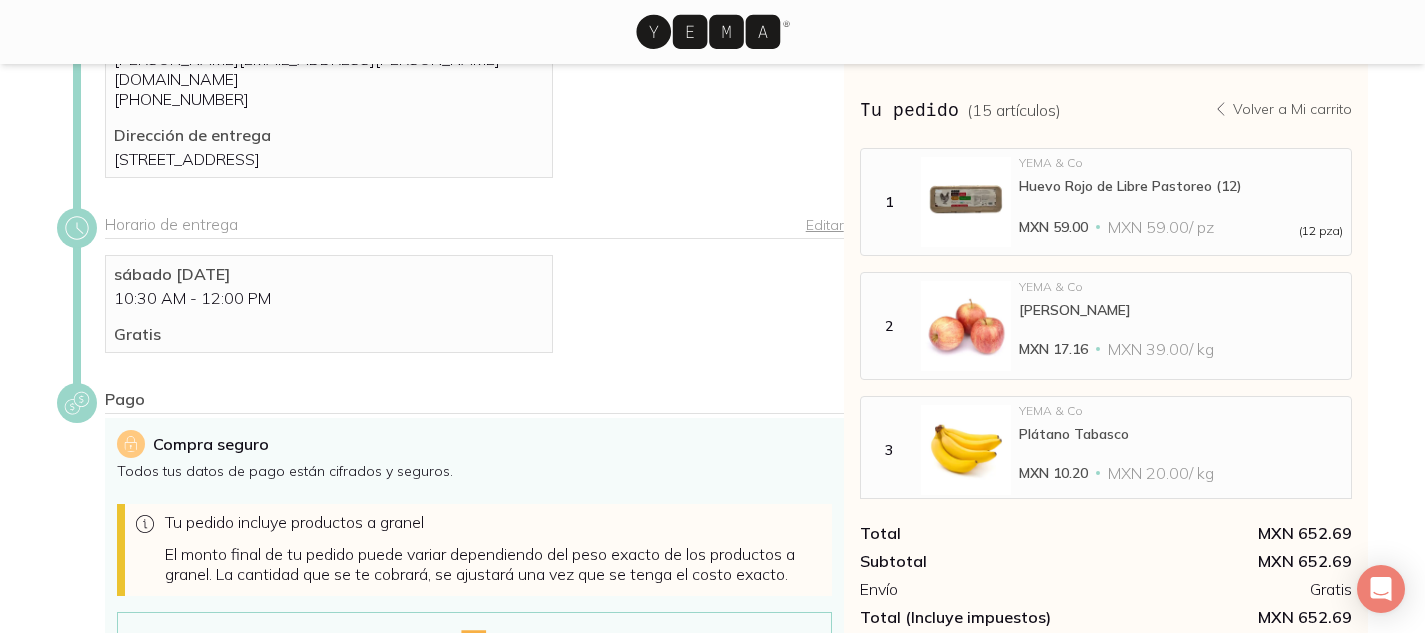 click on "Dirección de entrega Editar Contacto [PERSON_NAME] [PERSON_NAME][EMAIL_ADDRESS][PERSON_NAME][DOMAIN_NAME] [PHONE_NUMBER] Dirección de [STREET_ADDRESS] Horario de entrega Editar sábado [DATE] 10:30 AM - 12:00 PM Gratis Pago Compra seguro Todos tus datos de pago están cifrados y seguros. Tu pedido incluye productos a granel El monto final de tu pedido puede variar dependiendo del peso exacto de los productos a granel. La cantidad que se te cobrará, se ajustará una vez que se tenga el costo exacto. Tarjeta Seleccionado Y E A M Espera un momento, por favor Tu pedido ( 15   artículos ) Volver a Mi carrito MXN 652.69 Total MXN 652.69 Subtotal MXN 652.69 Envío Gratis Total (Incluye impuestos) MXN 652.69 1 YEMA & Co Huevo Rojo de Libre Pastoreo (12) MXN 59.00 MXN 59.00  / pz (12 pza) 2 YEMA & Co Manzana Gala MXN 17.16 MXN 39.00  / kg 3 YEMA & Co Plátano Tabasco MXN 10.20 MXN 20.00  / kg 1 Campo Vivo Ensalada Mixta Orgánica Campo Vivo MXN 65.00 MXN 65.00  / pz (180 gr) 1" at bounding box center [712, 418] 